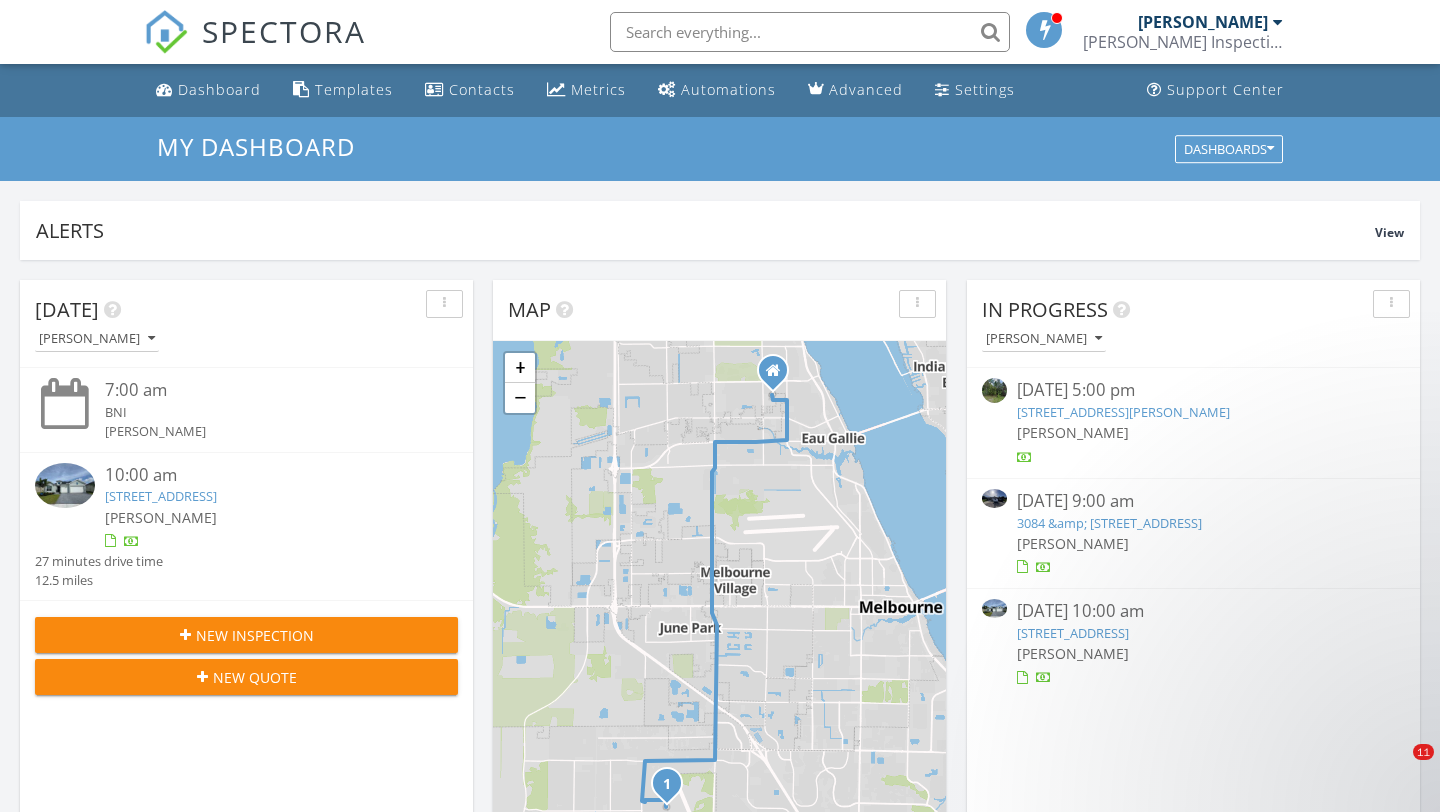 scroll, scrollTop: 939, scrollLeft: 0, axis: vertical 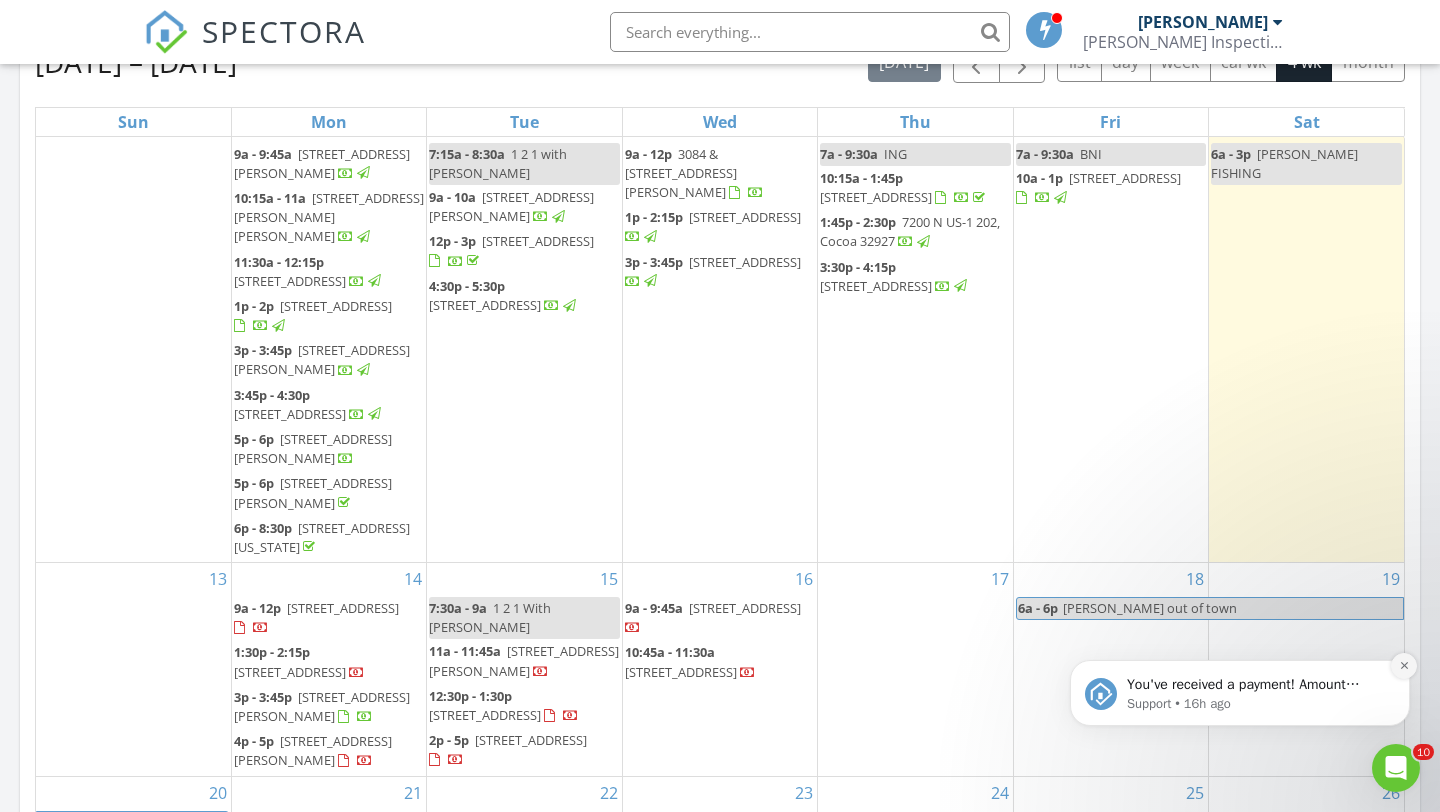 click 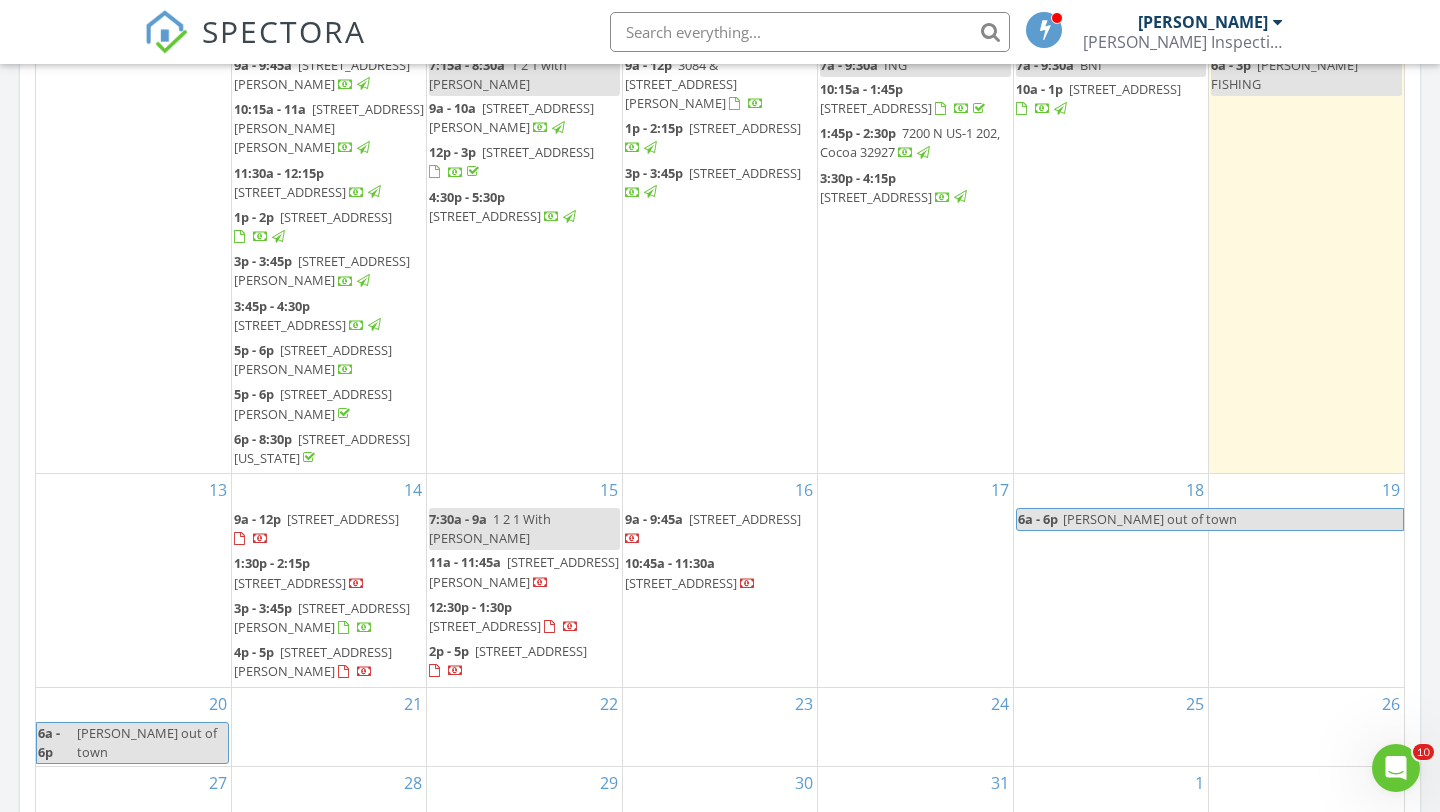 scroll, scrollTop: 1057, scrollLeft: 0, axis: vertical 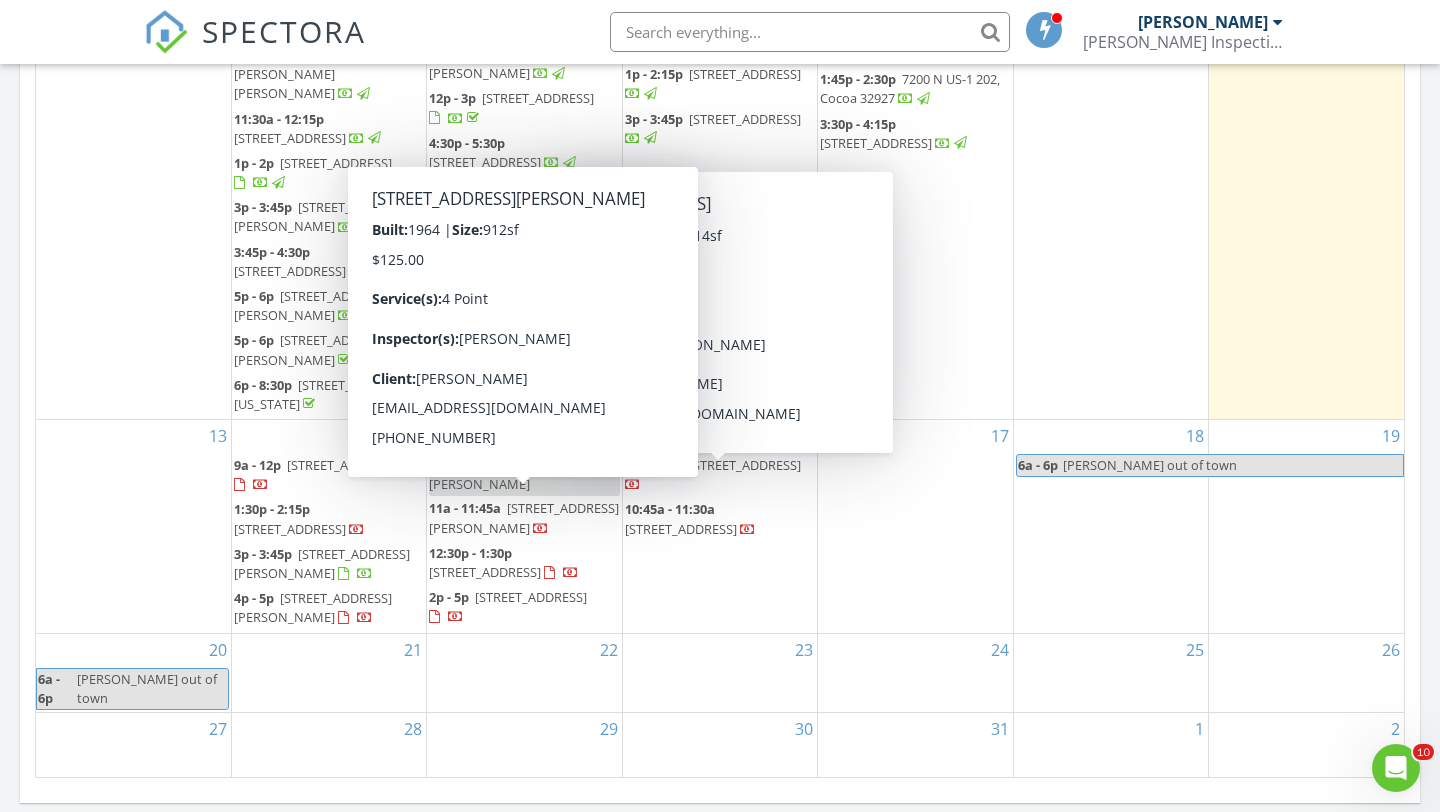 click on "Today
Allen Lucas
6:00 am
ALLEN FISHING
Allen Lucas
New Inspection     New Quote         Map               + − Leaflet  |  © MapTiler   © OpenStreetMap contributors     In Progress
Allen Lucas
07/07/25 5:00 pm   2346 Ramsey Rd SE, Palm Bay, FL 32909
Allen Lucas
07/09/25 9:00 am   3084 &amp; 3086 Sea Gate Cir, Merritt Island, FL 32953
Allen Lucas
Calendar                 Jul 6 – Aug 2, 2025 today list day week cal wk 4 wk month Sun Mon Tue Wed Thu Fri Sat 6 7
9a - 9:45a
3030 Water Oak Dr, Merritt Island 32953
10:15a - 11a
615 Elliott Dr, Merritt Island 32952" at bounding box center [720, 113] 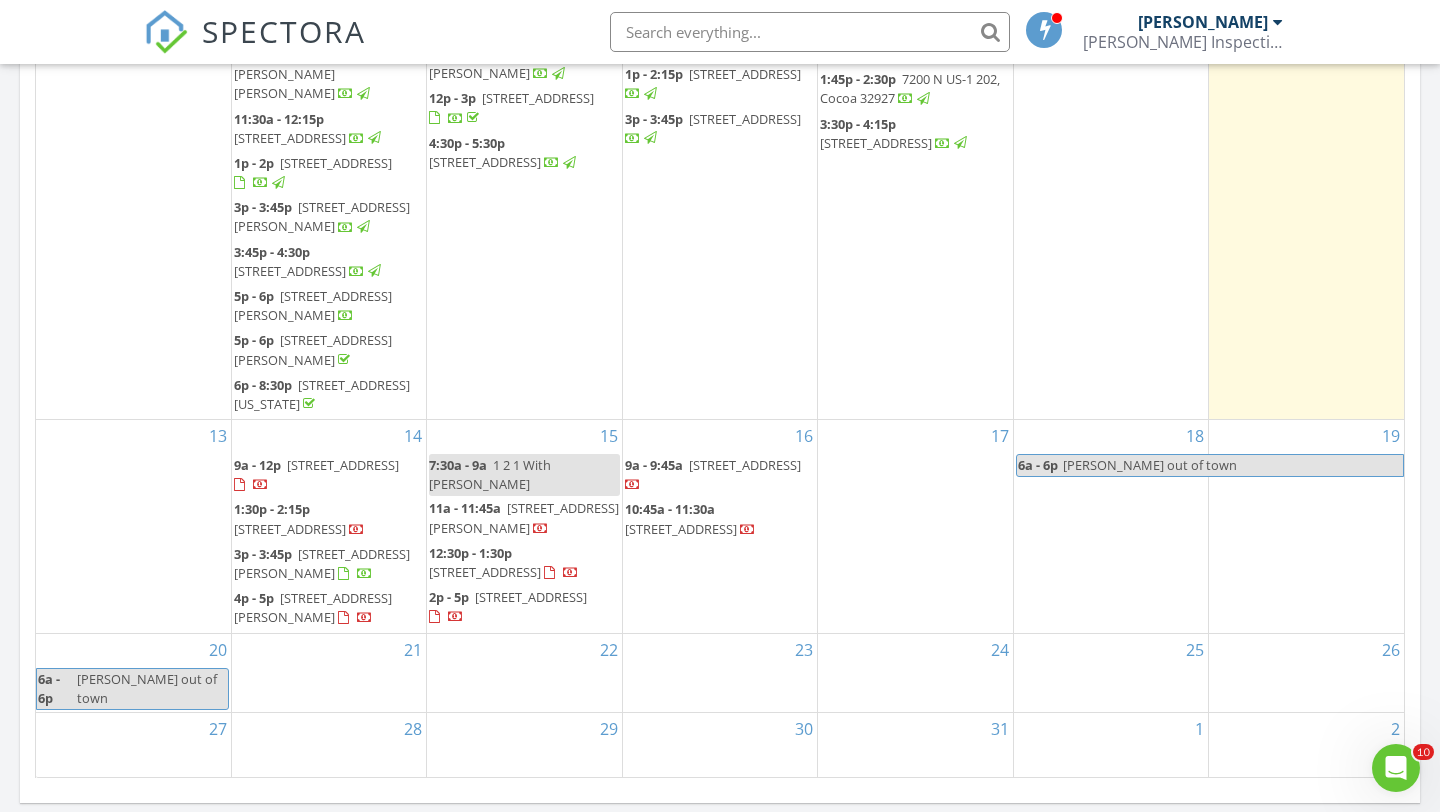 click on "3558 Hollisten Cir, Melbourne 32940" at bounding box center [681, 529] 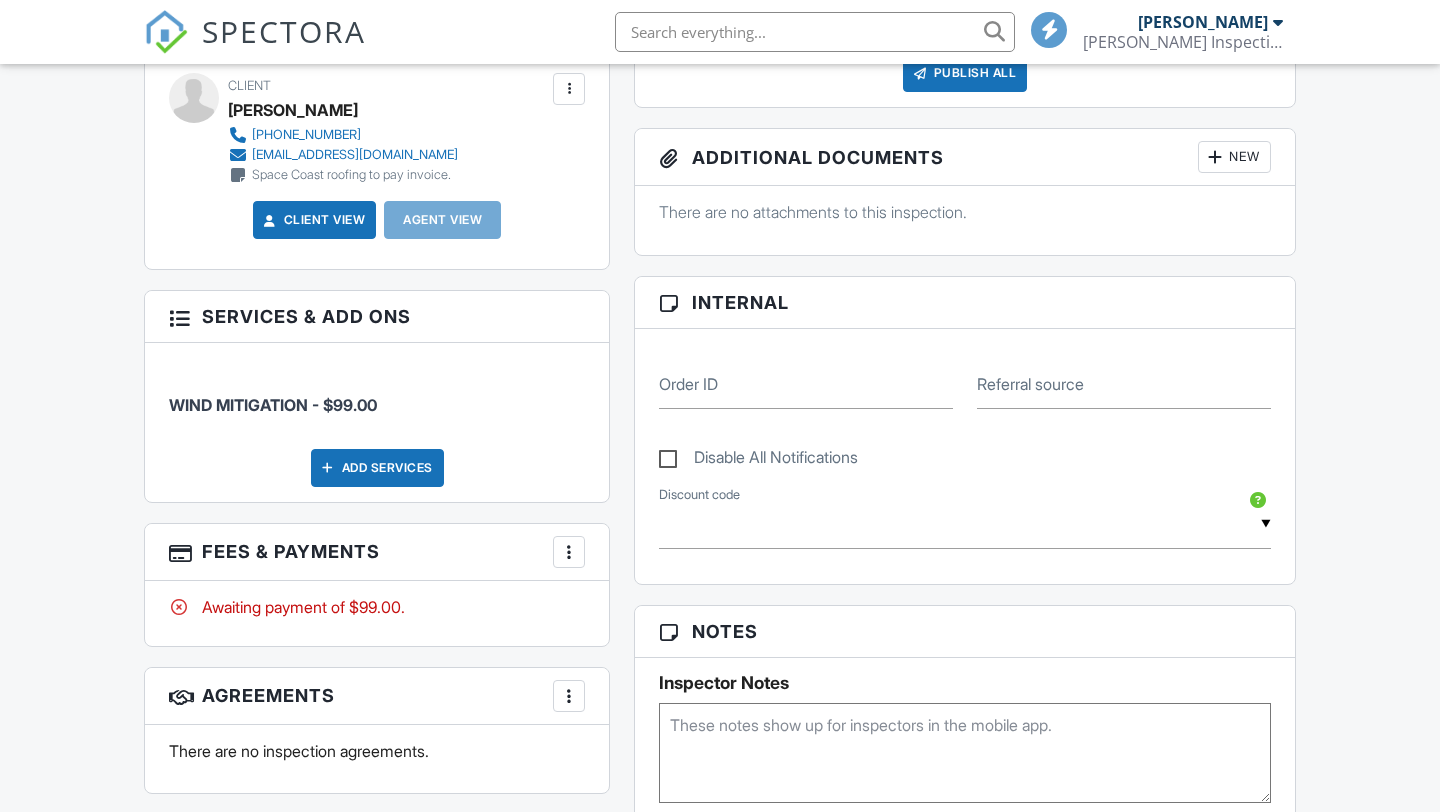 scroll, scrollTop: 715, scrollLeft: 0, axis: vertical 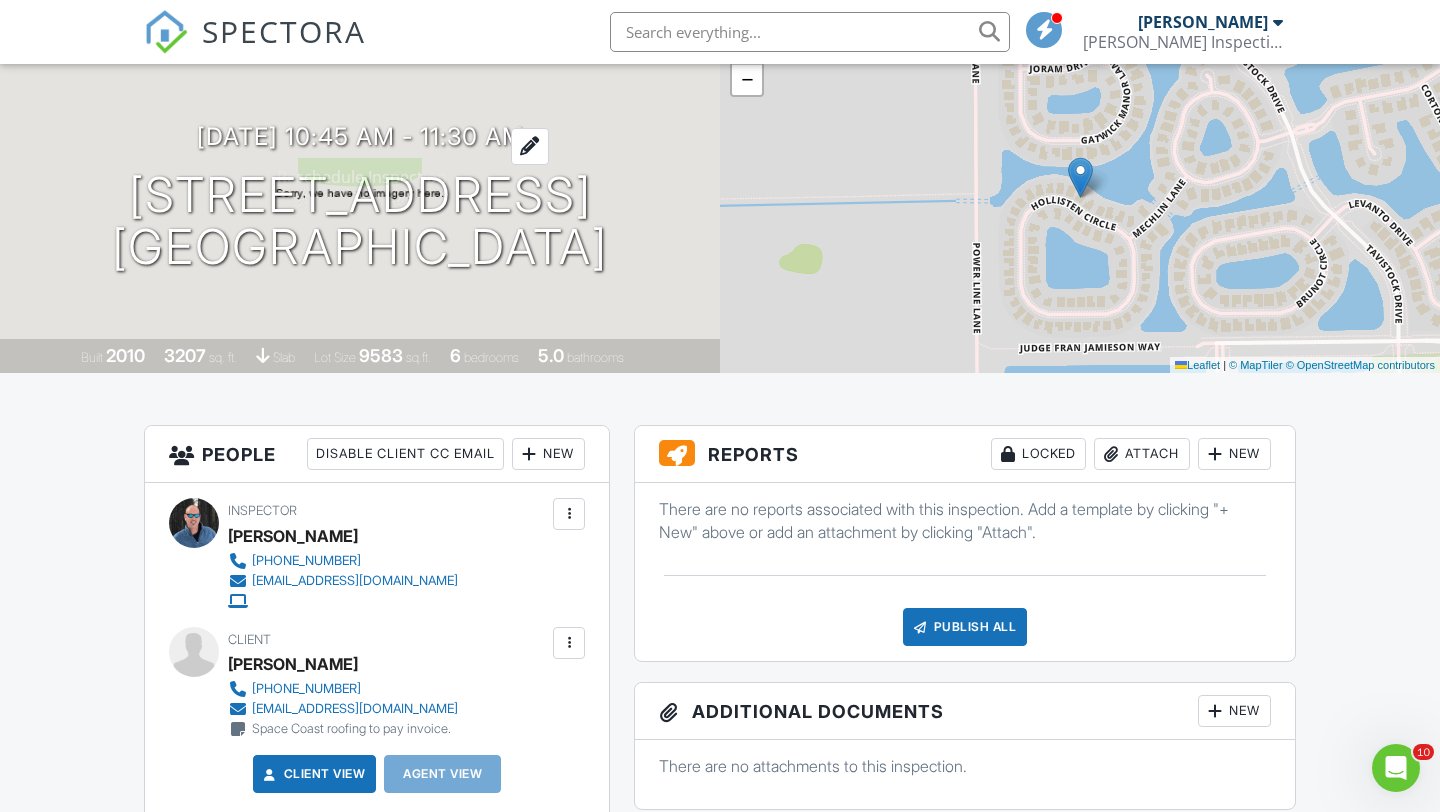 click at bounding box center (530, 146) 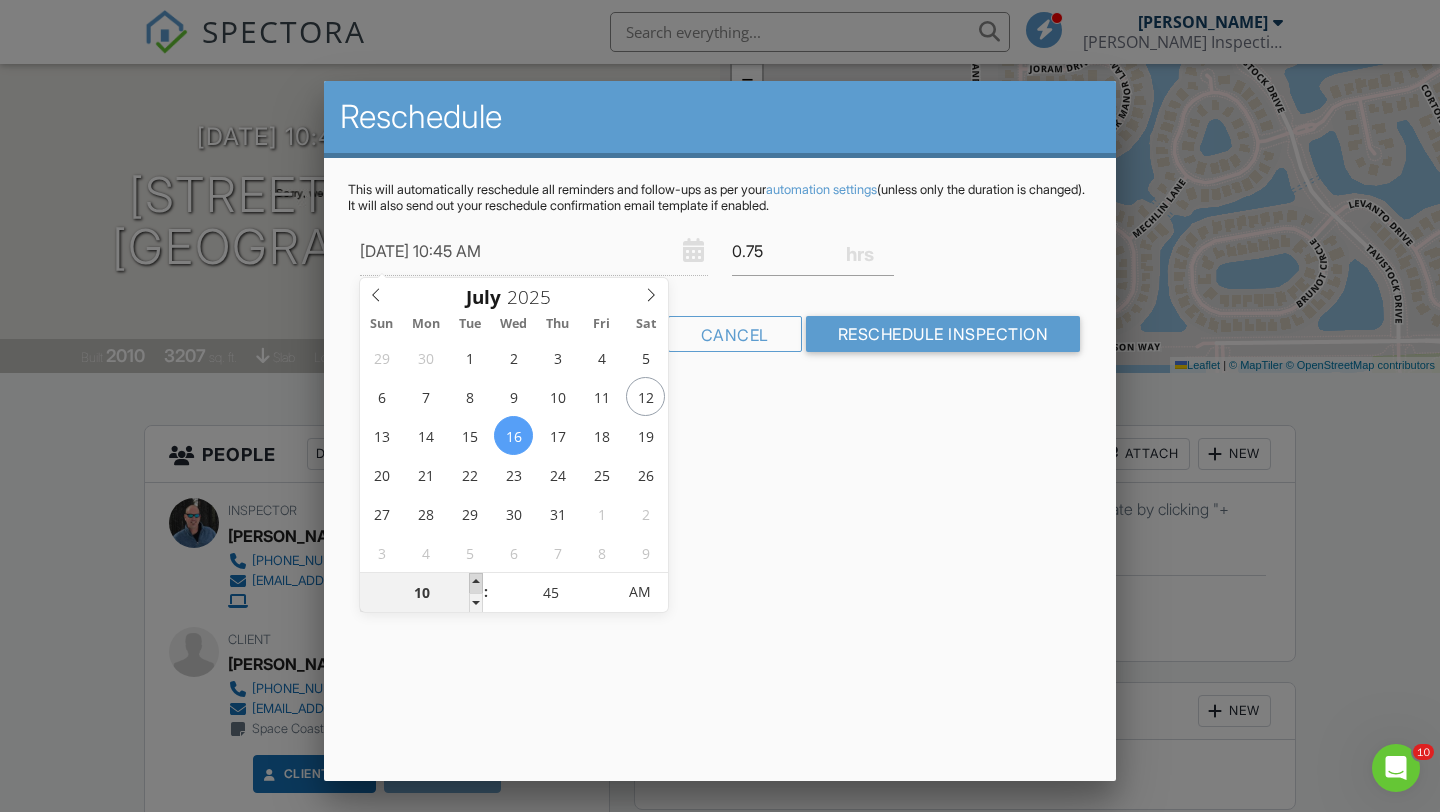 type on "11" 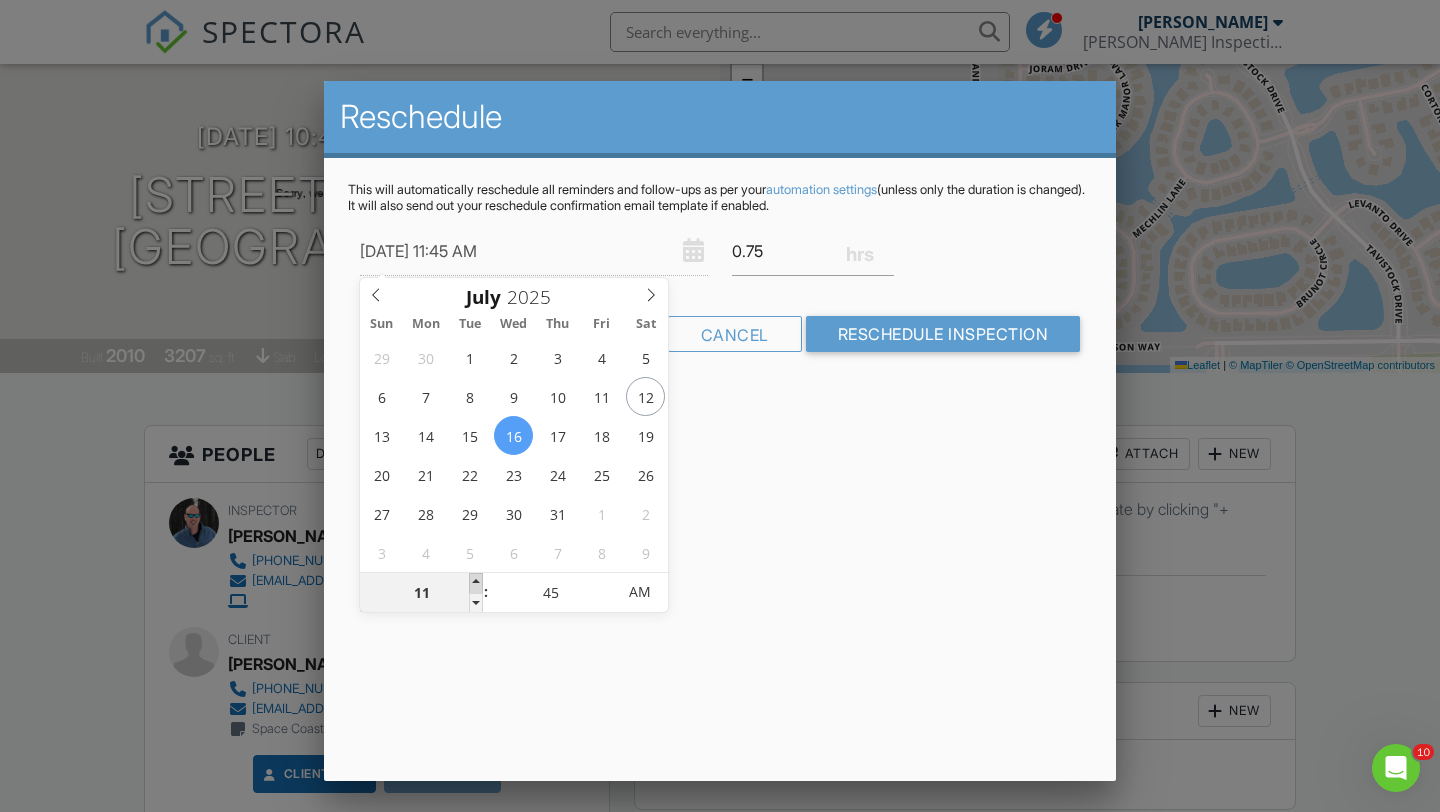 click at bounding box center (476, 583) 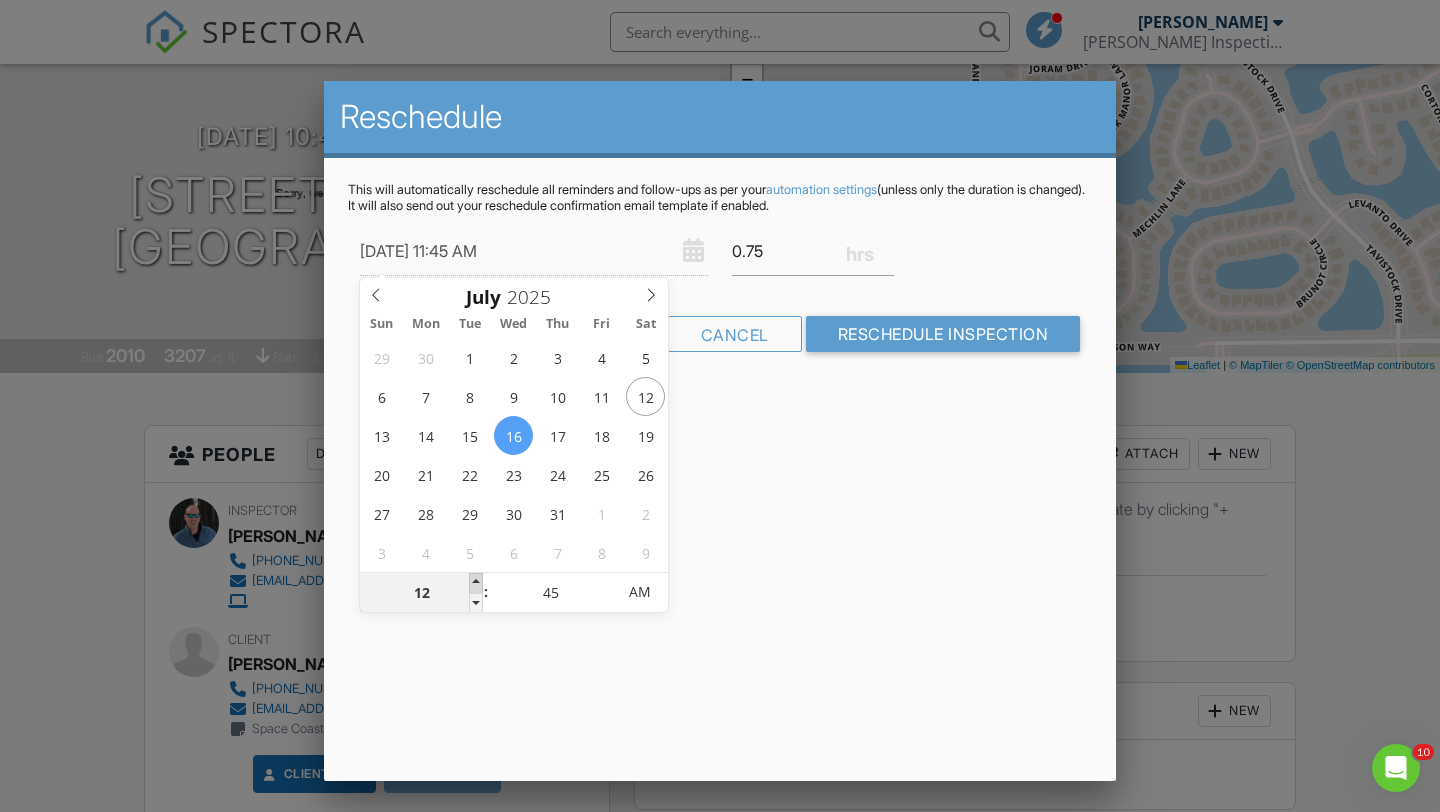 type on "07/16/2025 12:45 PM" 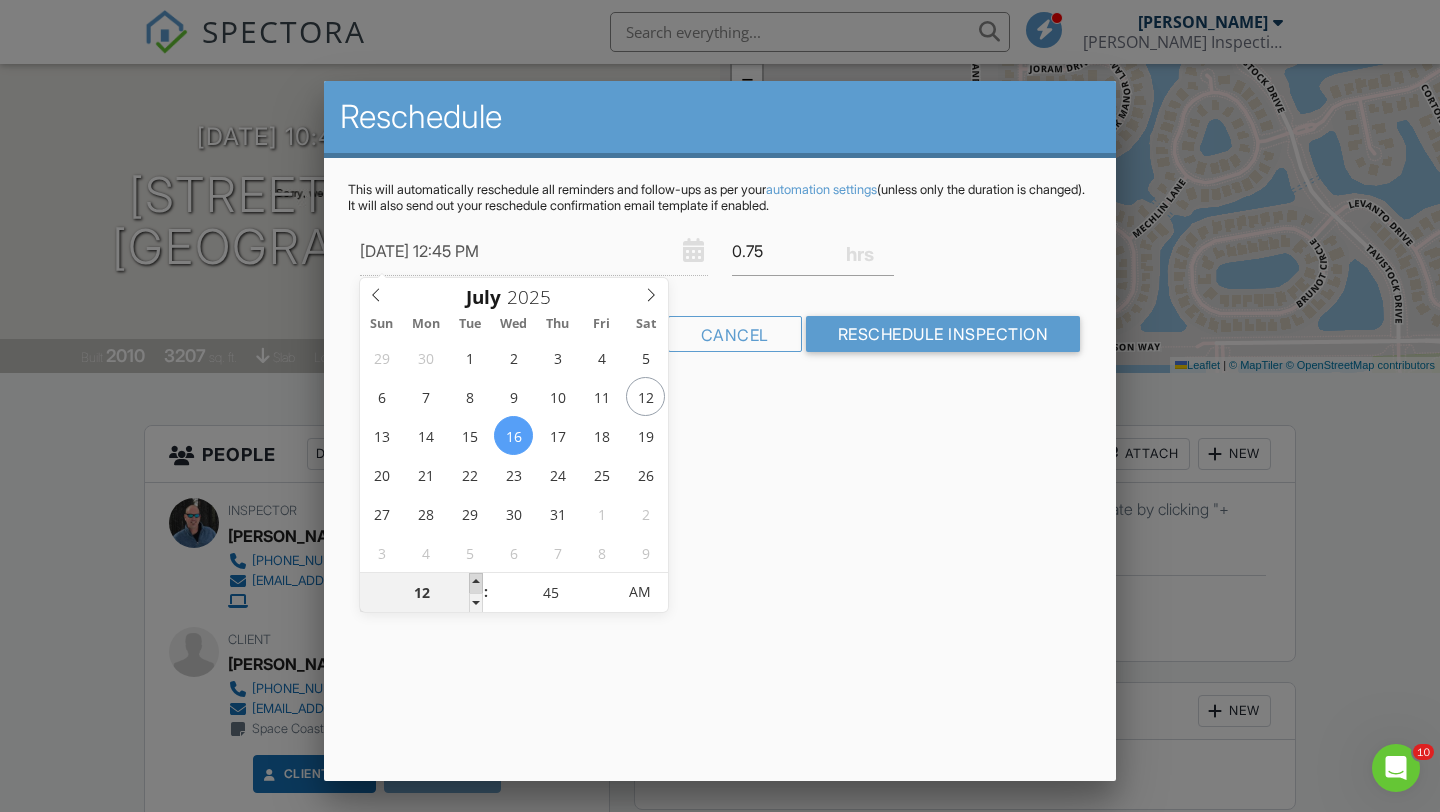click at bounding box center [476, 583] 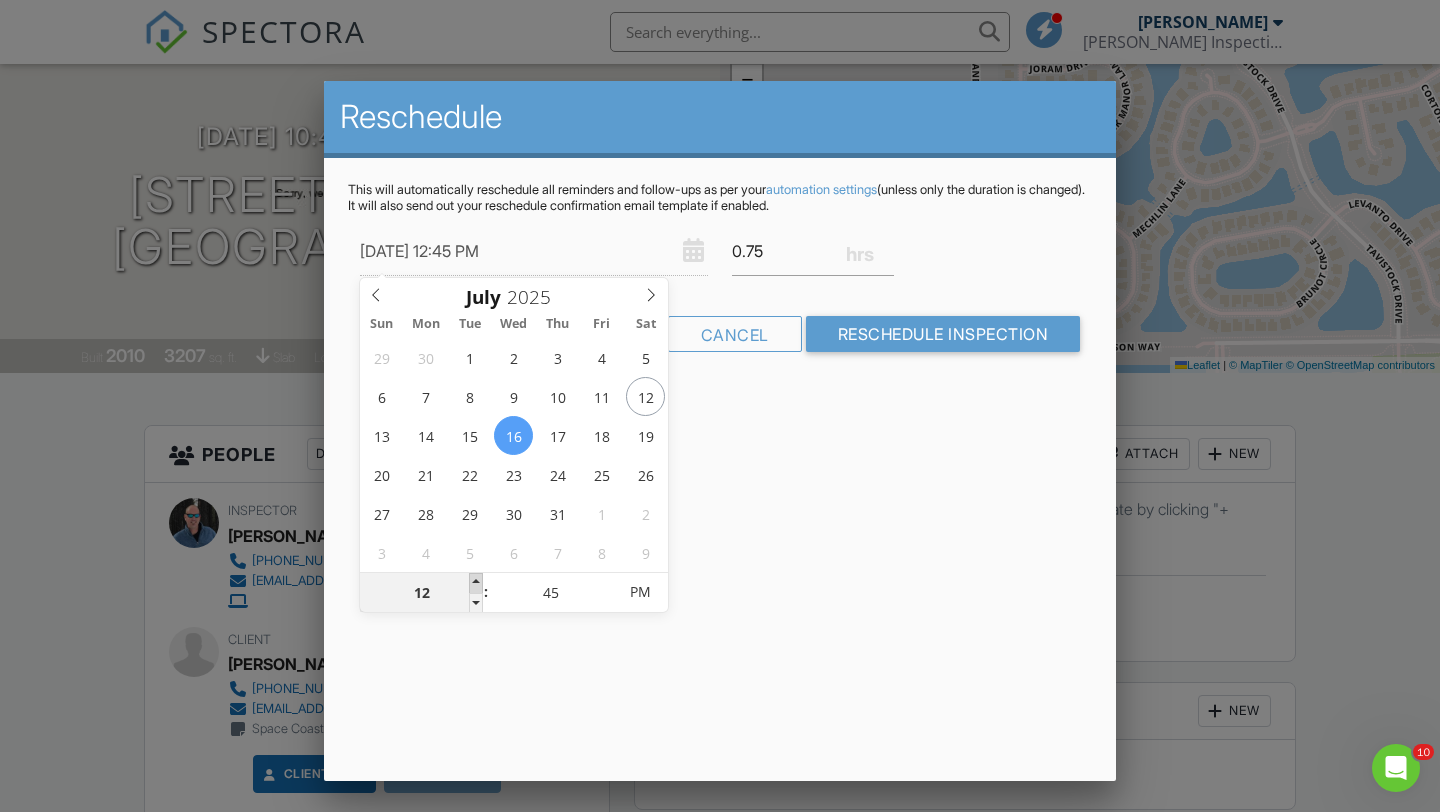 click at bounding box center [476, 583] 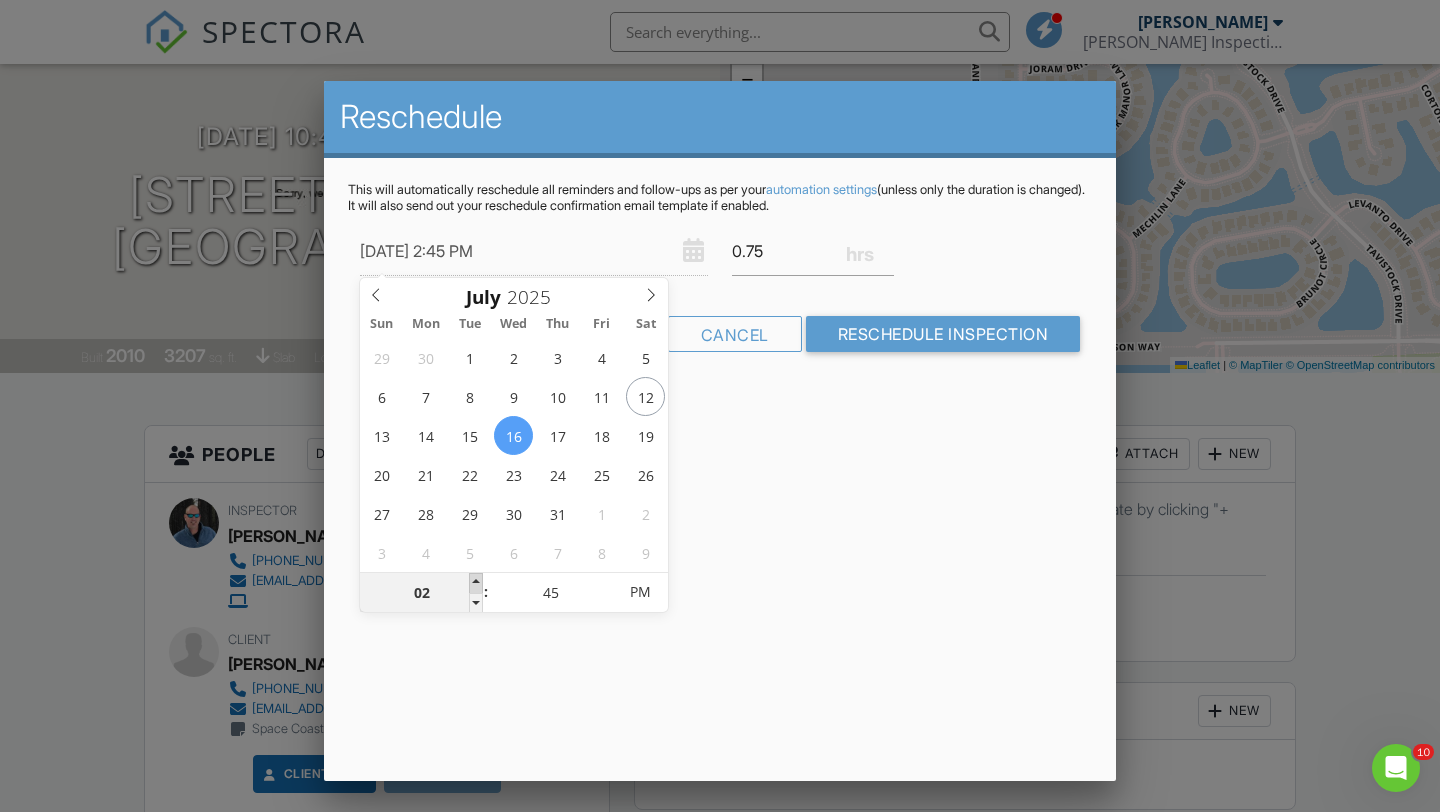 click at bounding box center (476, 583) 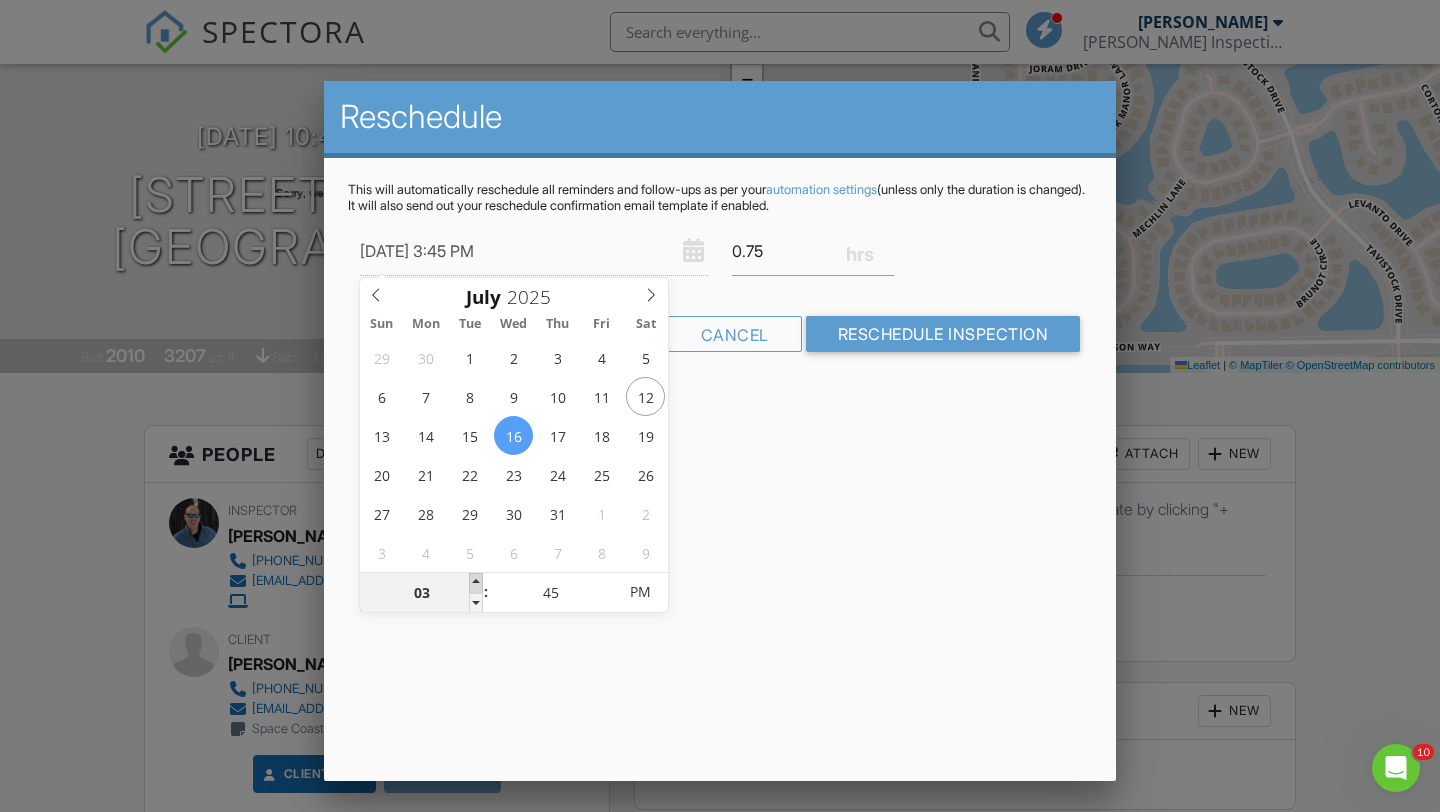 click at bounding box center [476, 583] 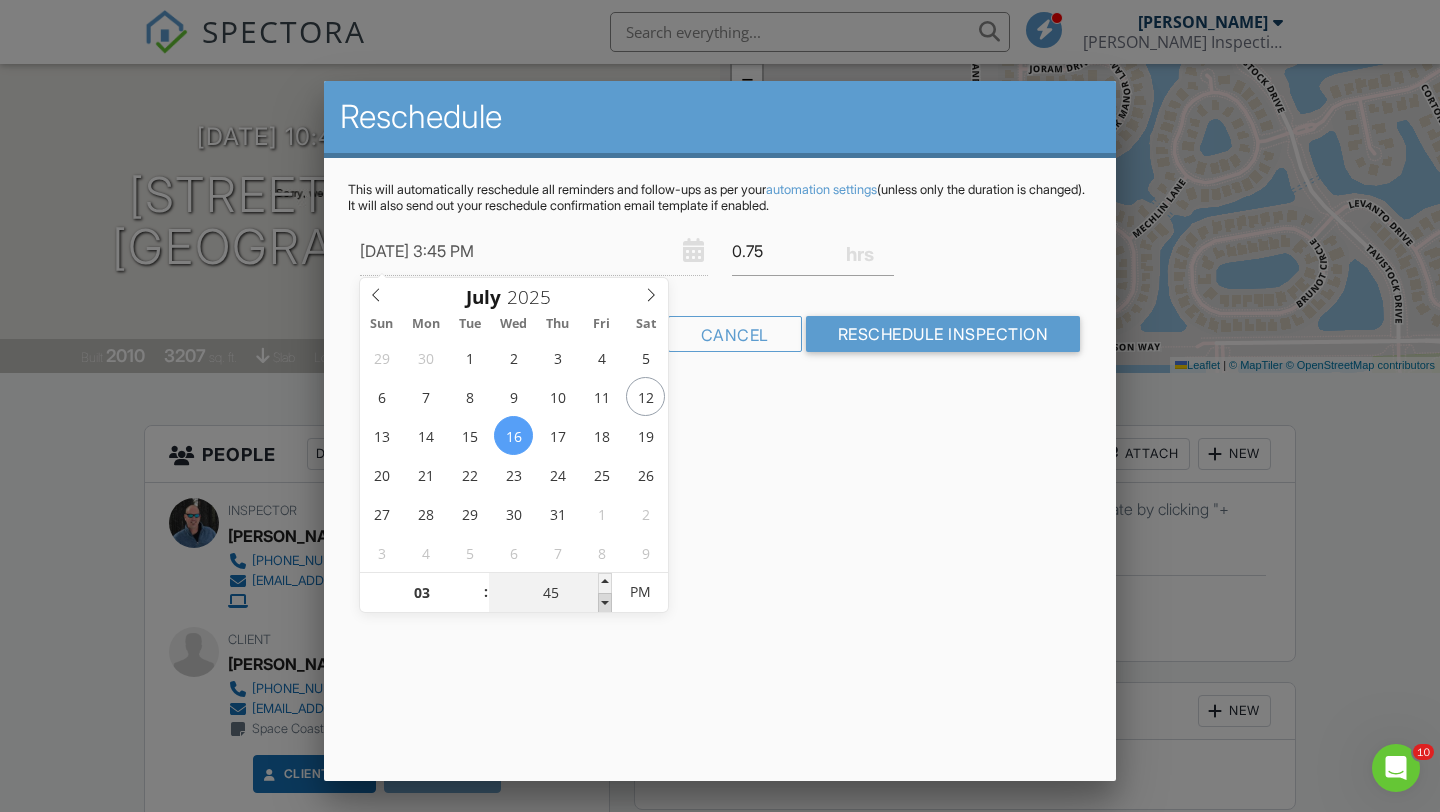 type on "40" 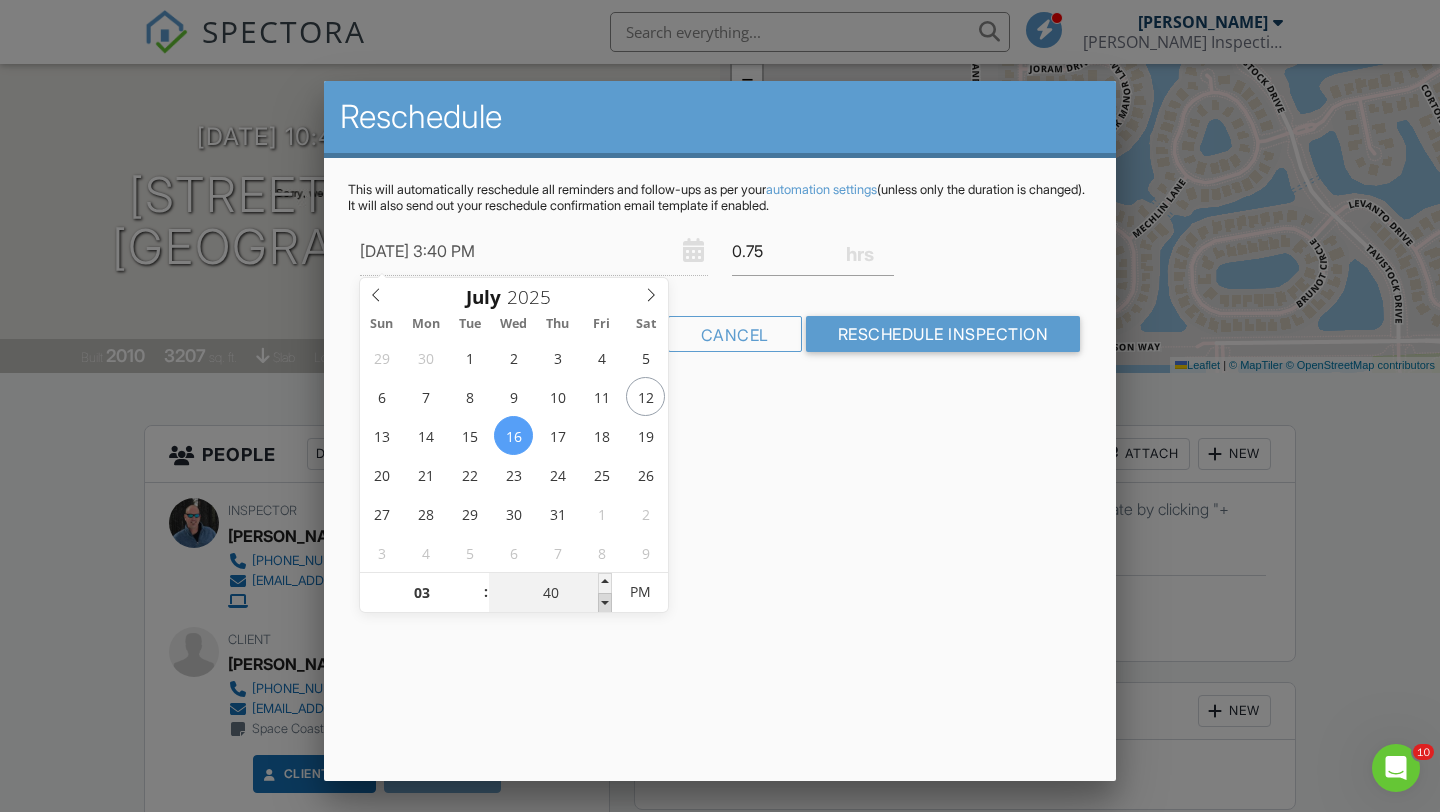 click at bounding box center (605, 603) 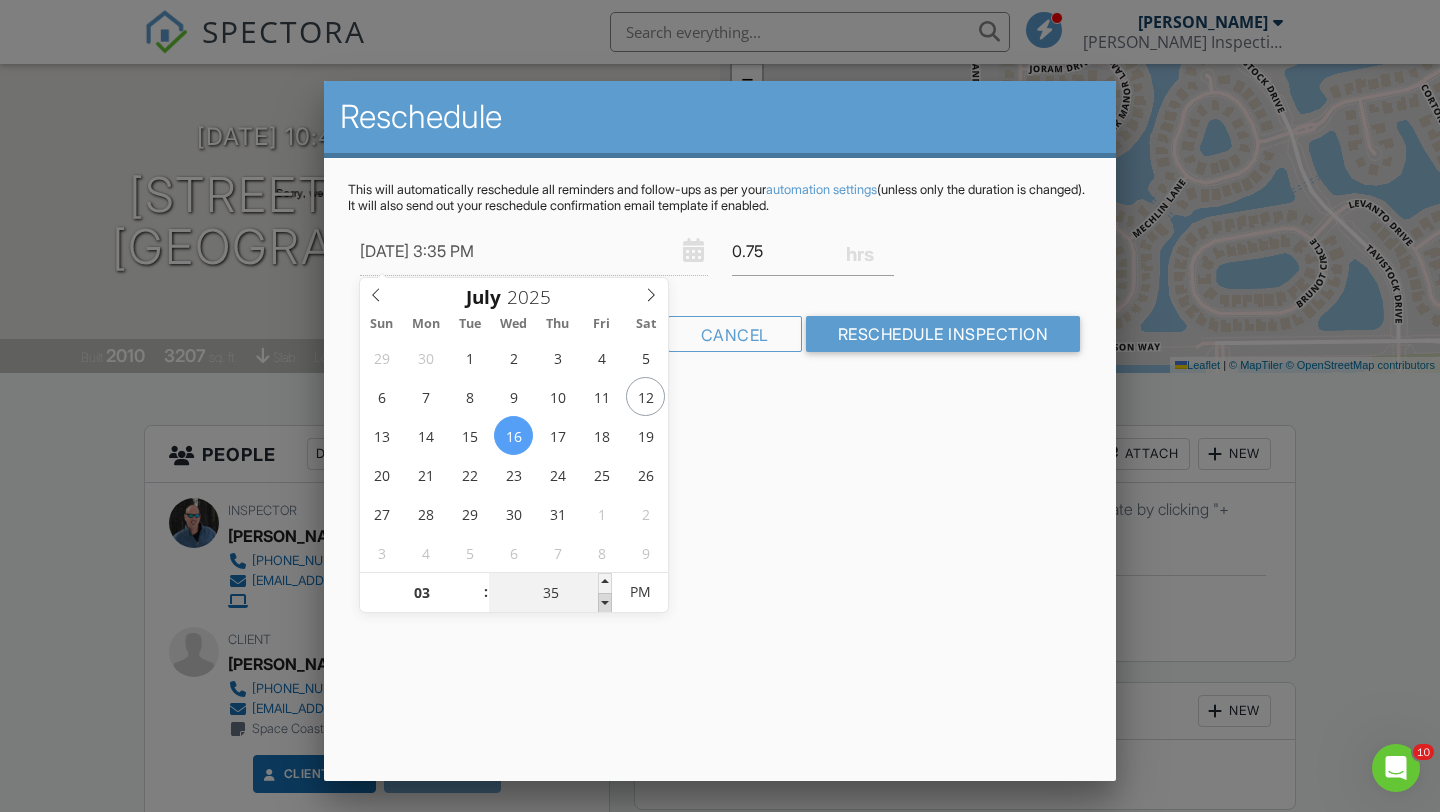click at bounding box center [605, 603] 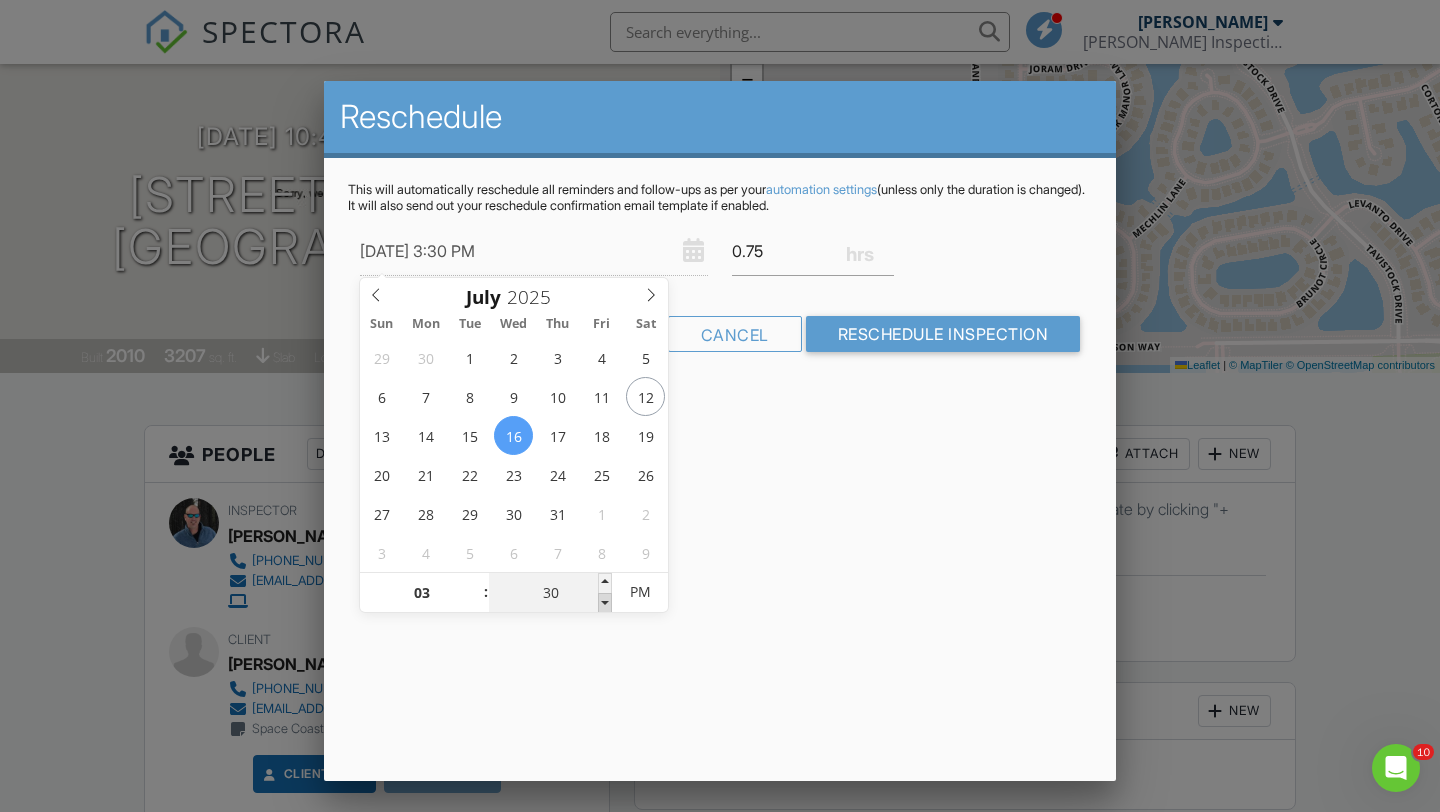 click at bounding box center (605, 603) 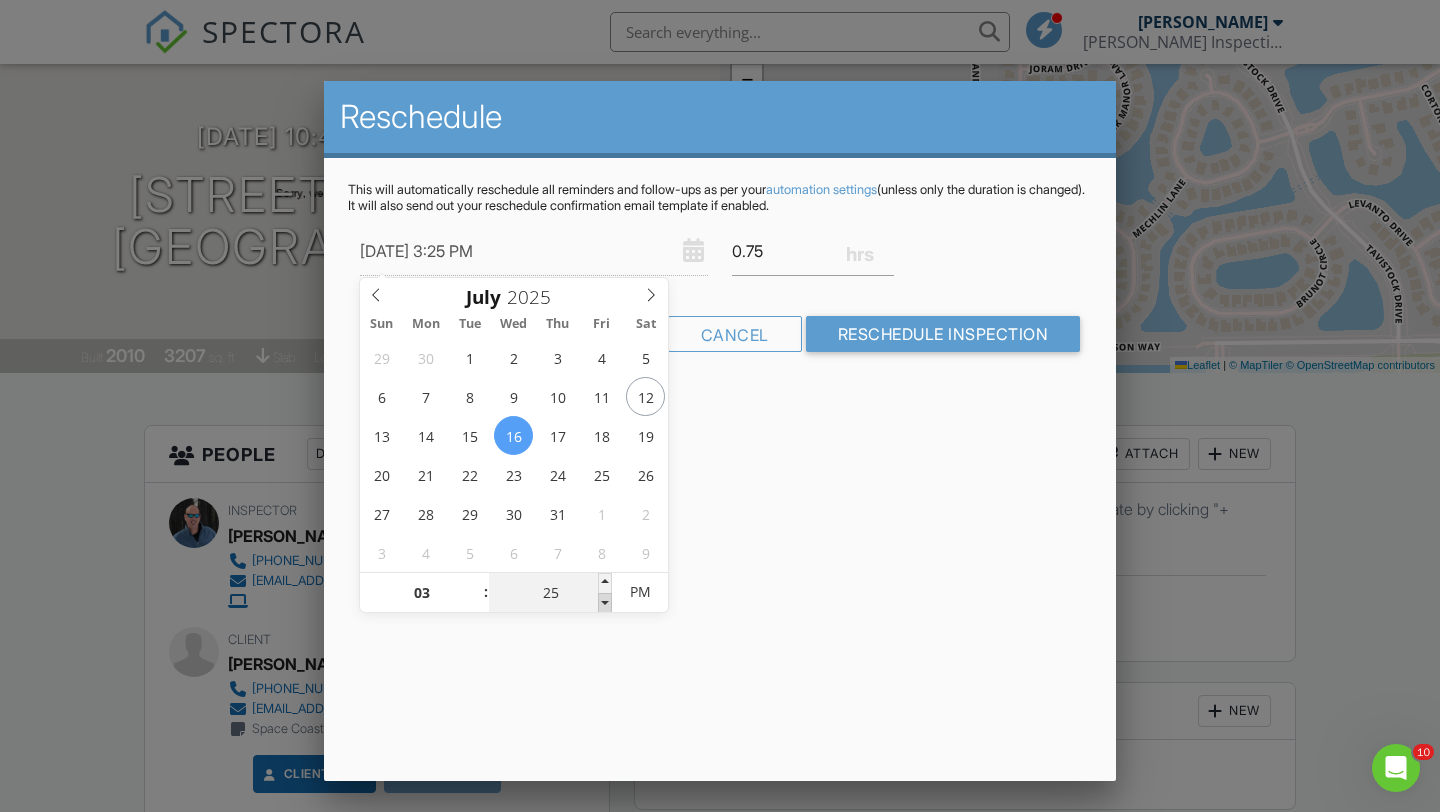 click at bounding box center [605, 603] 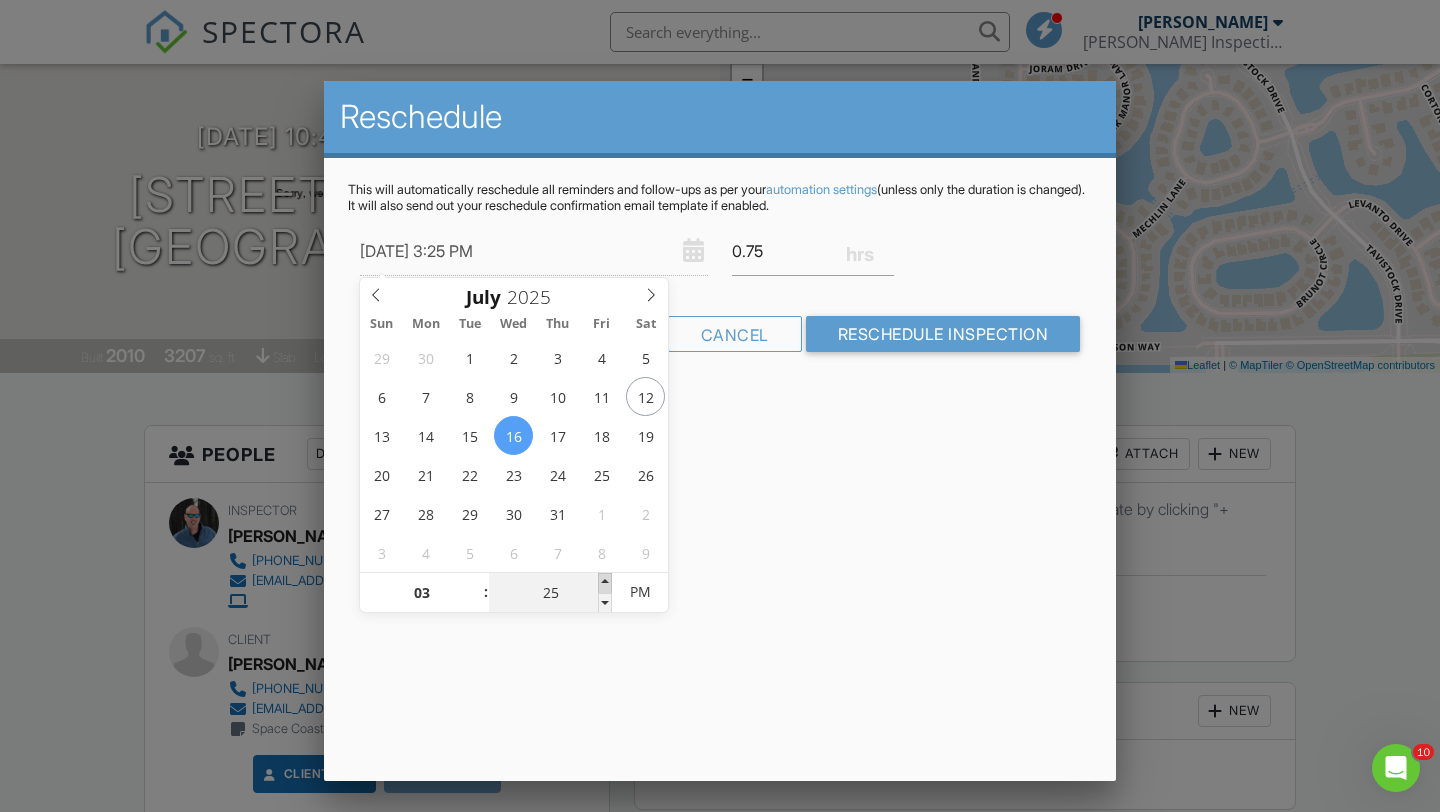 type on "30" 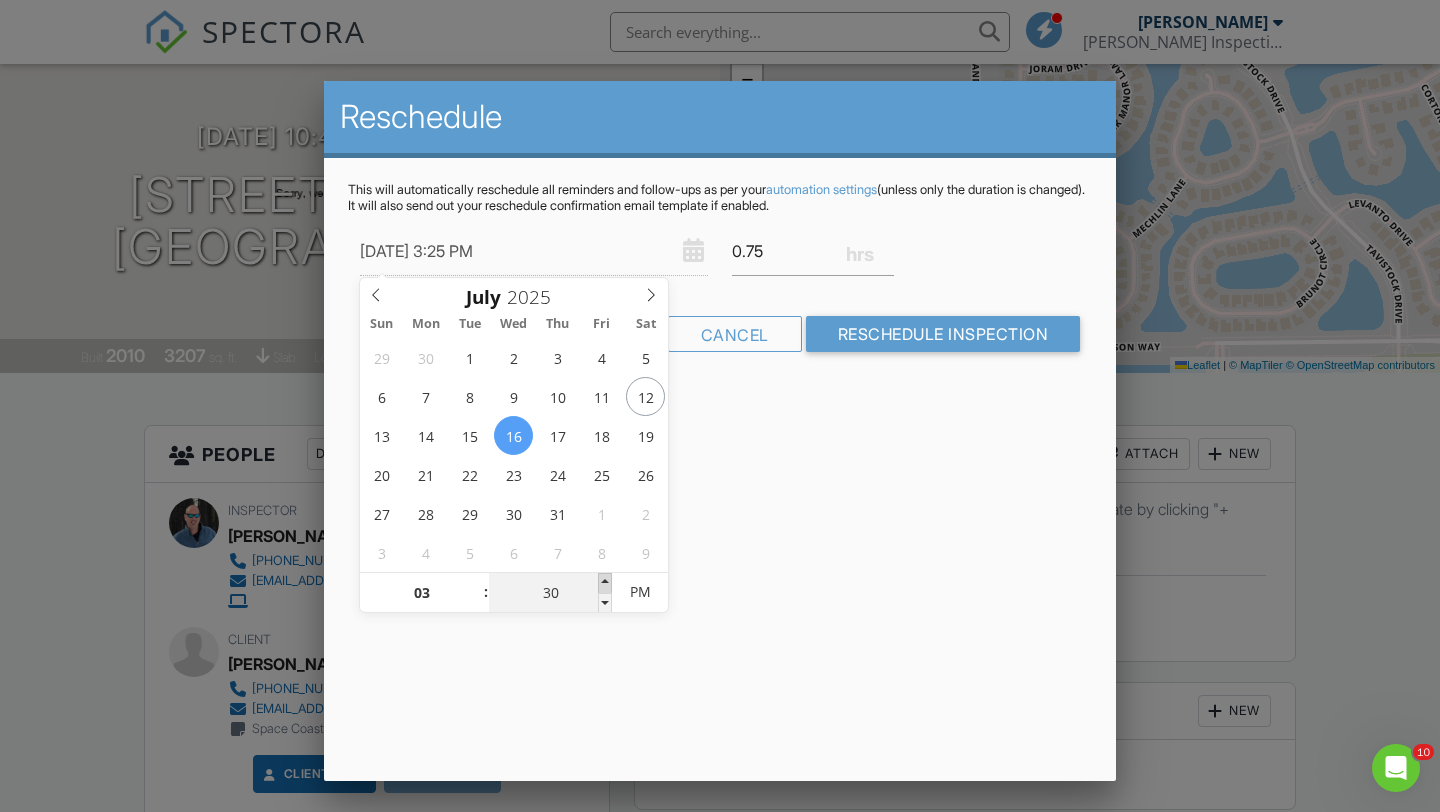type on "07/16/2025 3:30 PM" 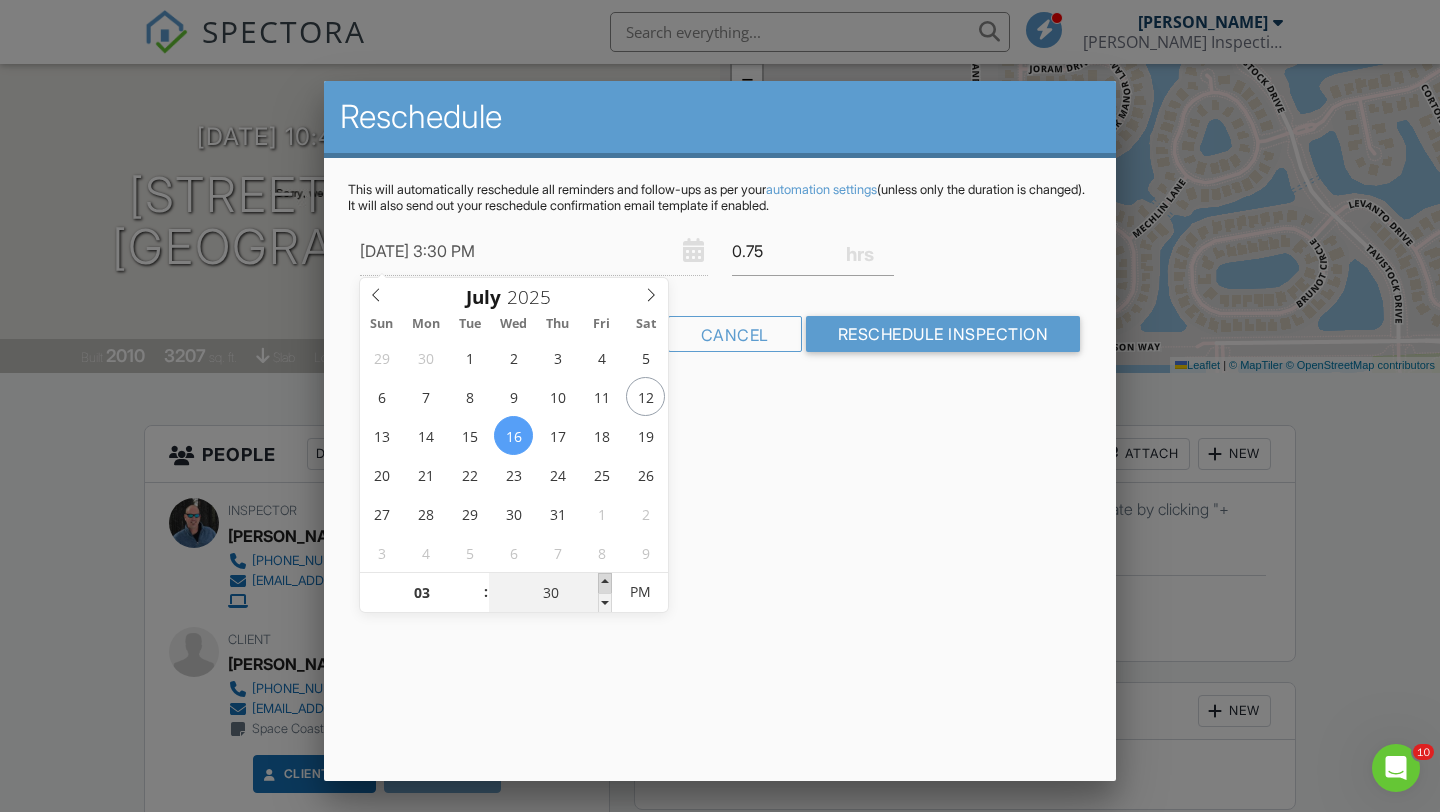 click at bounding box center [605, 583] 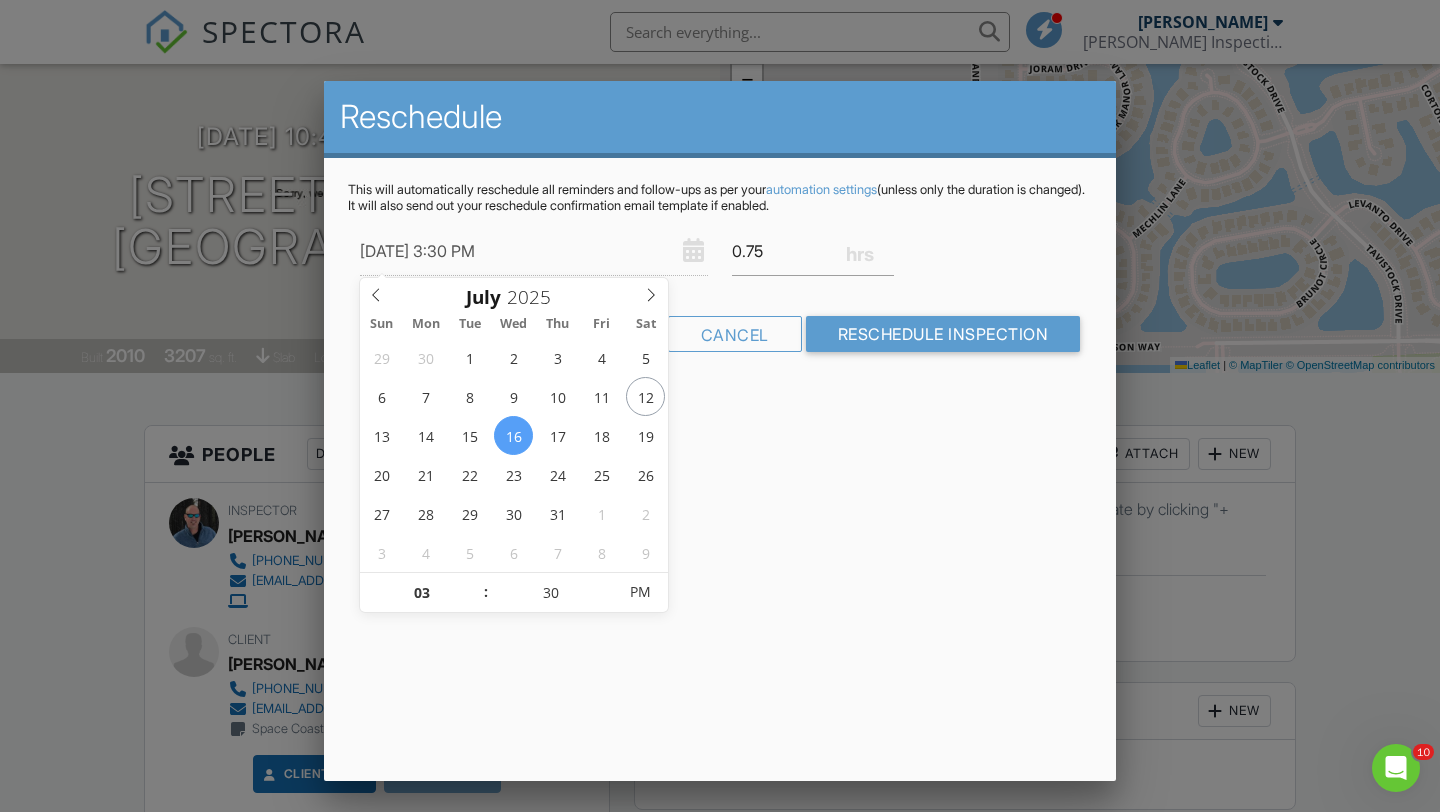 click on "Reschedule
This will automatically reschedule all reminders and follow-ups as per your  automation settings  (unless only the duration is changed). It will also send out your reschedule confirmation email template if enabled.
07/16/2025 3:30 PM
0.75
Warning: this date/time is in the past.
Cancel
Reschedule Inspection" at bounding box center (720, 431) 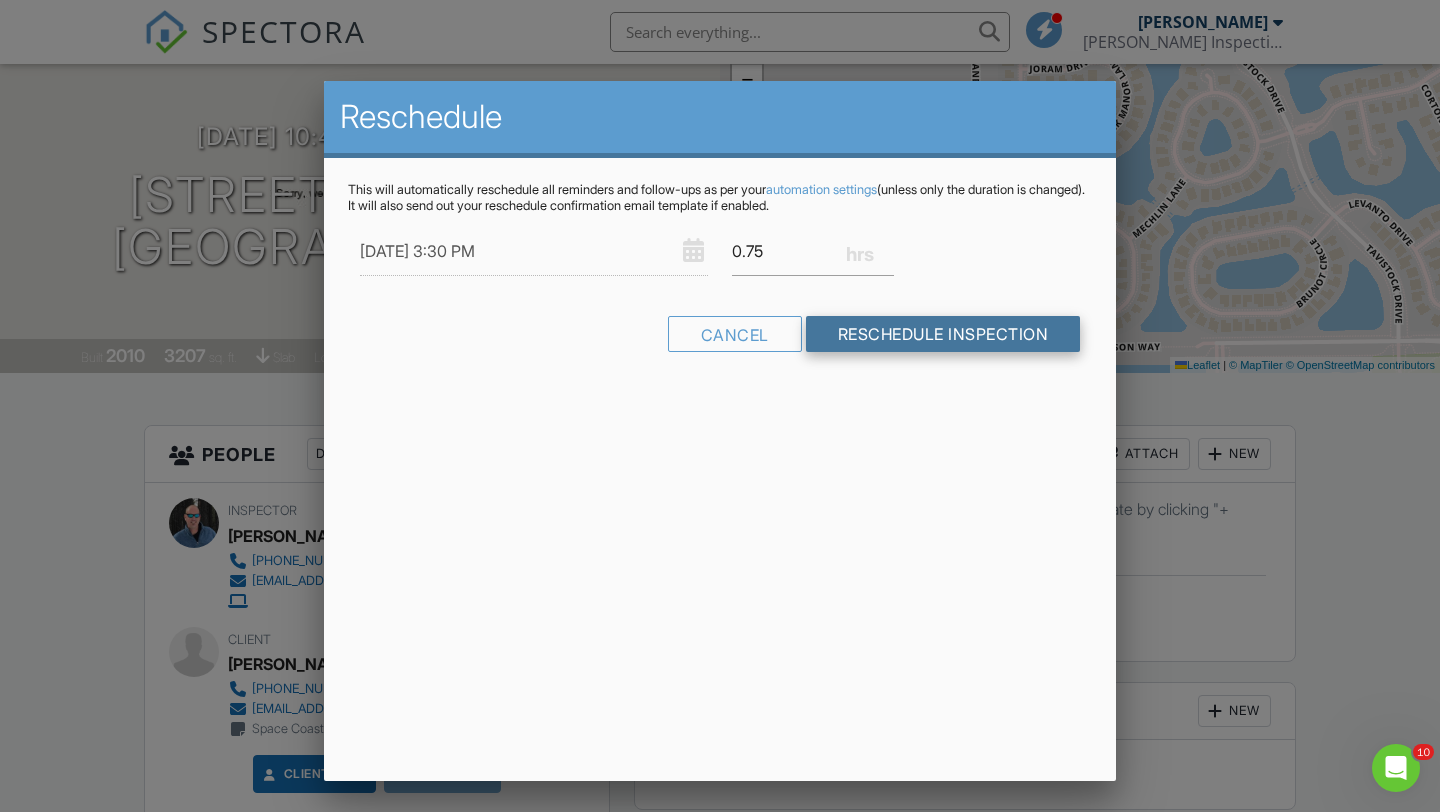 click on "Reschedule Inspection" at bounding box center (943, 334) 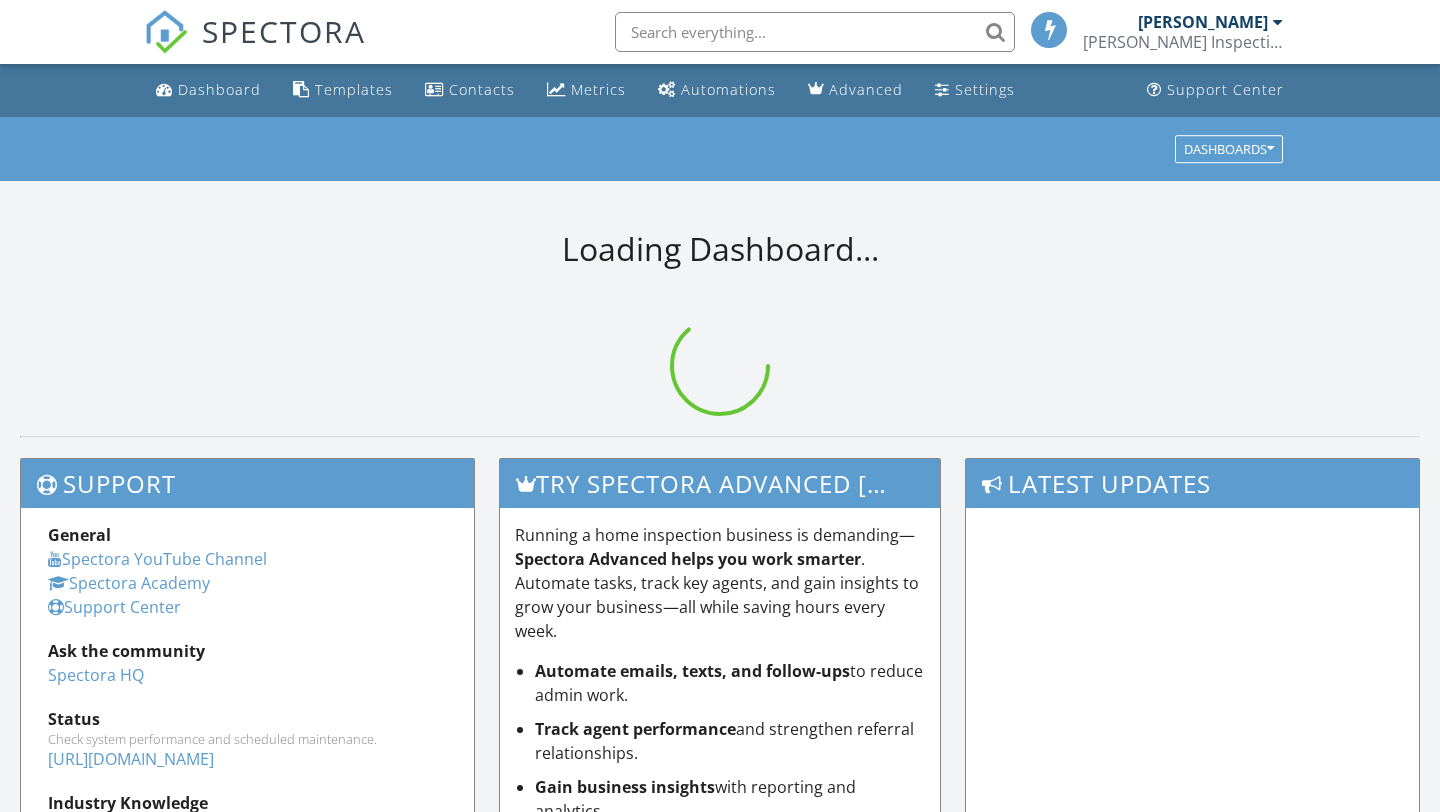 scroll, scrollTop: 0, scrollLeft: 0, axis: both 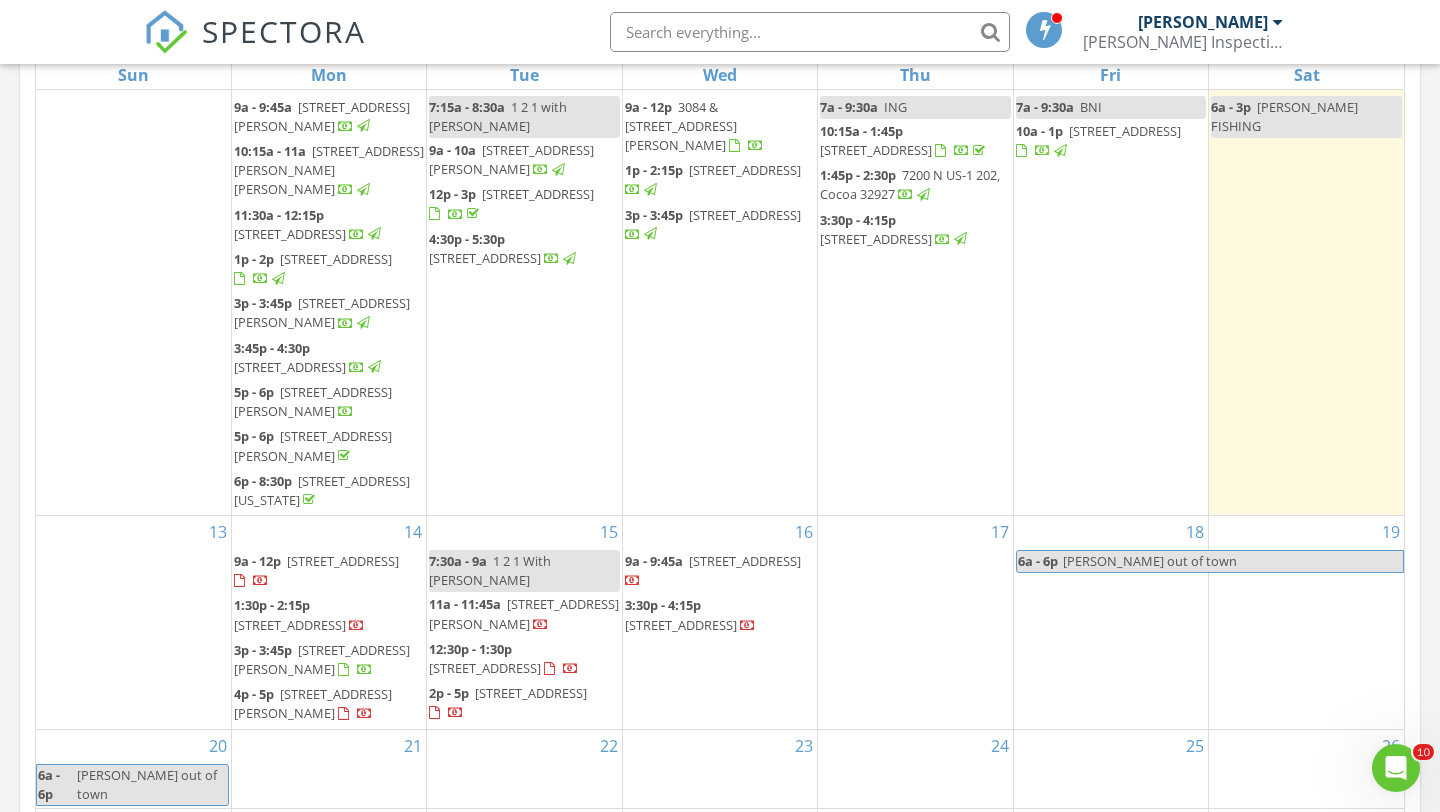 click on "16
9a - 9:45a
3220 Treetop Dr, Titusville 32780
3:30p - 4:15p
3558 Hollisten Cir, Melbourne 32940" at bounding box center [720, 622] 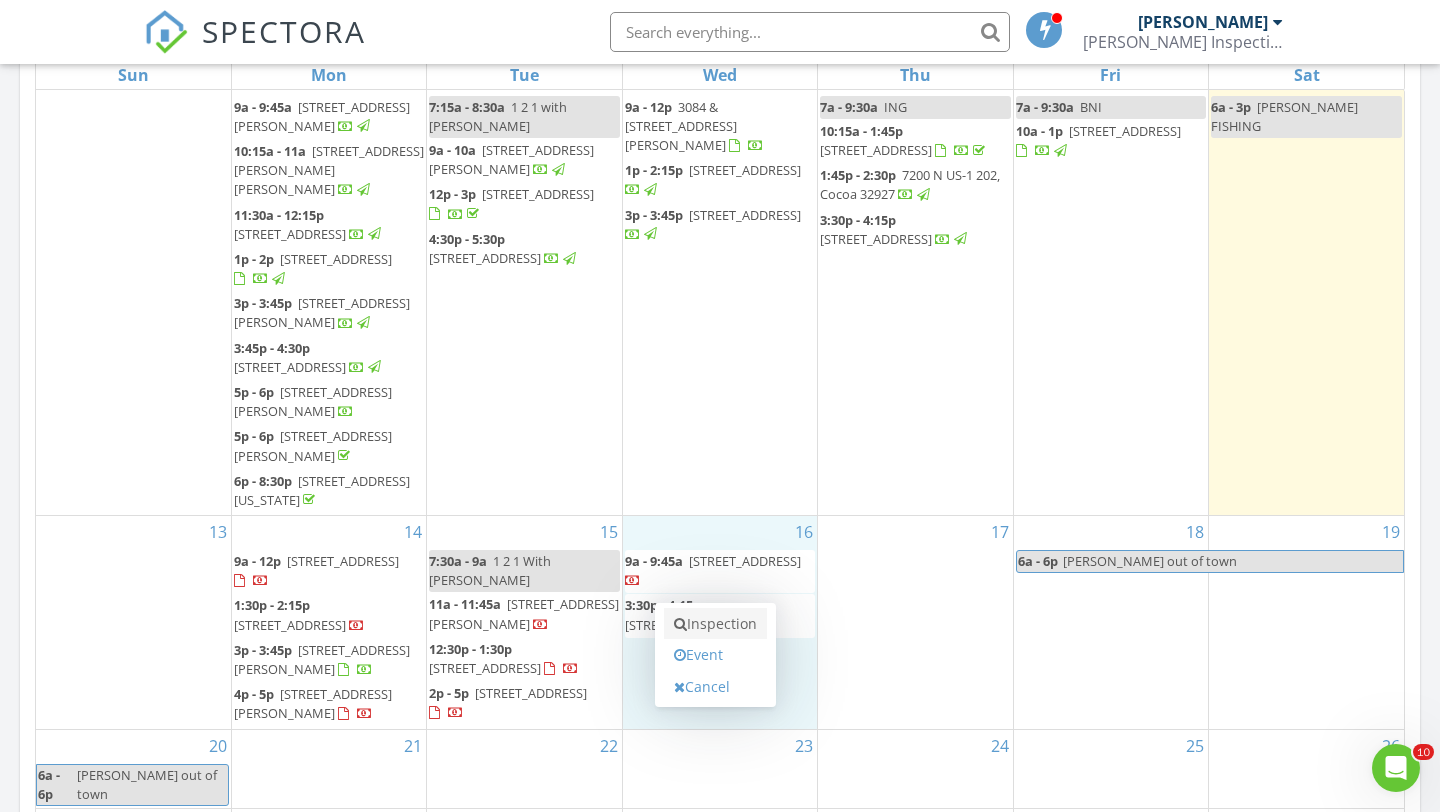 click on "Inspection" at bounding box center (715, 624) 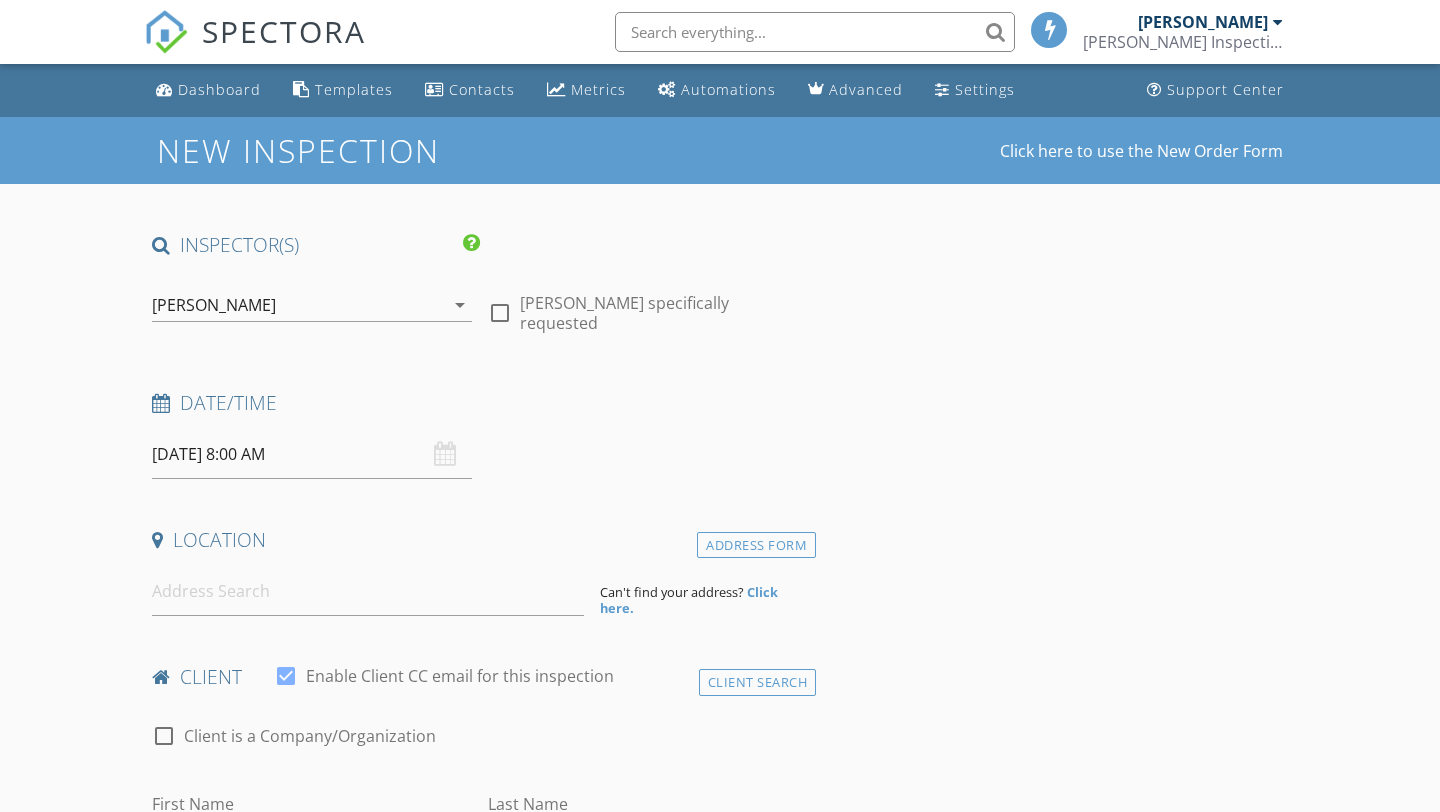 scroll, scrollTop: 0, scrollLeft: 0, axis: both 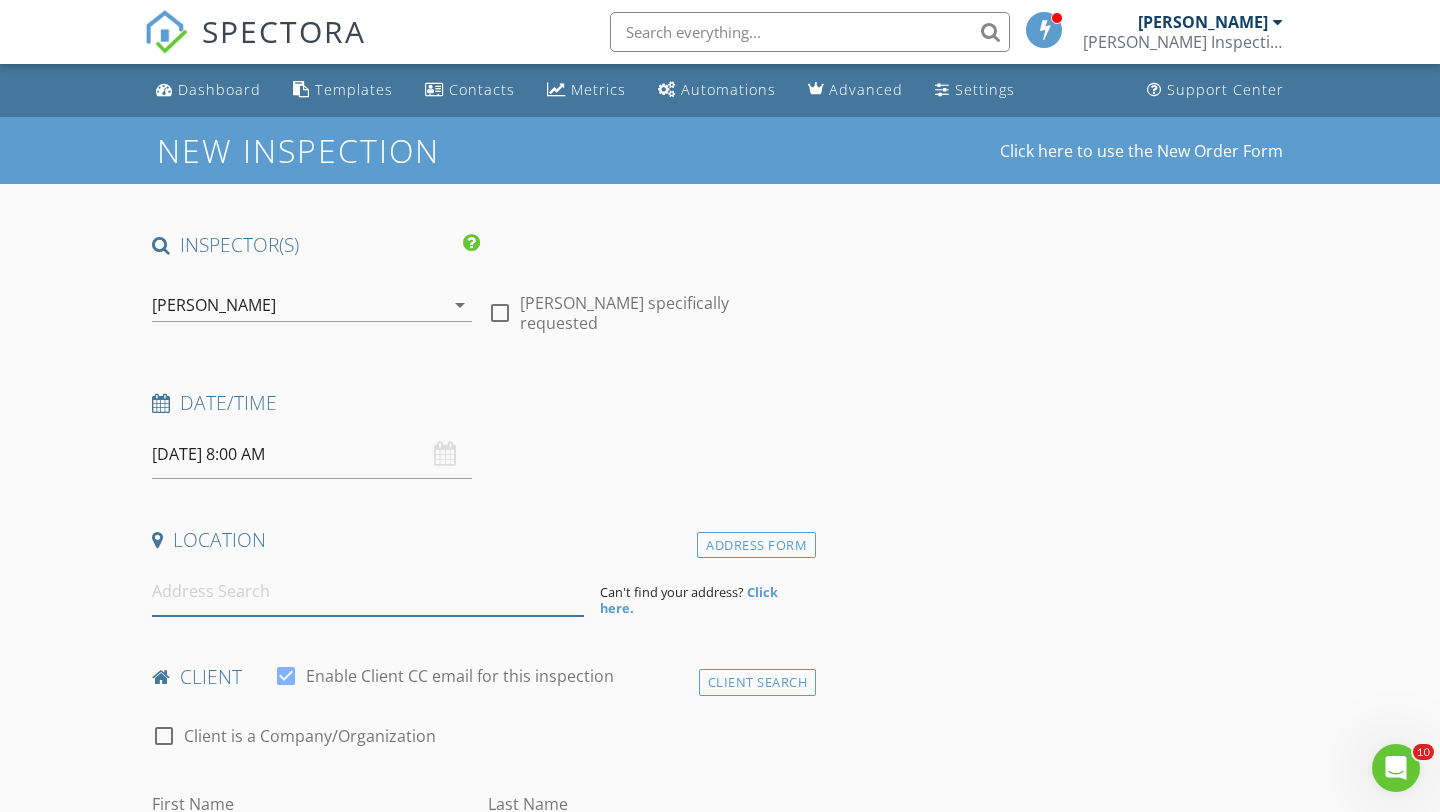 click at bounding box center [368, 591] 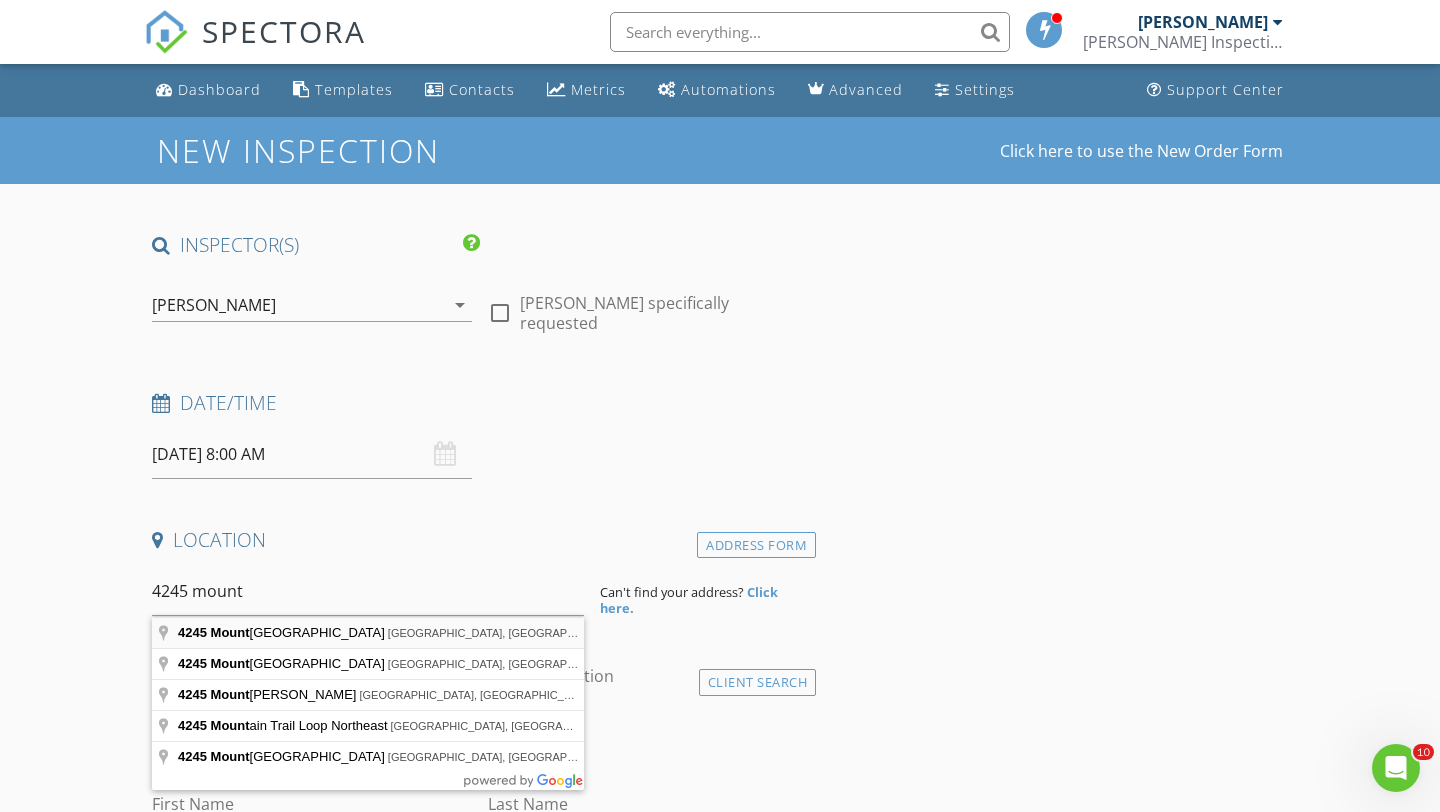 type on "[STREET_ADDRESS]" 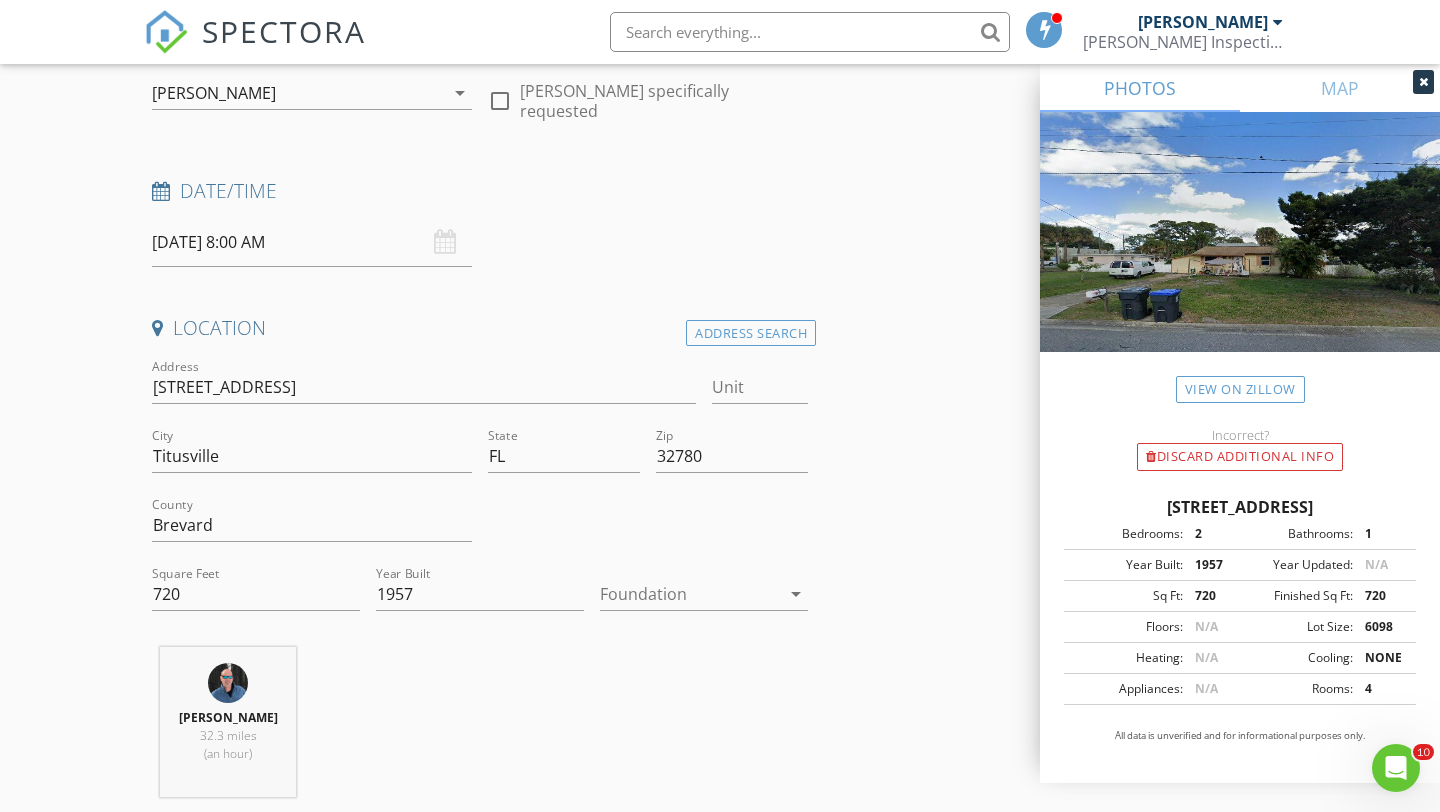 scroll, scrollTop: 261, scrollLeft: 0, axis: vertical 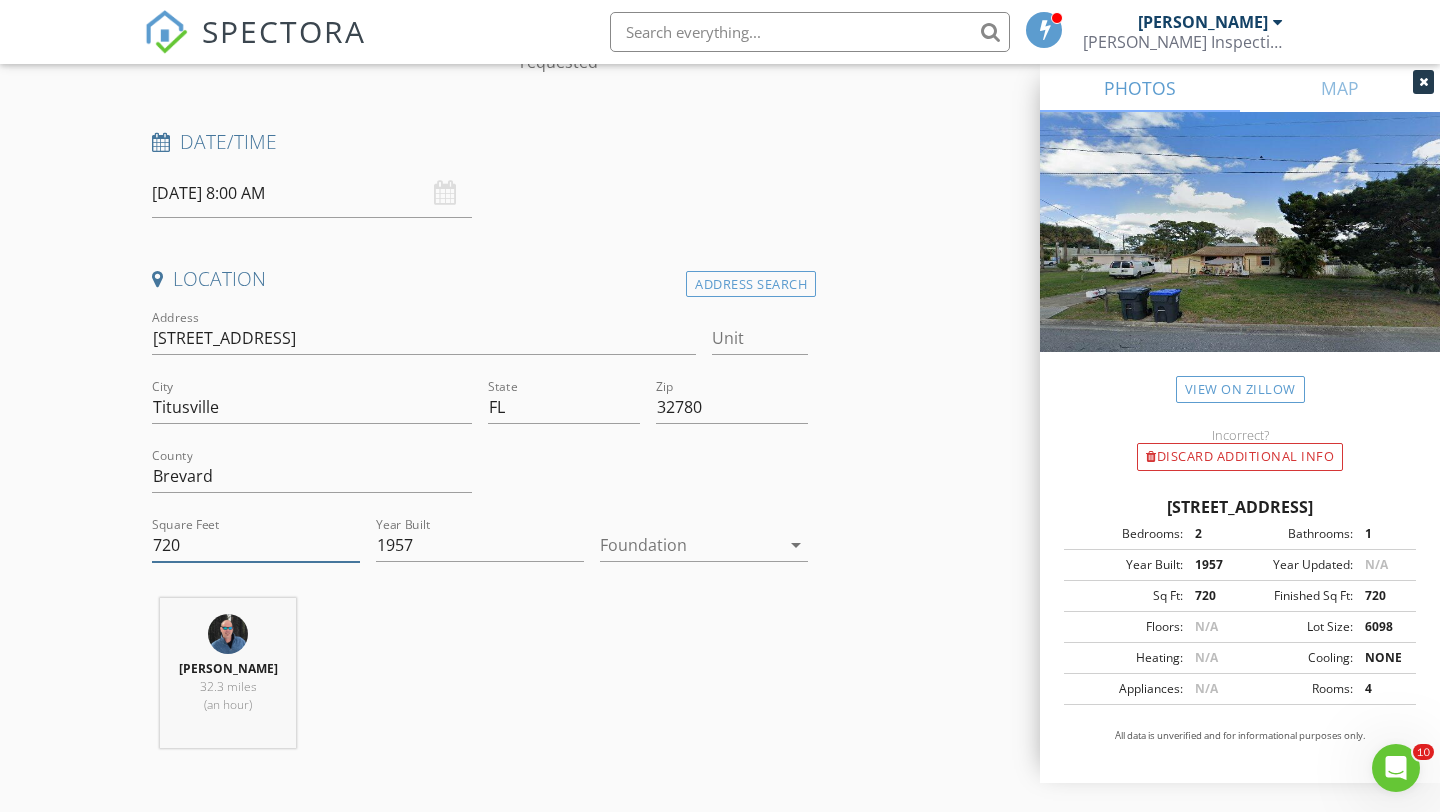 click on "720" at bounding box center [256, 545] 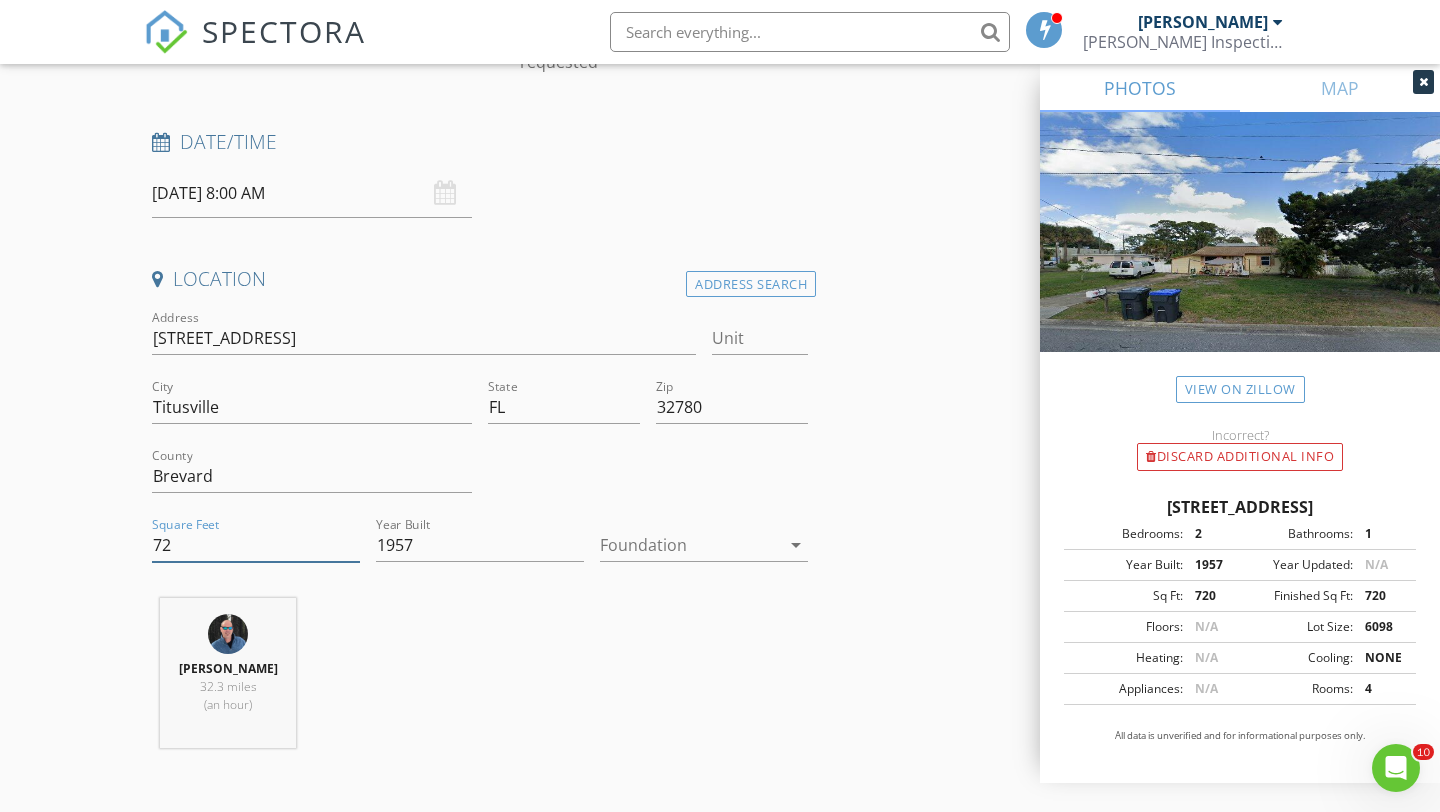type on "7" 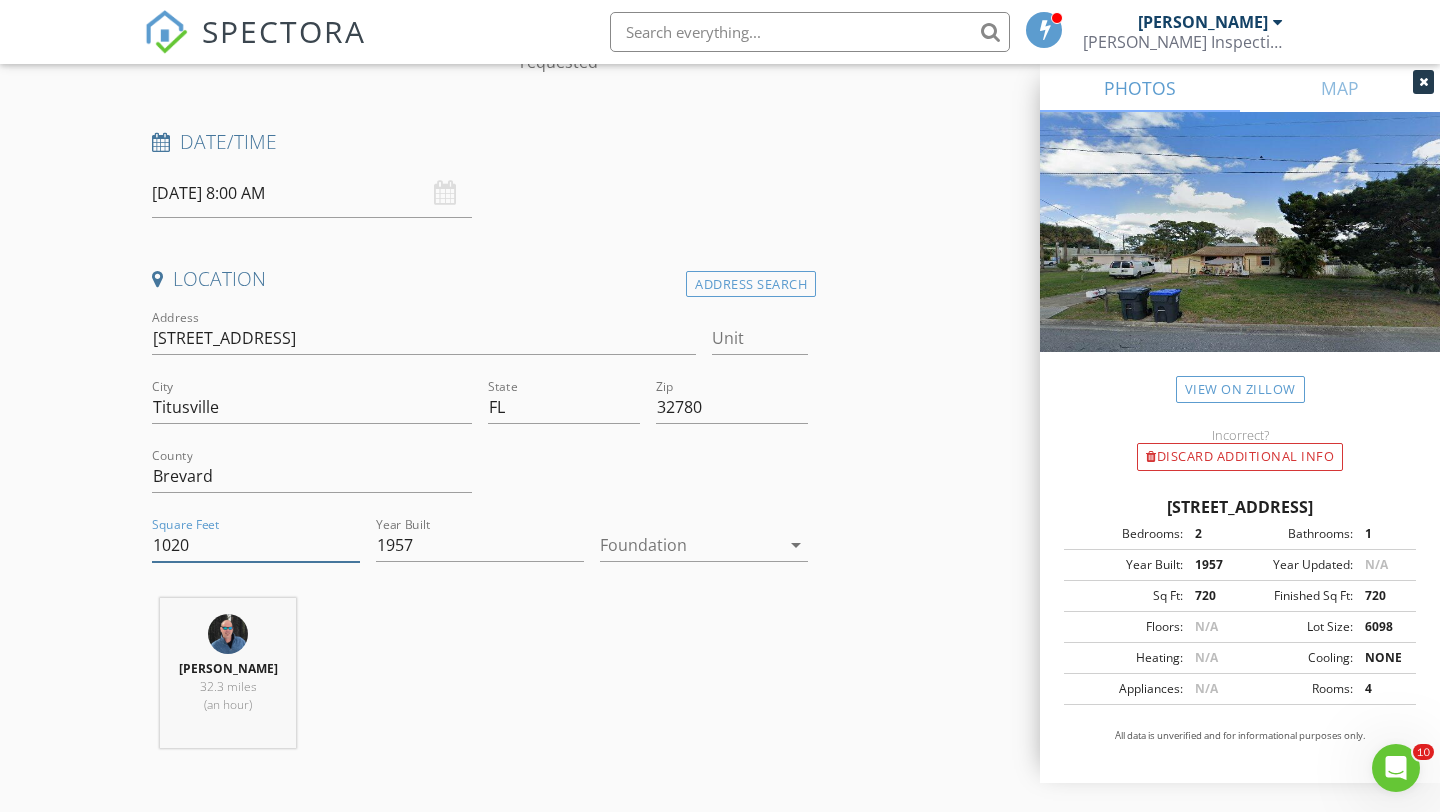 type on "1020" 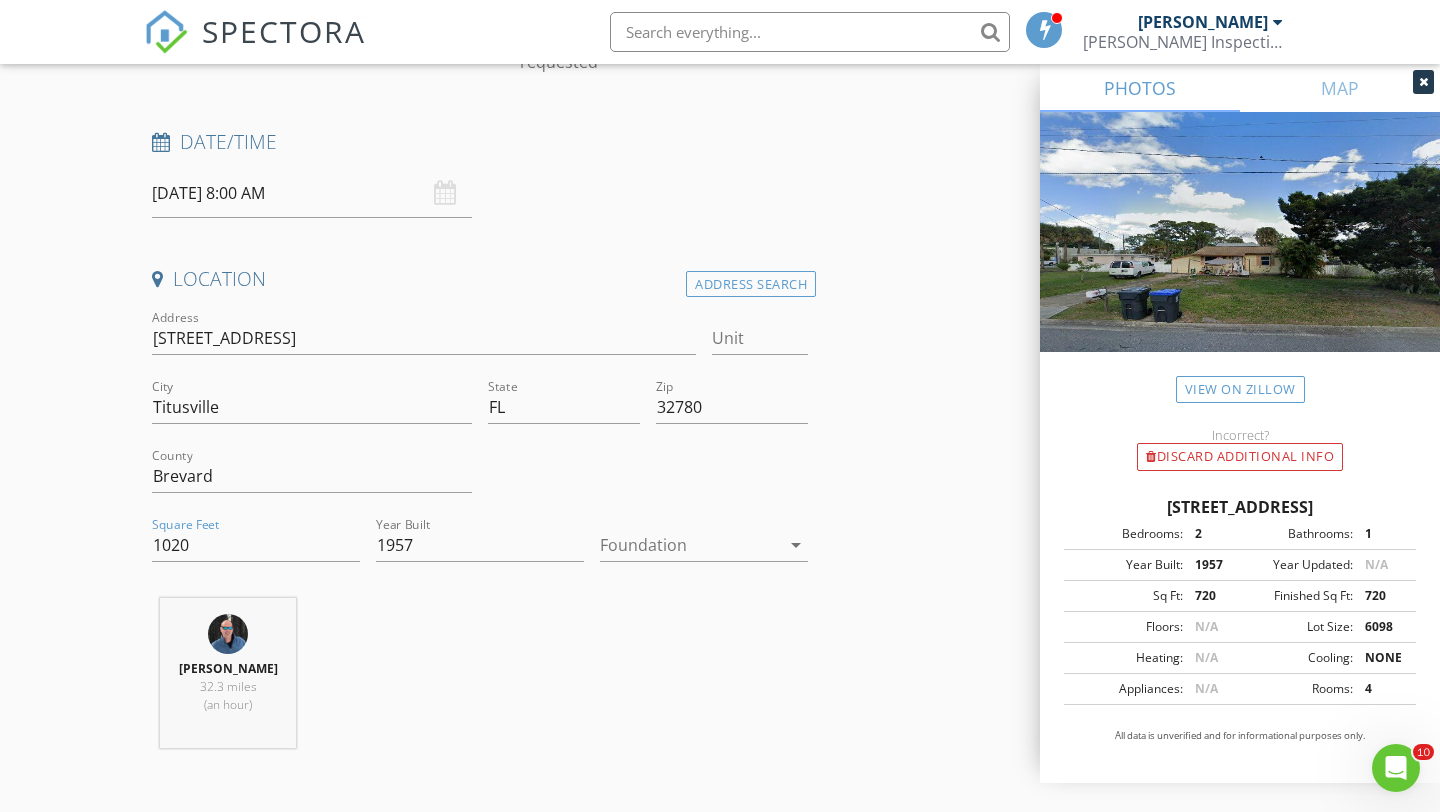 click at bounding box center (690, 545) 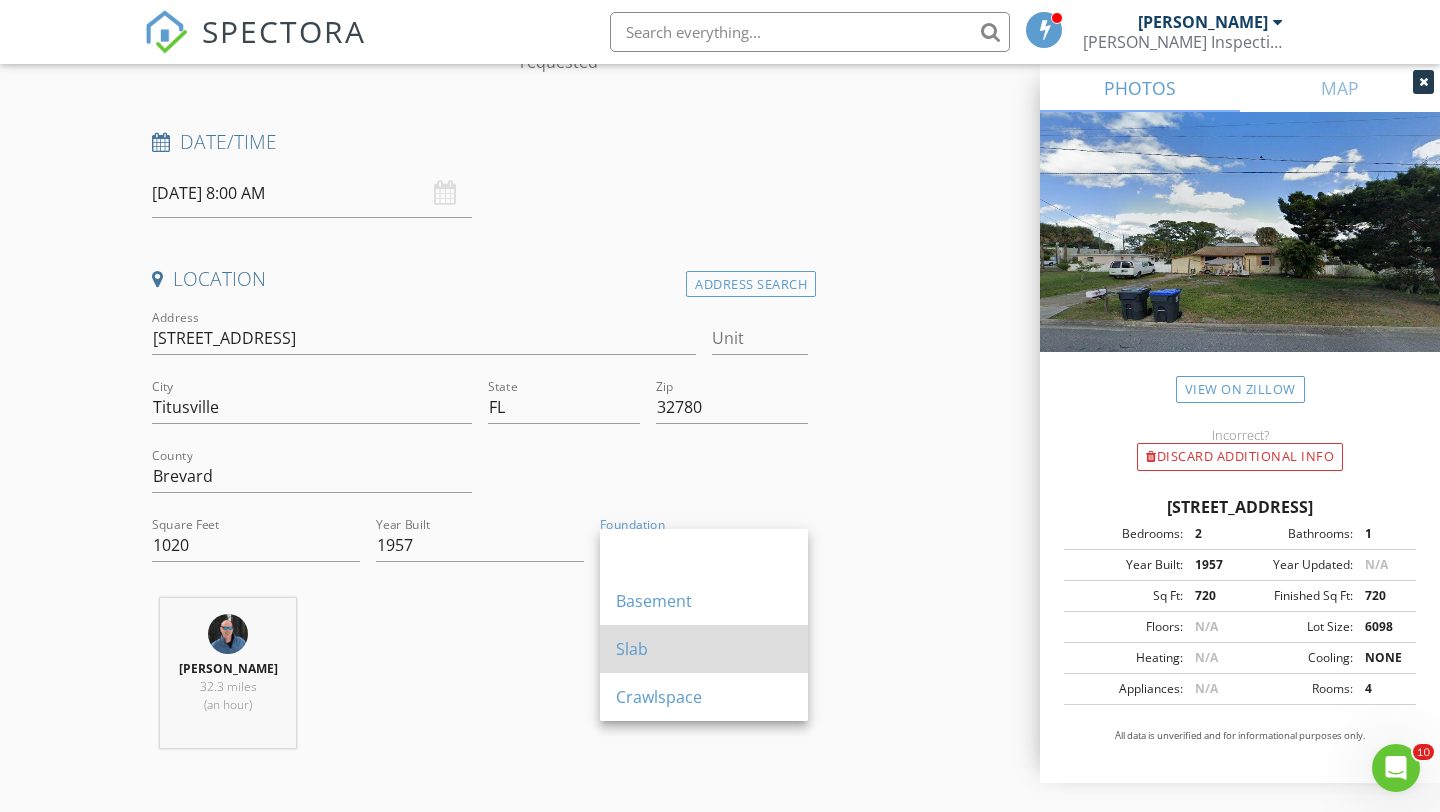 click on "Slab" at bounding box center [704, 649] 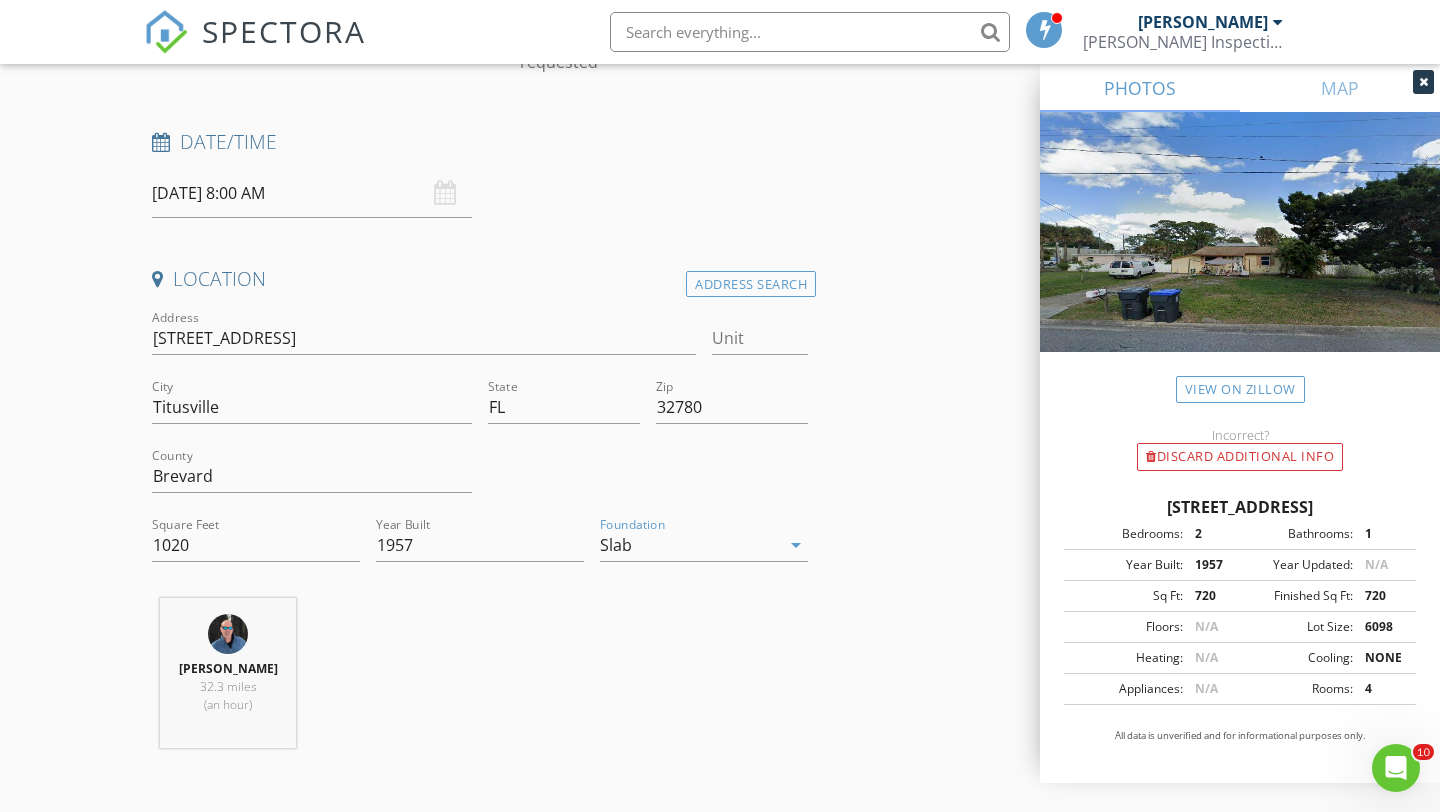 click on "Allen Lucas     32.3 miles     (an hour)" at bounding box center (480, 681) 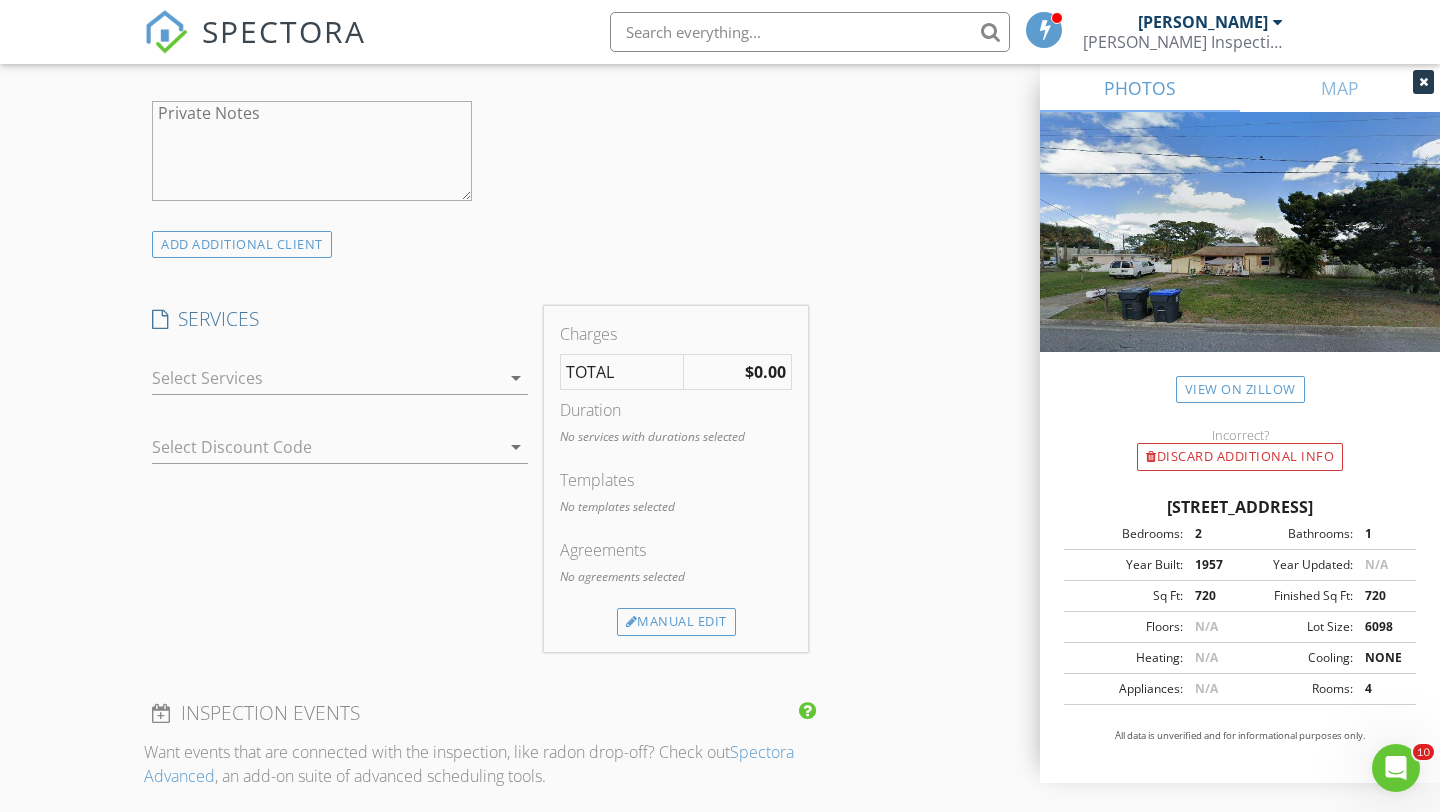 scroll, scrollTop: 1423, scrollLeft: 0, axis: vertical 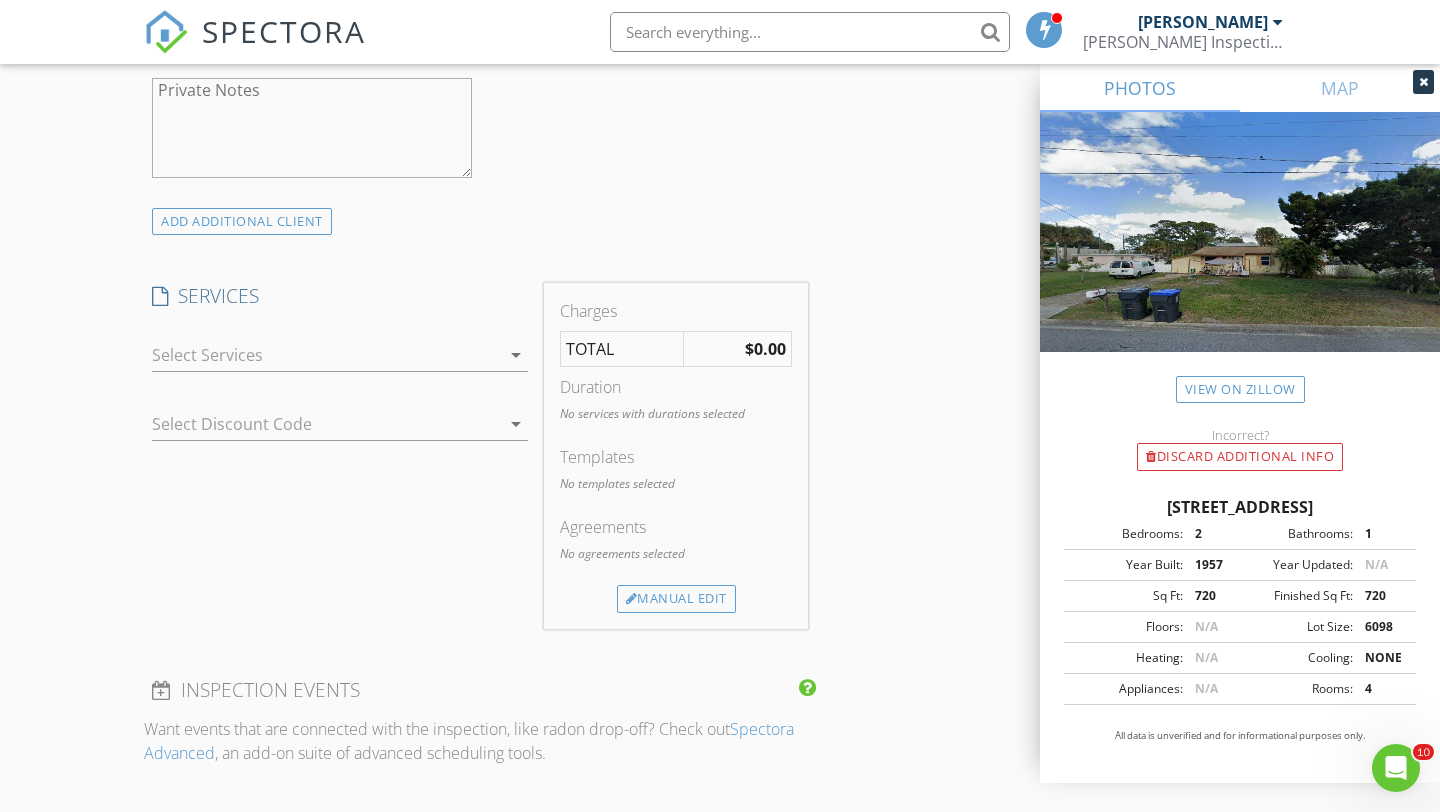 click at bounding box center [326, 355] 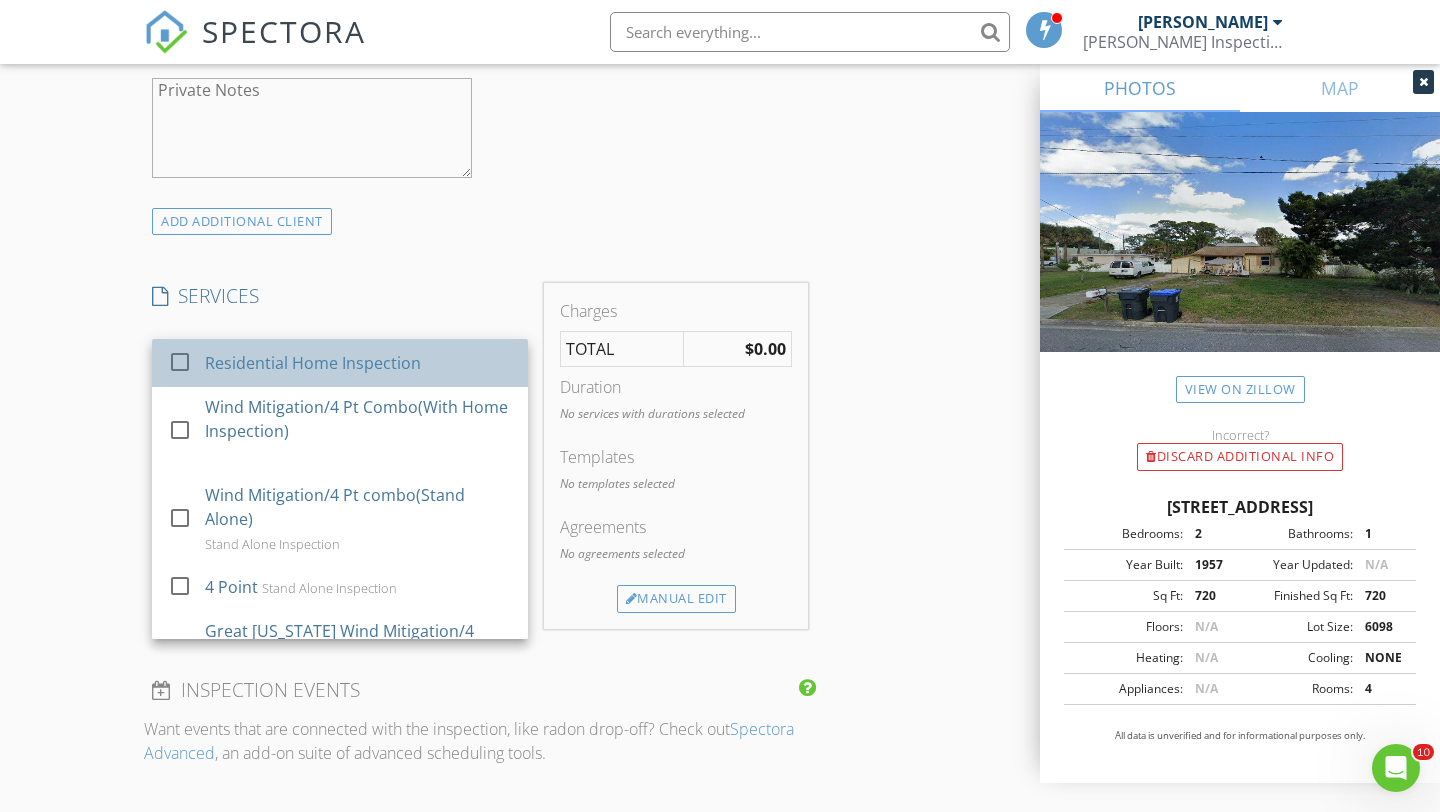 click on "Residential Home Inspection" at bounding box center (358, 363) 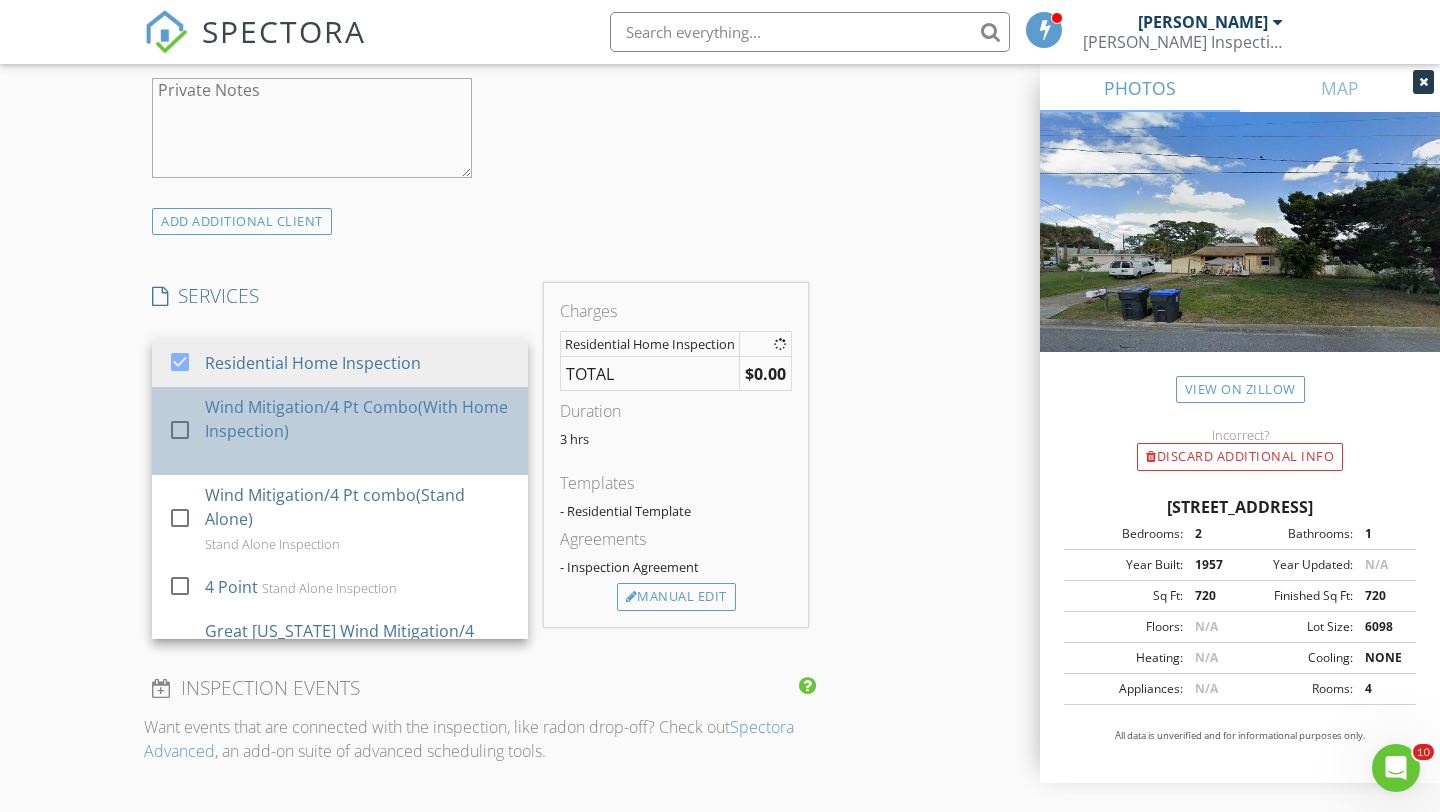 click on "Wind Mitigation/4 Pt Combo(With Home Inspection)" at bounding box center [358, 419] 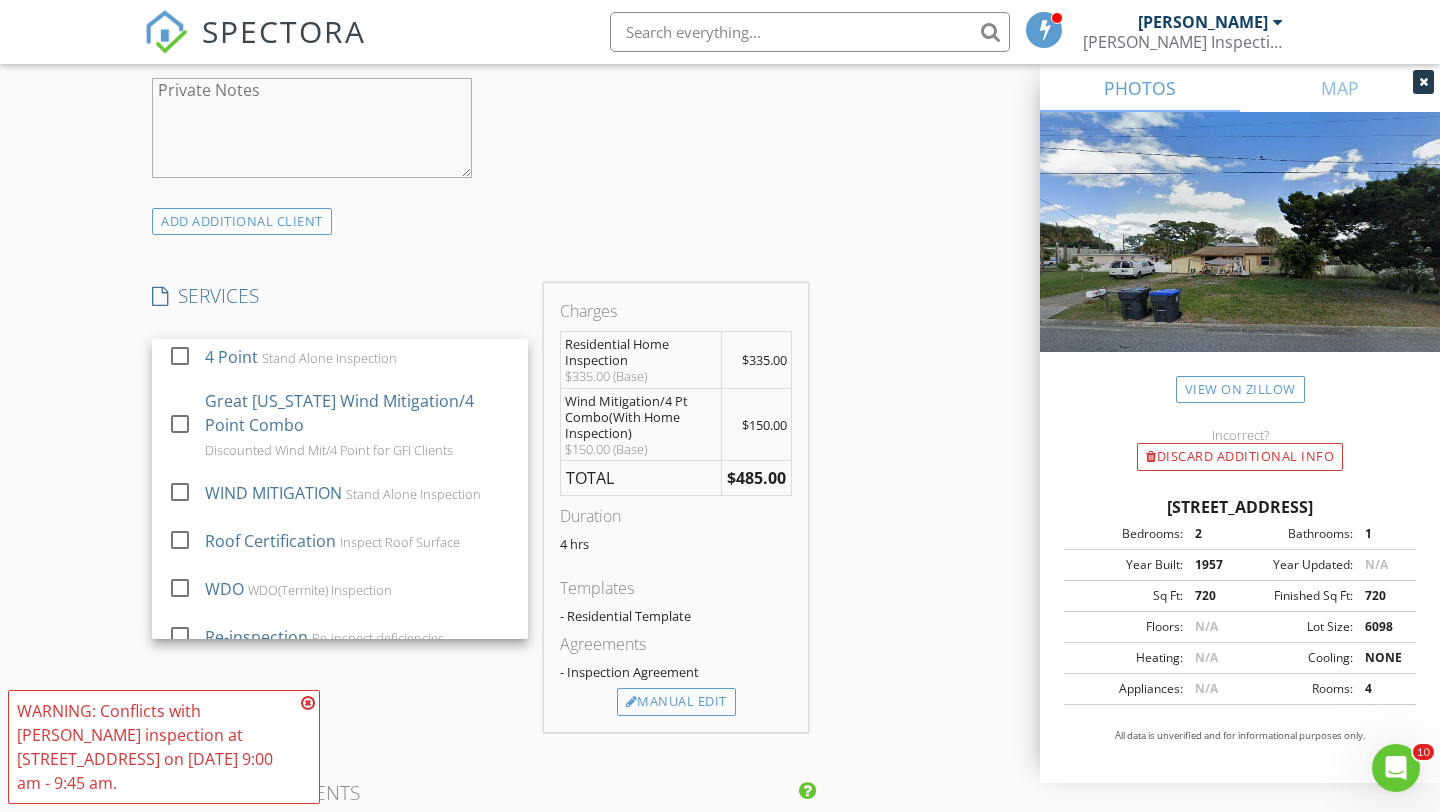scroll, scrollTop: 233, scrollLeft: 0, axis: vertical 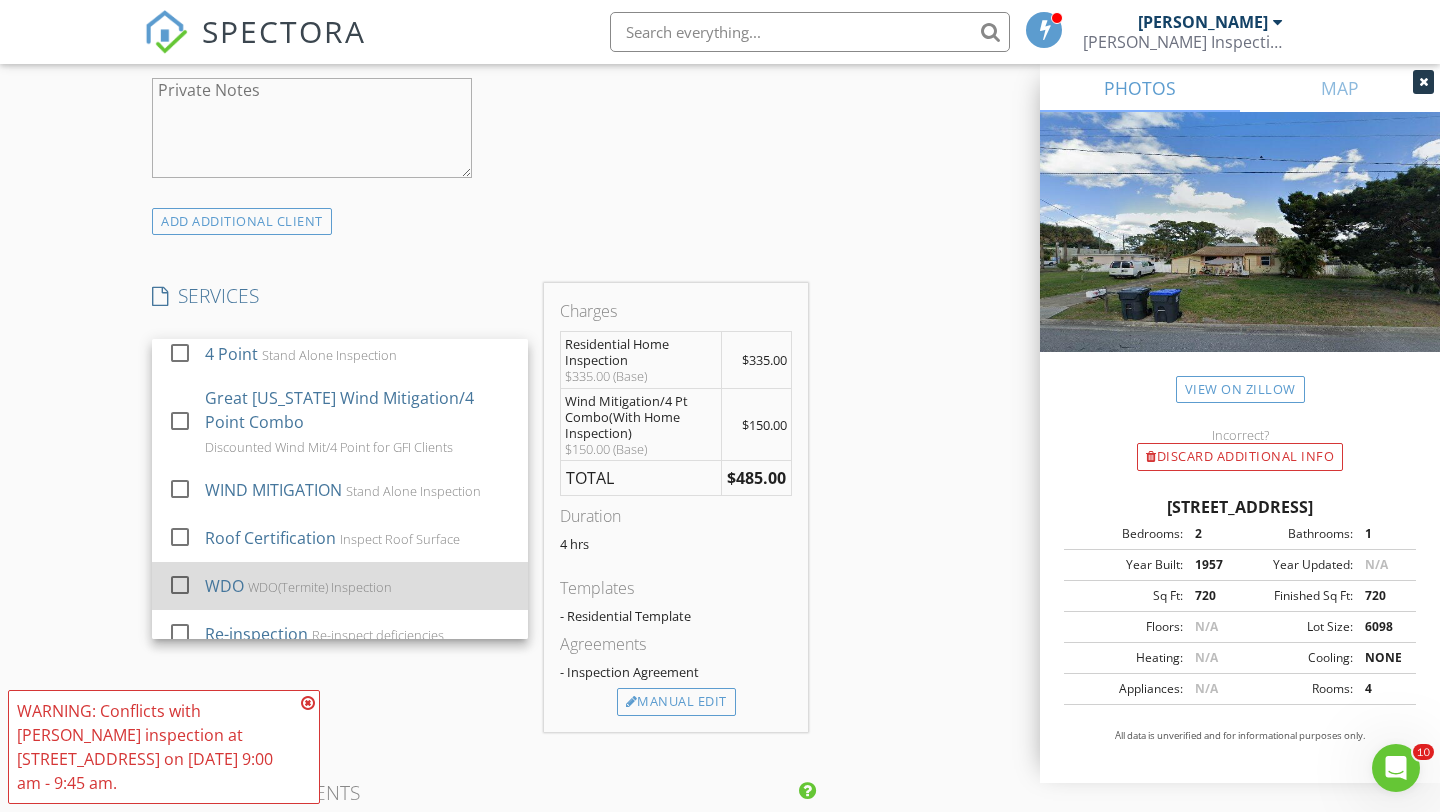 click on "WDO(Termite) Inspection" at bounding box center (320, 587) 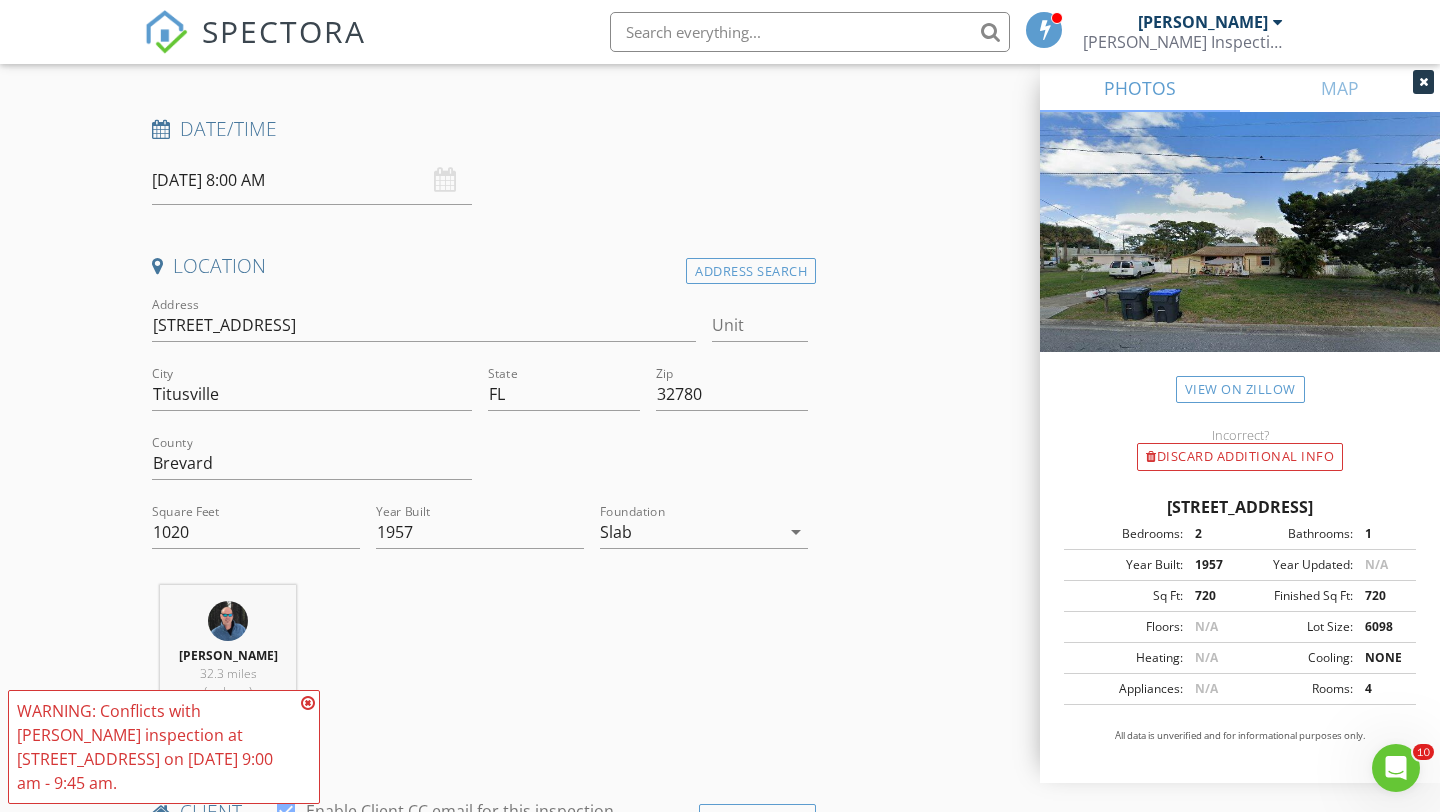 scroll, scrollTop: 0, scrollLeft: 0, axis: both 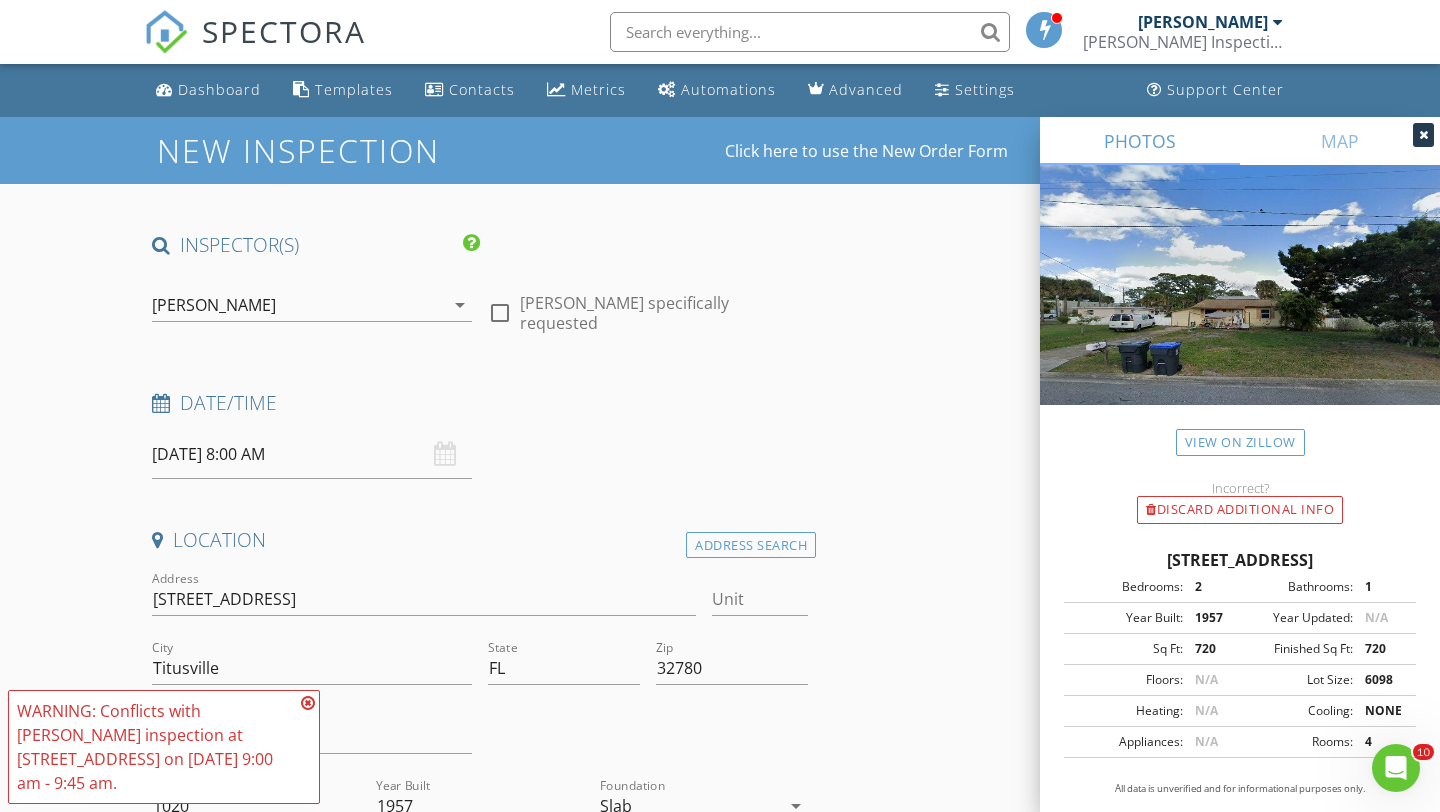 click on "[DATE] 8:00 AM" at bounding box center (312, 454) 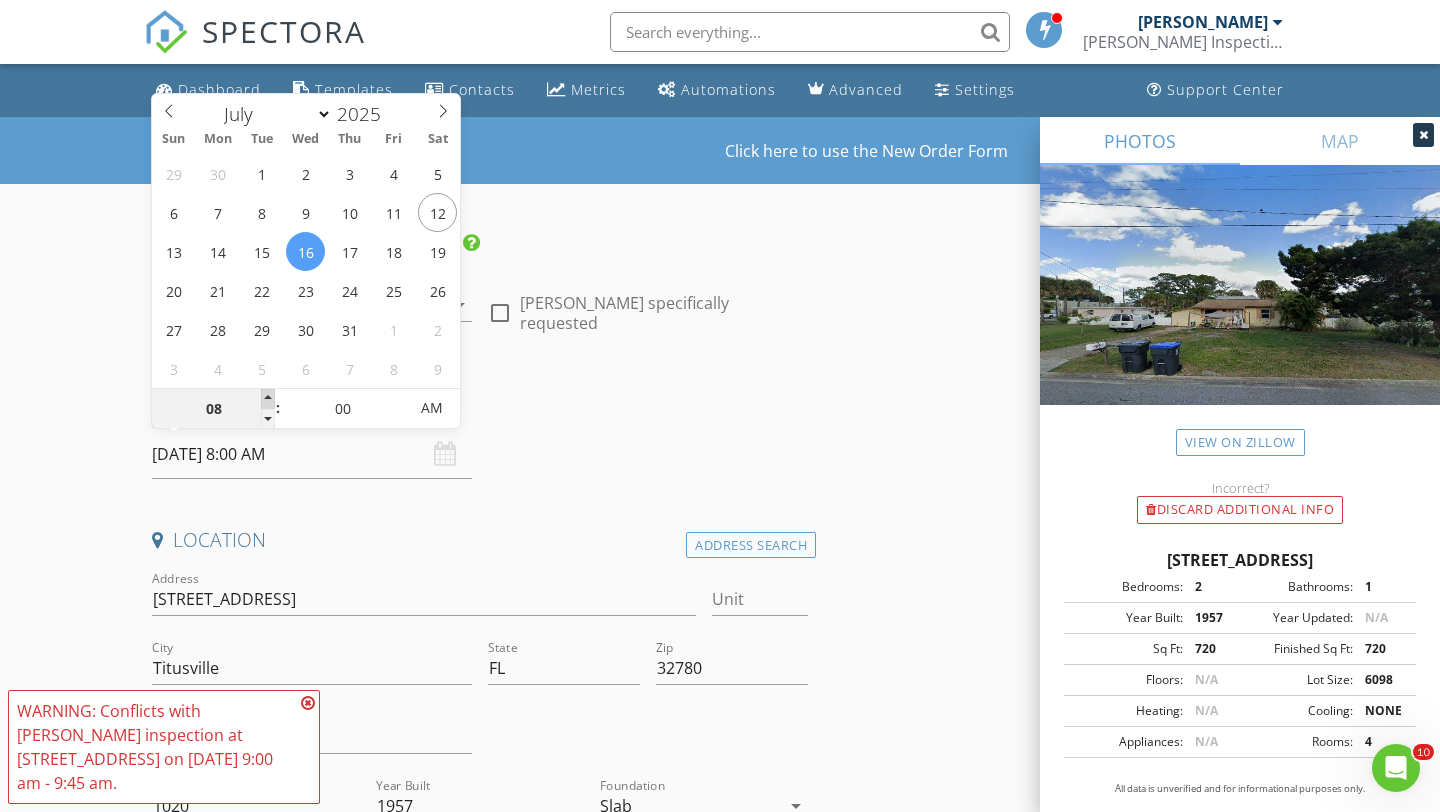 type on "[DATE] 9:00 AM" 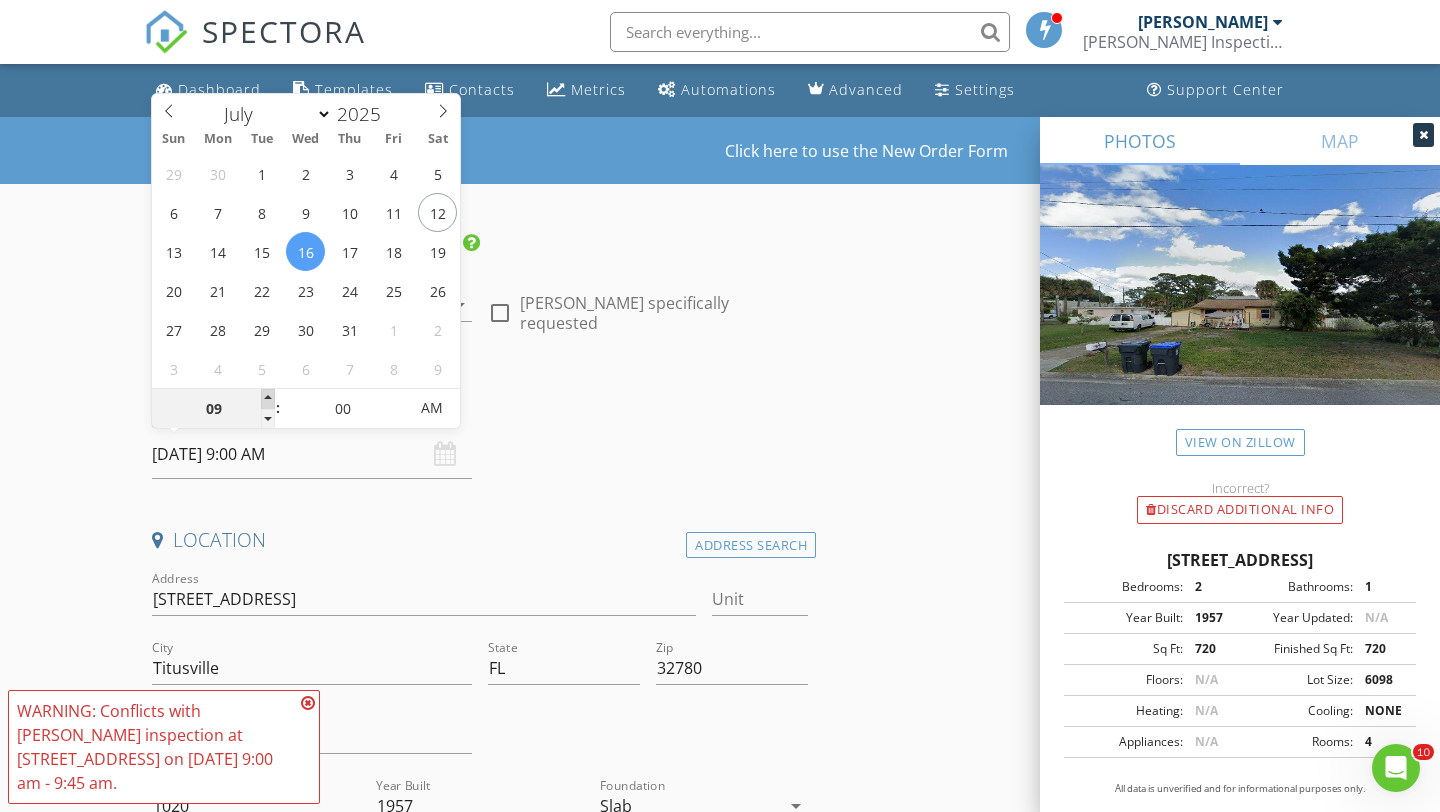 click at bounding box center (268, 399) 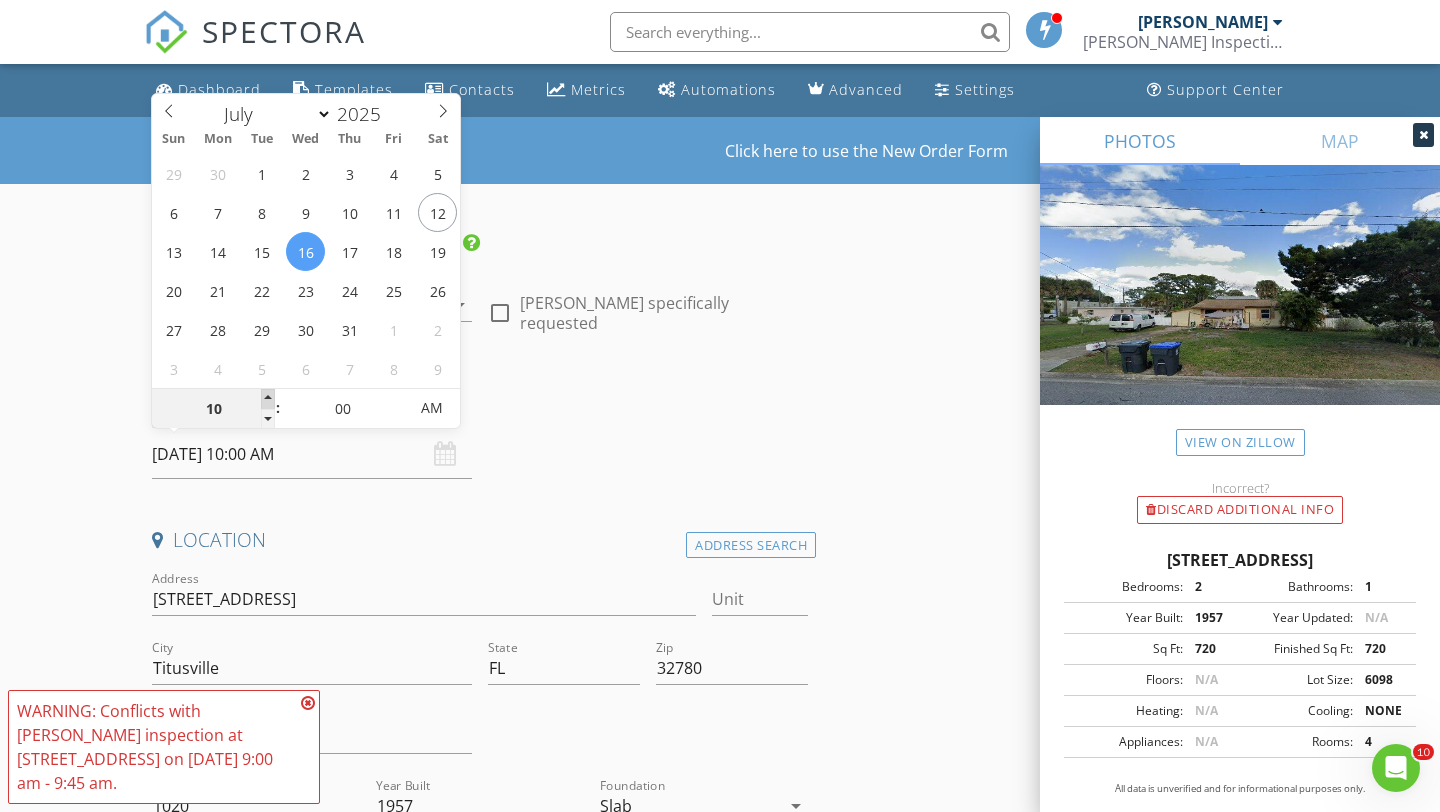 click at bounding box center (268, 399) 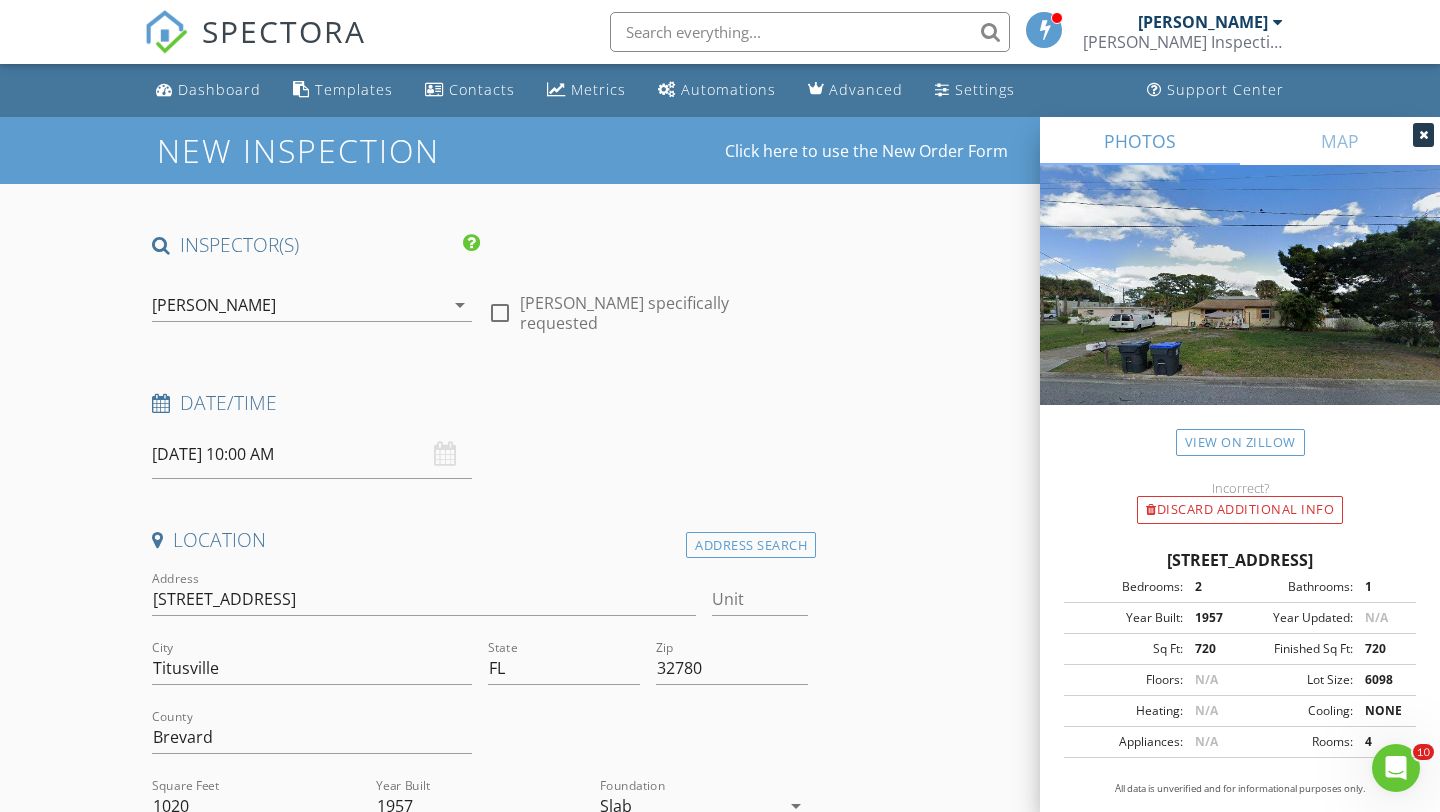 click on "New Inspection
Click here to use the New Order Form
INSPECTOR(S)
check_box   Allen Lucas   PRIMARY   Allen Lucas arrow_drop_down   check_box_outline_blank Allen Lucas specifically requested
Date/Time
07/16/2025 10:00 AM
Location
Address Search       Address 4245 Mt Sterling Ave   Unit   City Titusville   State FL   Zip 32780   County Brevard     Square Feet 1020   Year Built 1957   Foundation Slab arrow_drop_down     Allen Lucas     32.3 miles     (an hour)
client
check_box Enable Client CC email for this inspection   Client Search     check_box_outline_blank Client is a Company/Organization     First Name   Last Name   Email   CC Email   Phone           Notes   Private Notes
ADD ADDITIONAL client
SERVICES
check_box   Residential Home Inspection   check_box" at bounding box center [720, 1910] 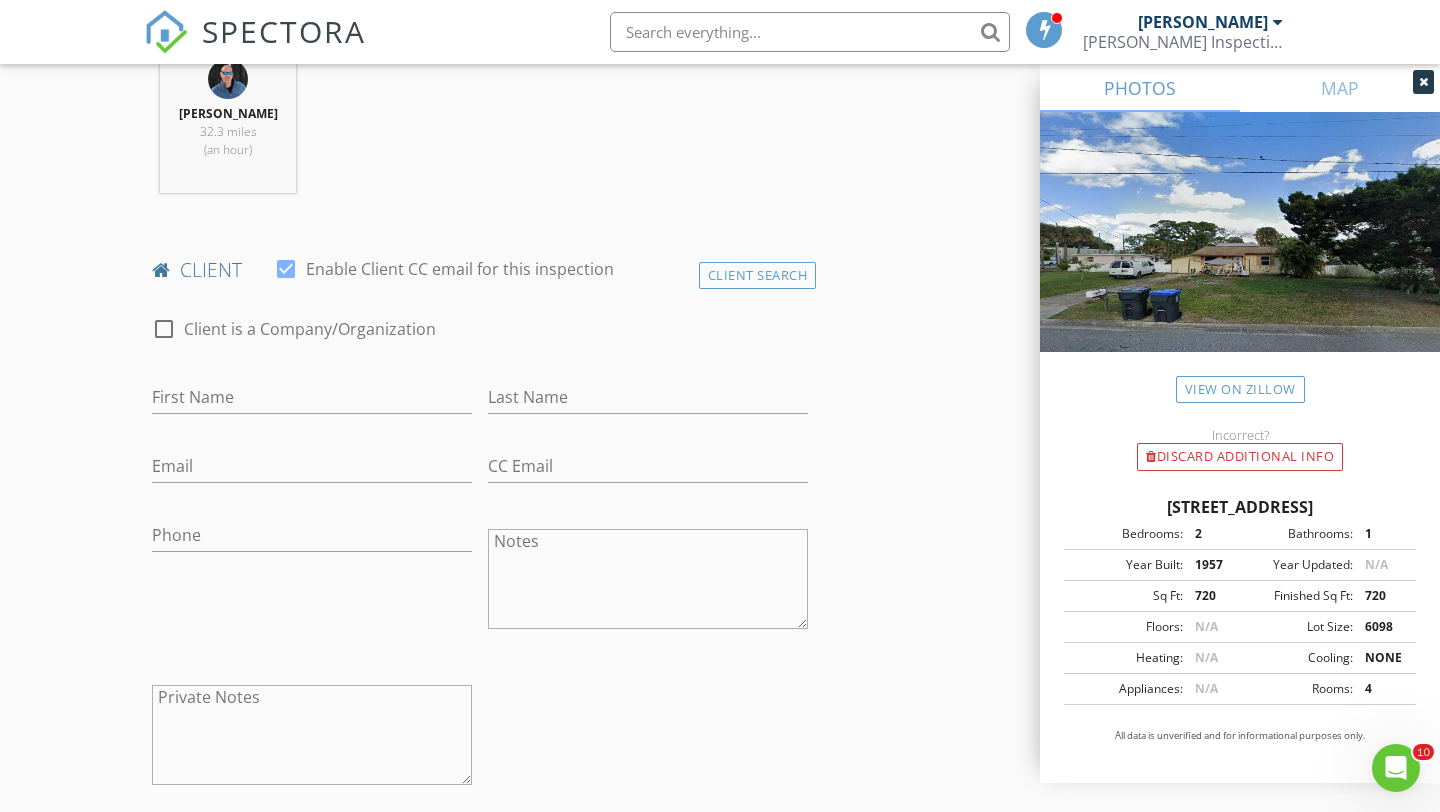 scroll, scrollTop: 817, scrollLeft: 0, axis: vertical 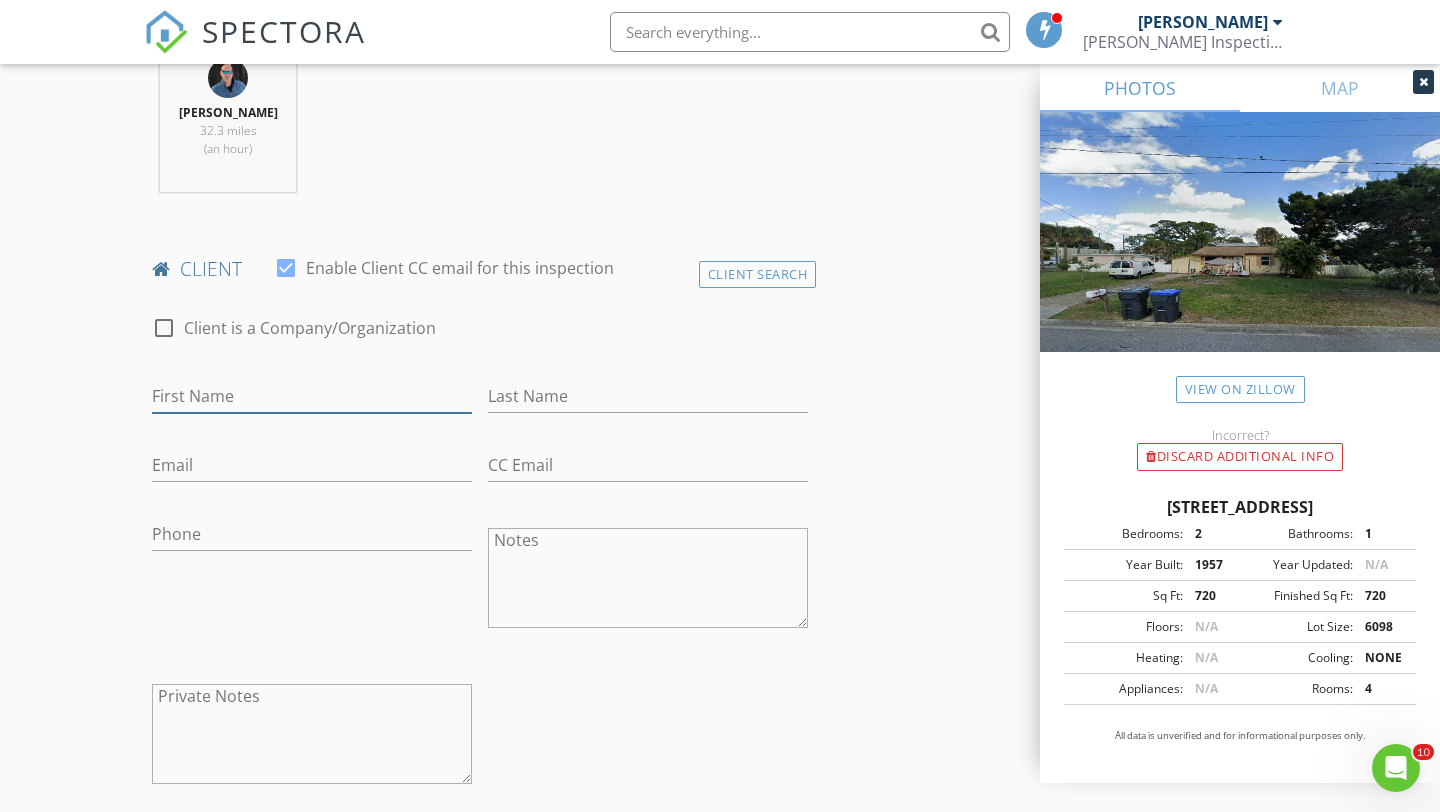 click on "First Name" at bounding box center [312, 396] 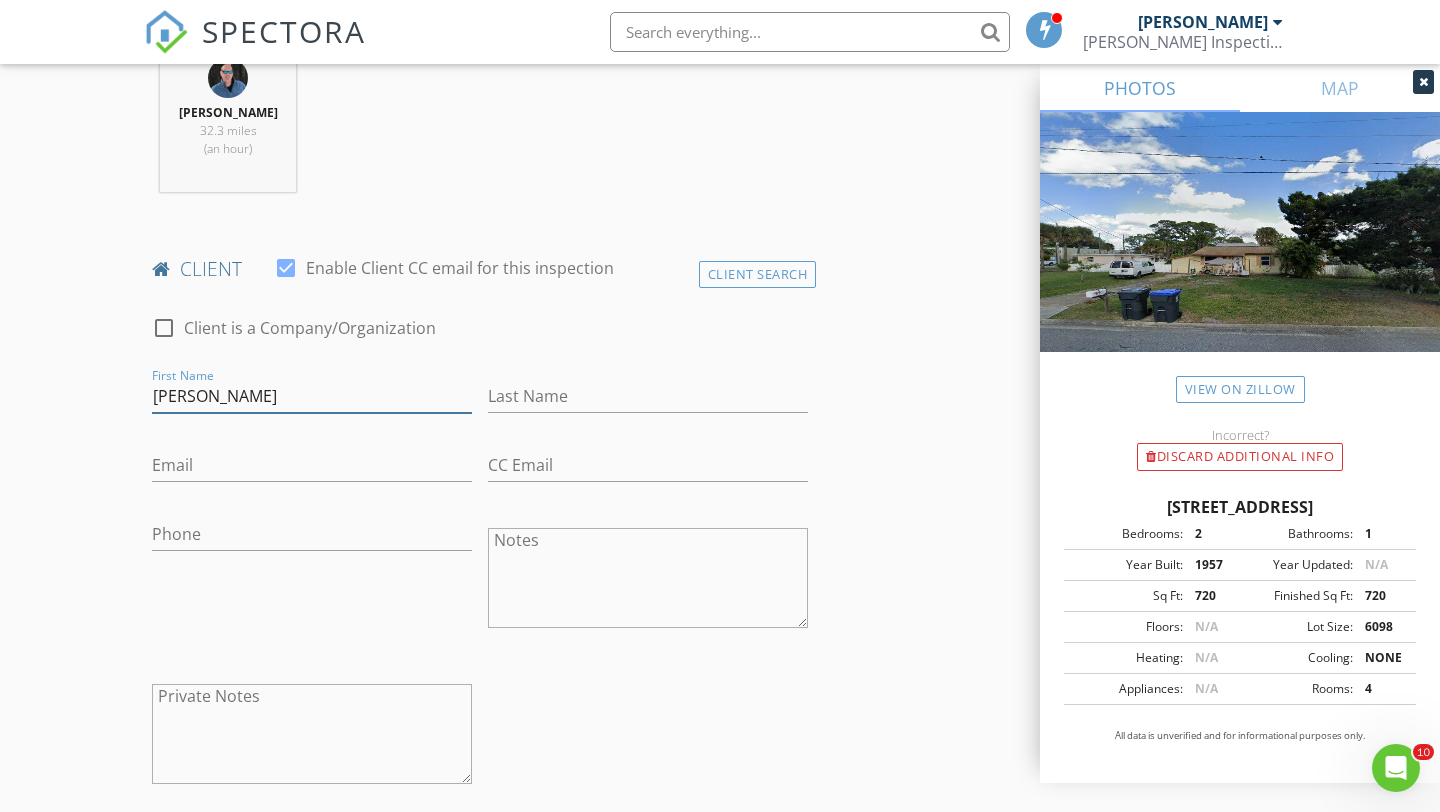 type on "[PERSON_NAME]" 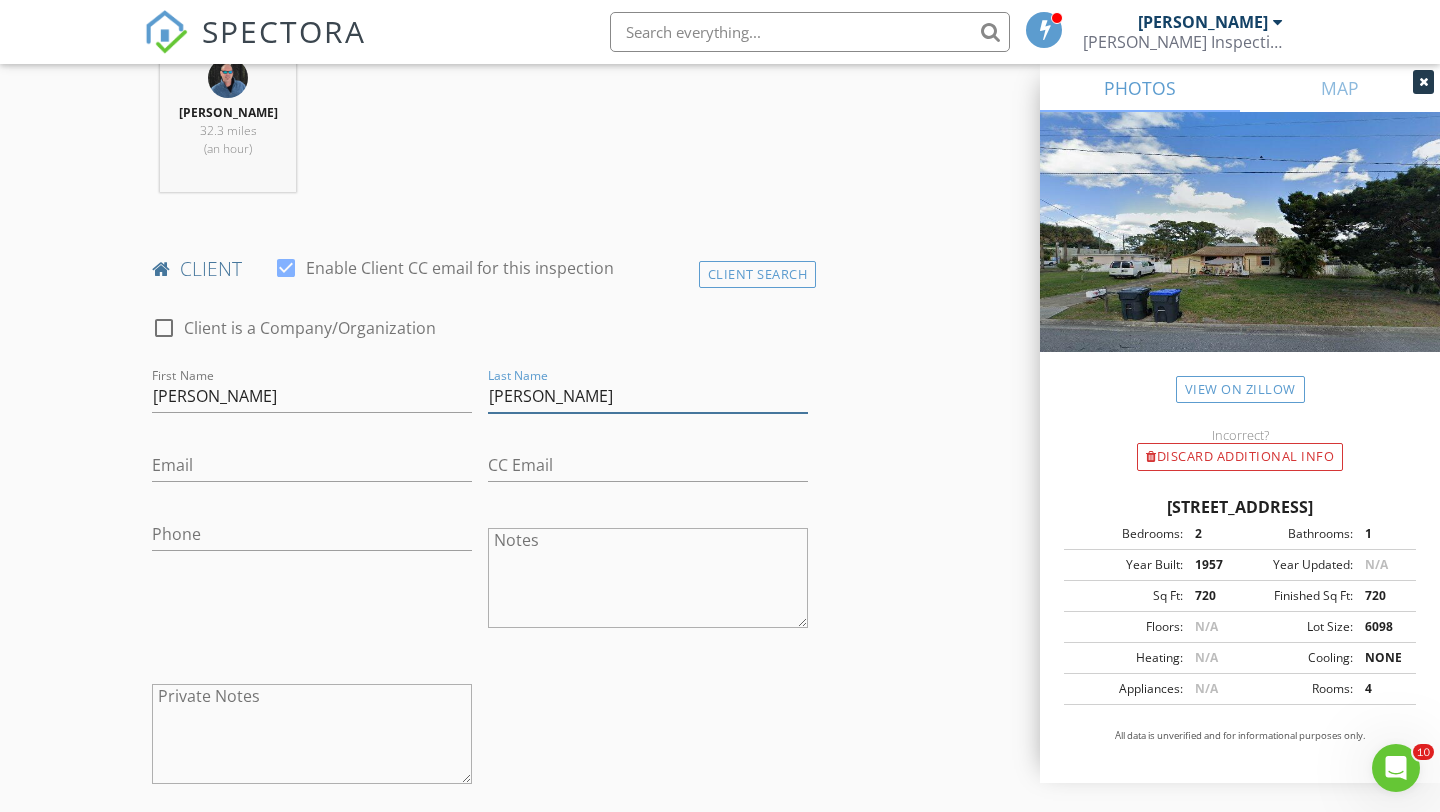 type on "[PERSON_NAME]" 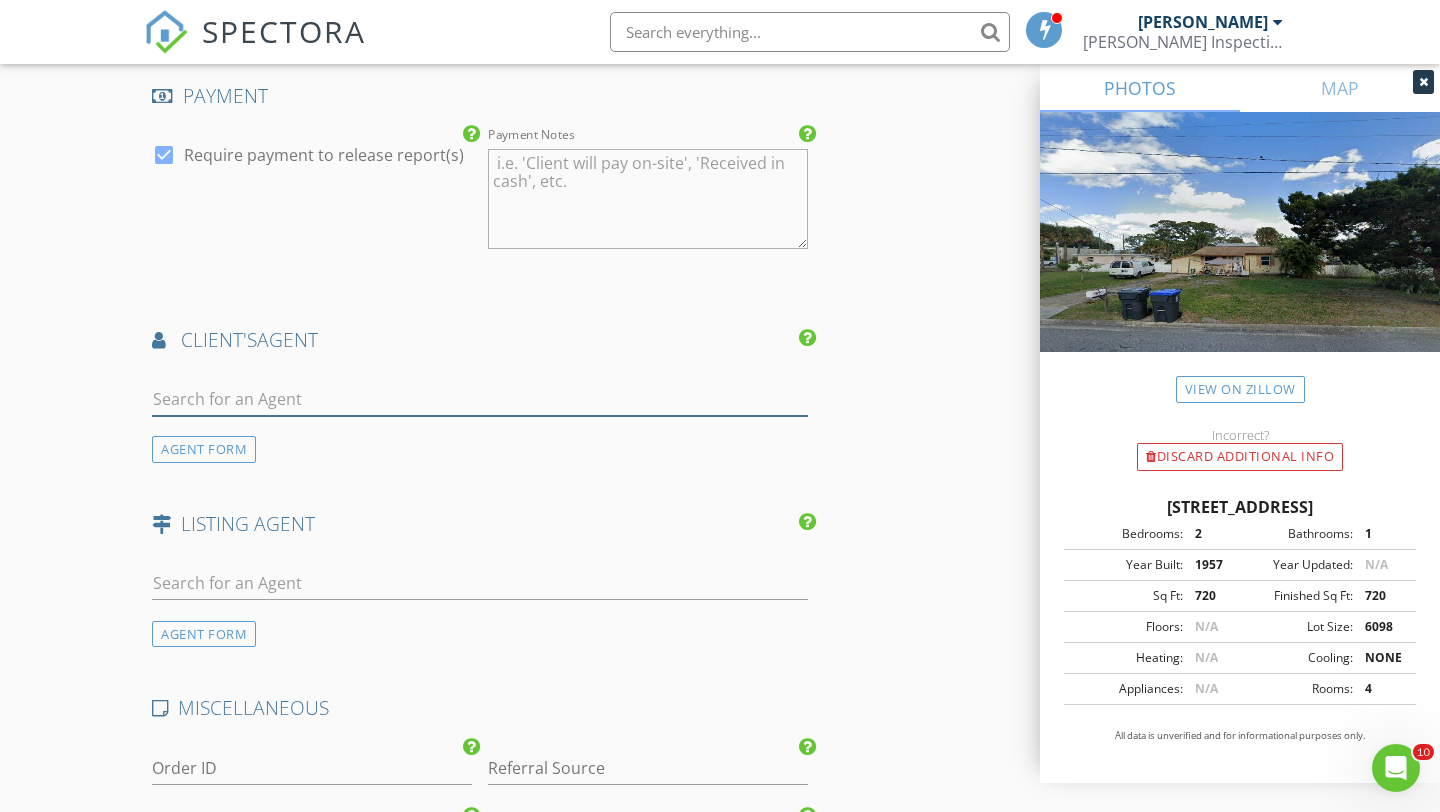 scroll, scrollTop: 2318, scrollLeft: 0, axis: vertical 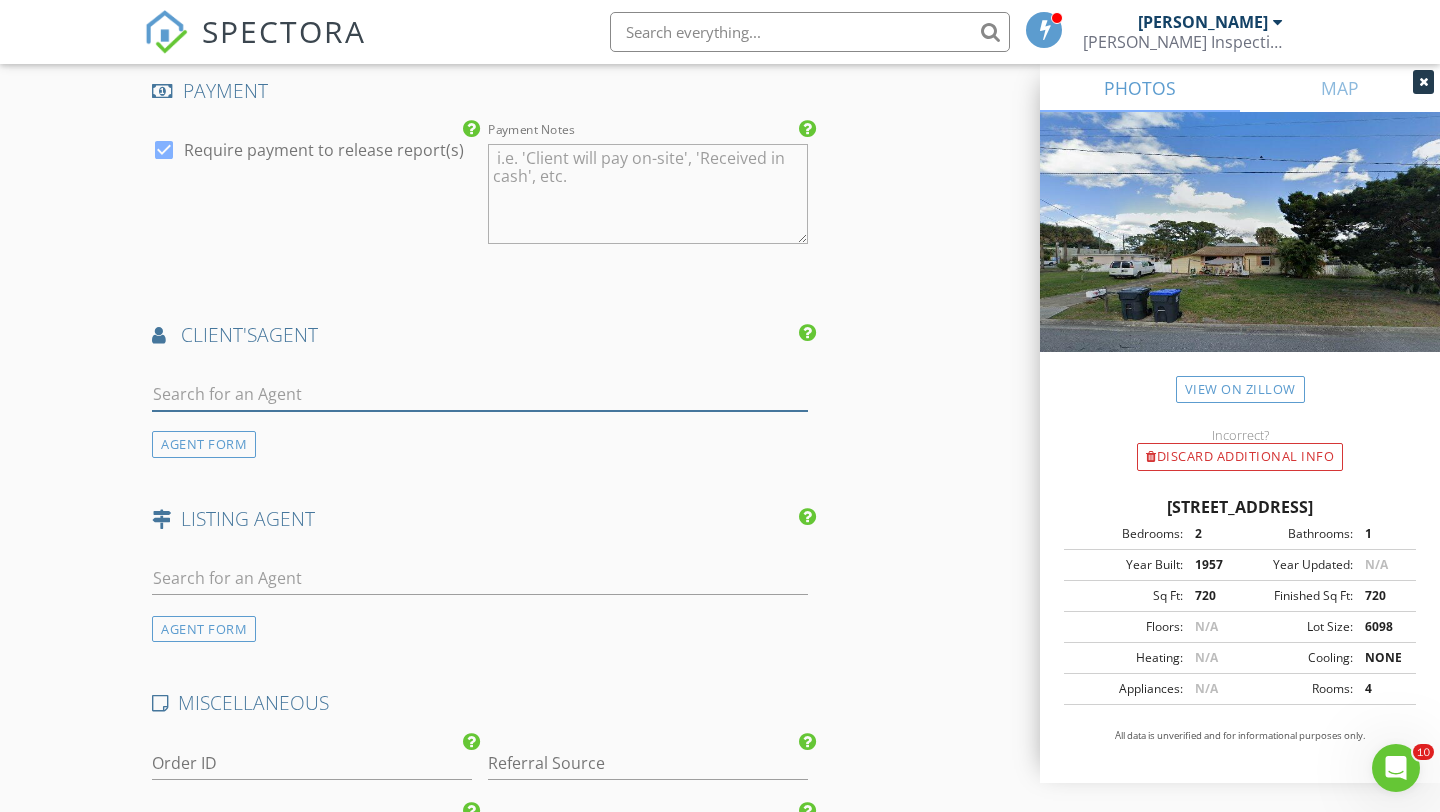 click at bounding box center [480, 394] 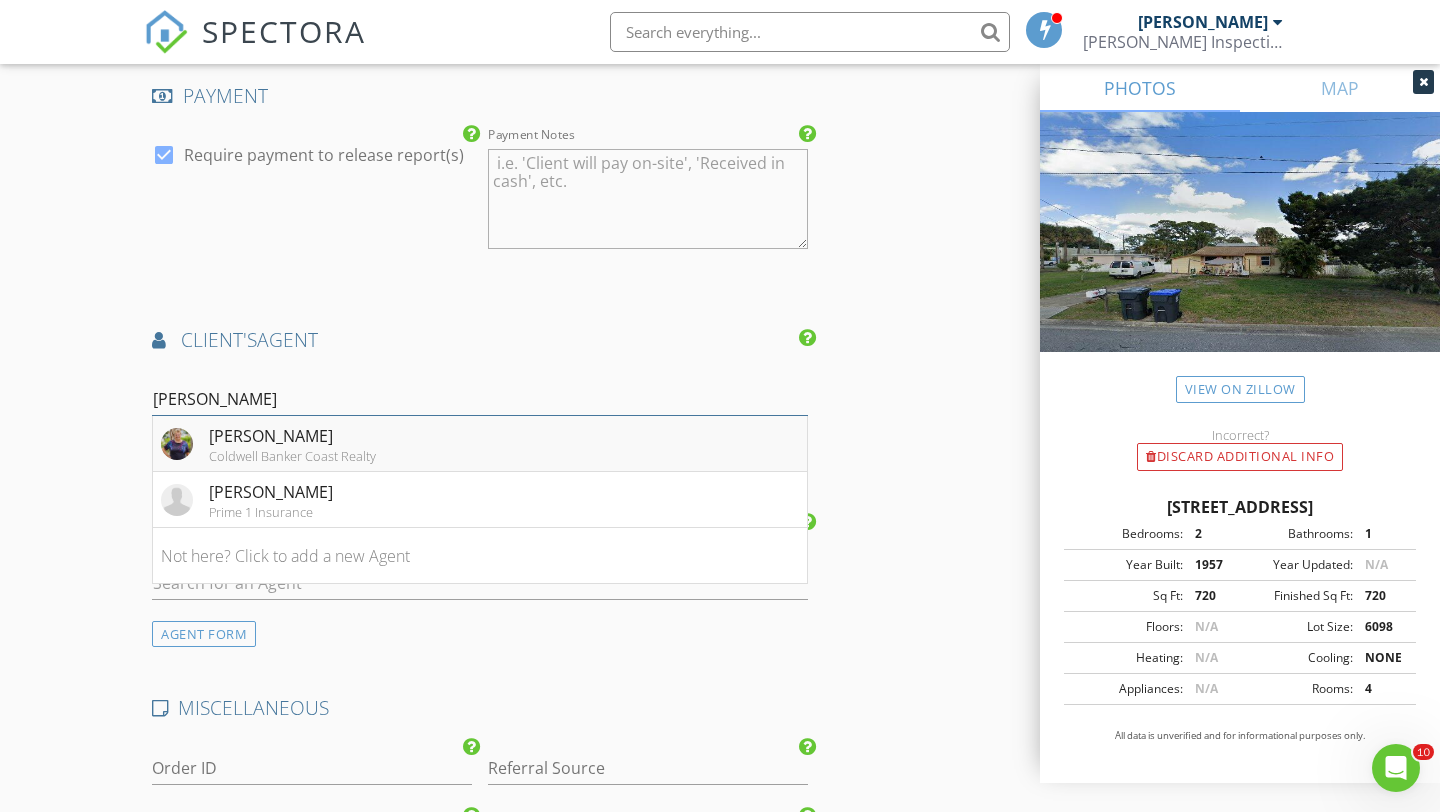 type on "jami" 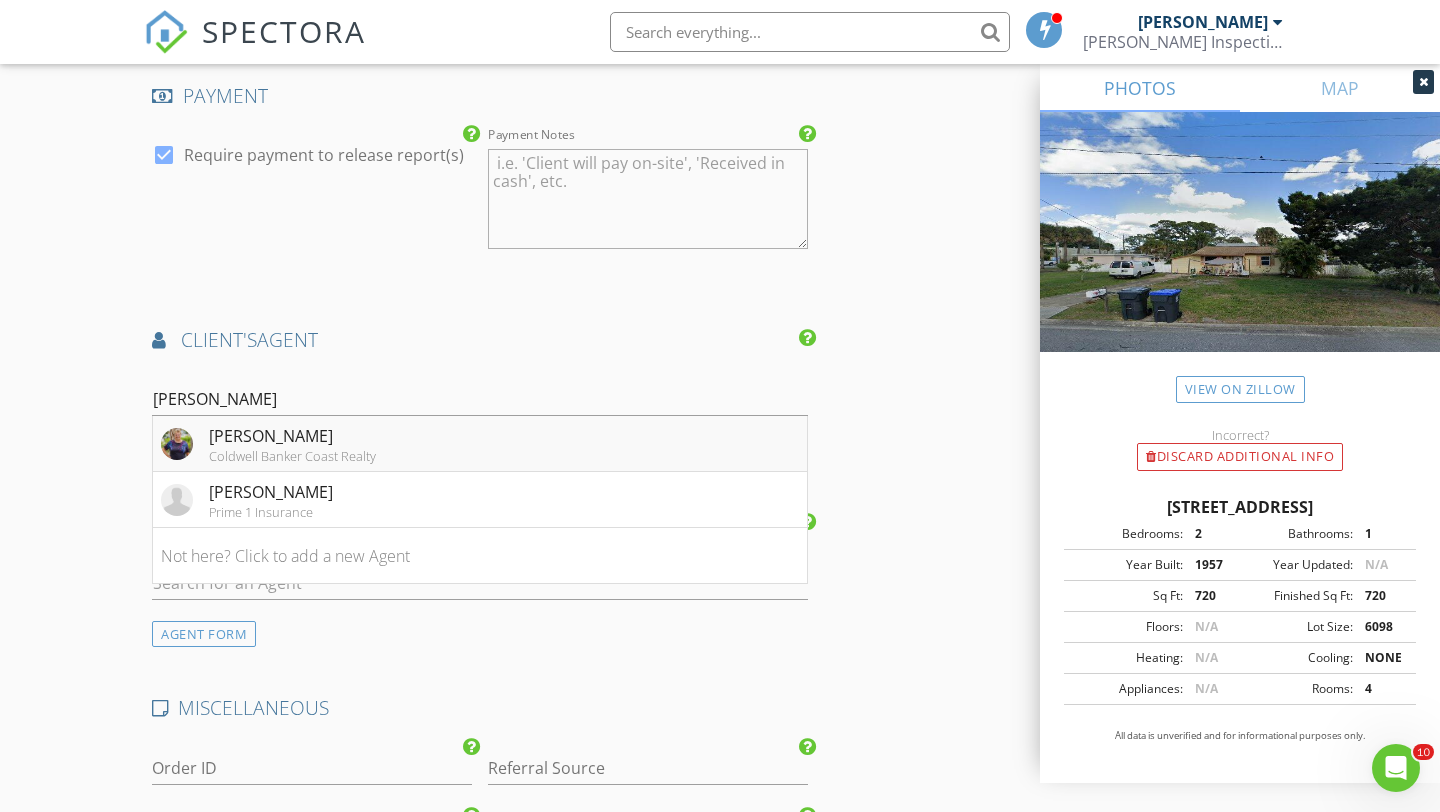 click on "Jamia Brogan
Coldwell Banker Coast Realty" at bounding box center [480, 444] 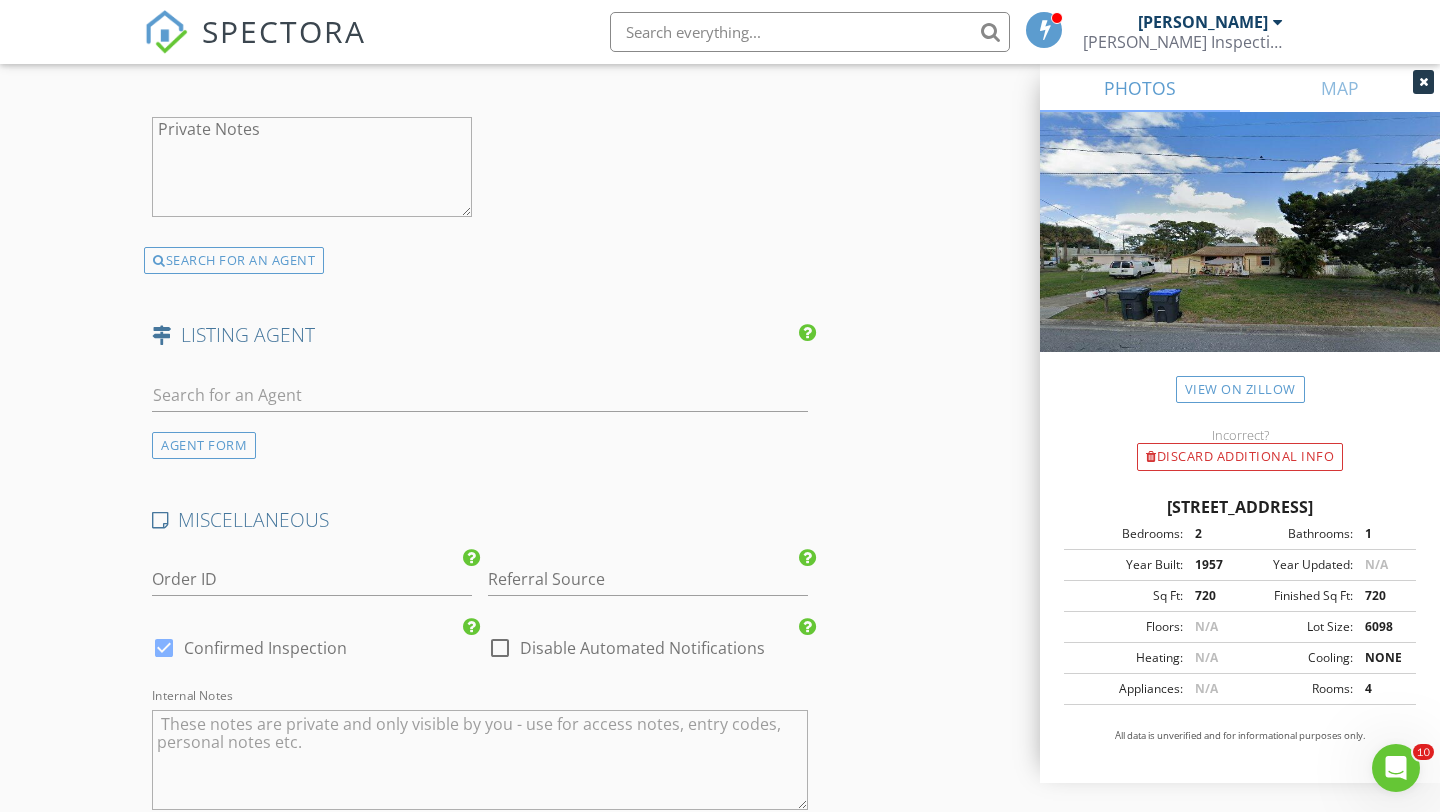 scroll, scrollTop: 3150, scrollLeft: 0, axis: vertical 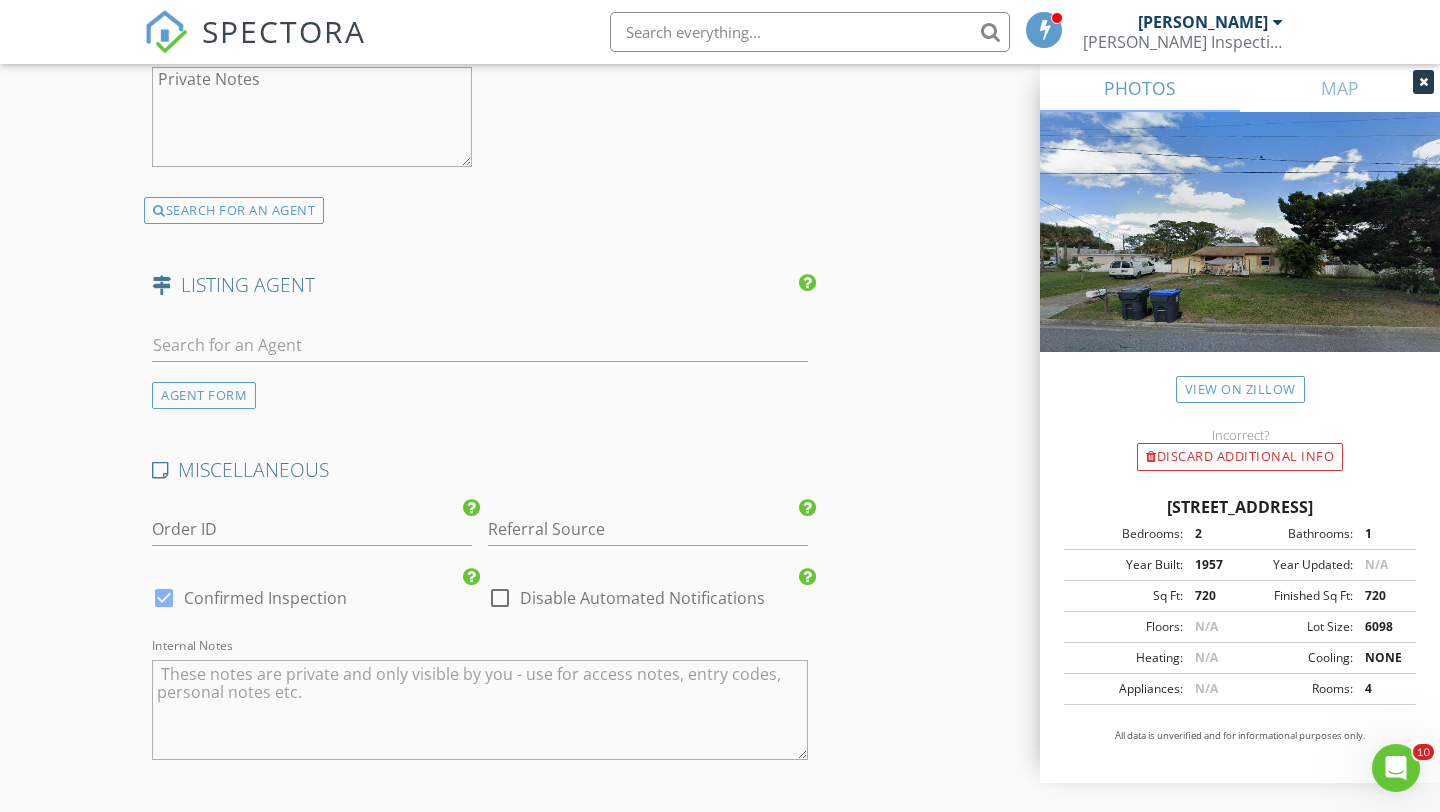 click at bounding box center (480, 710) 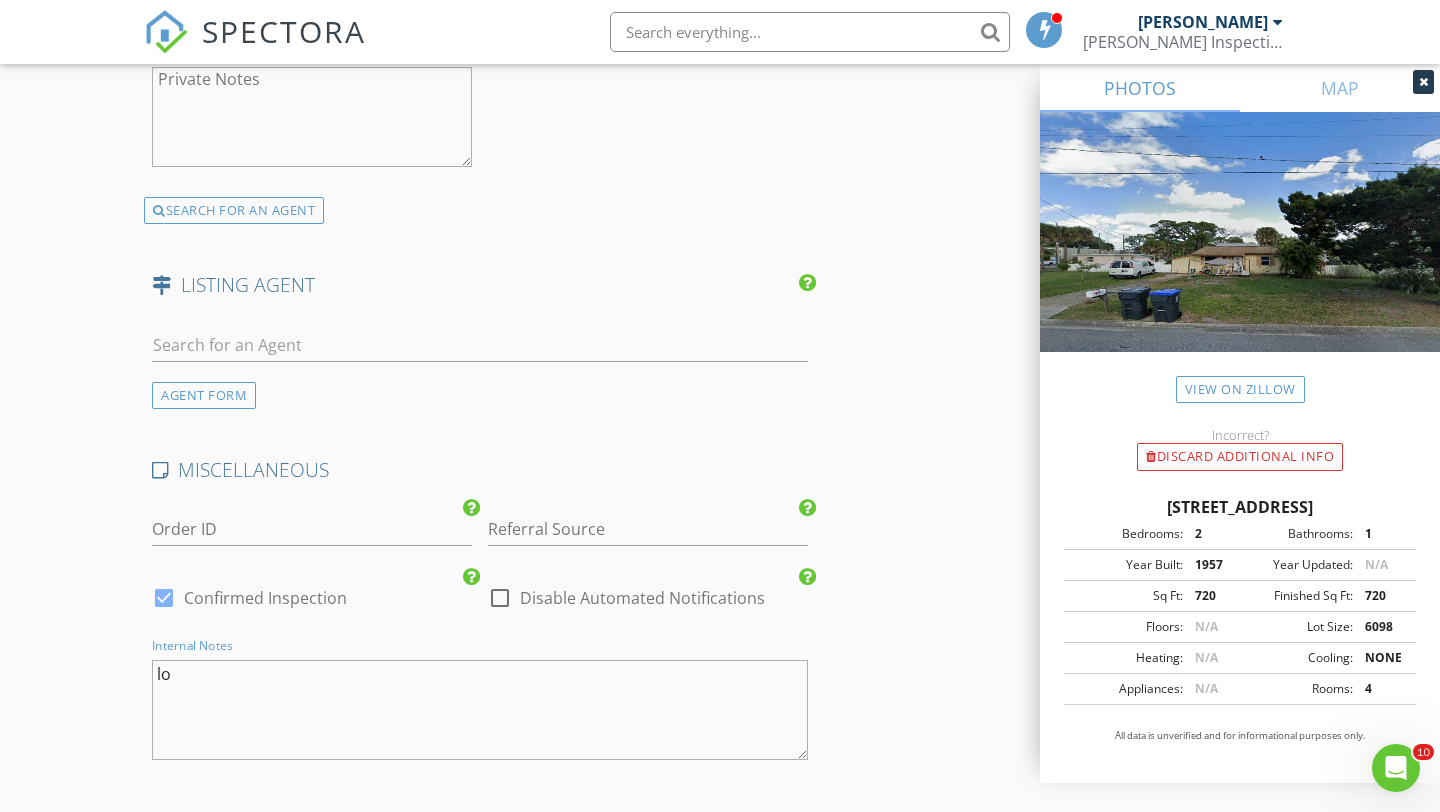 type on "l" 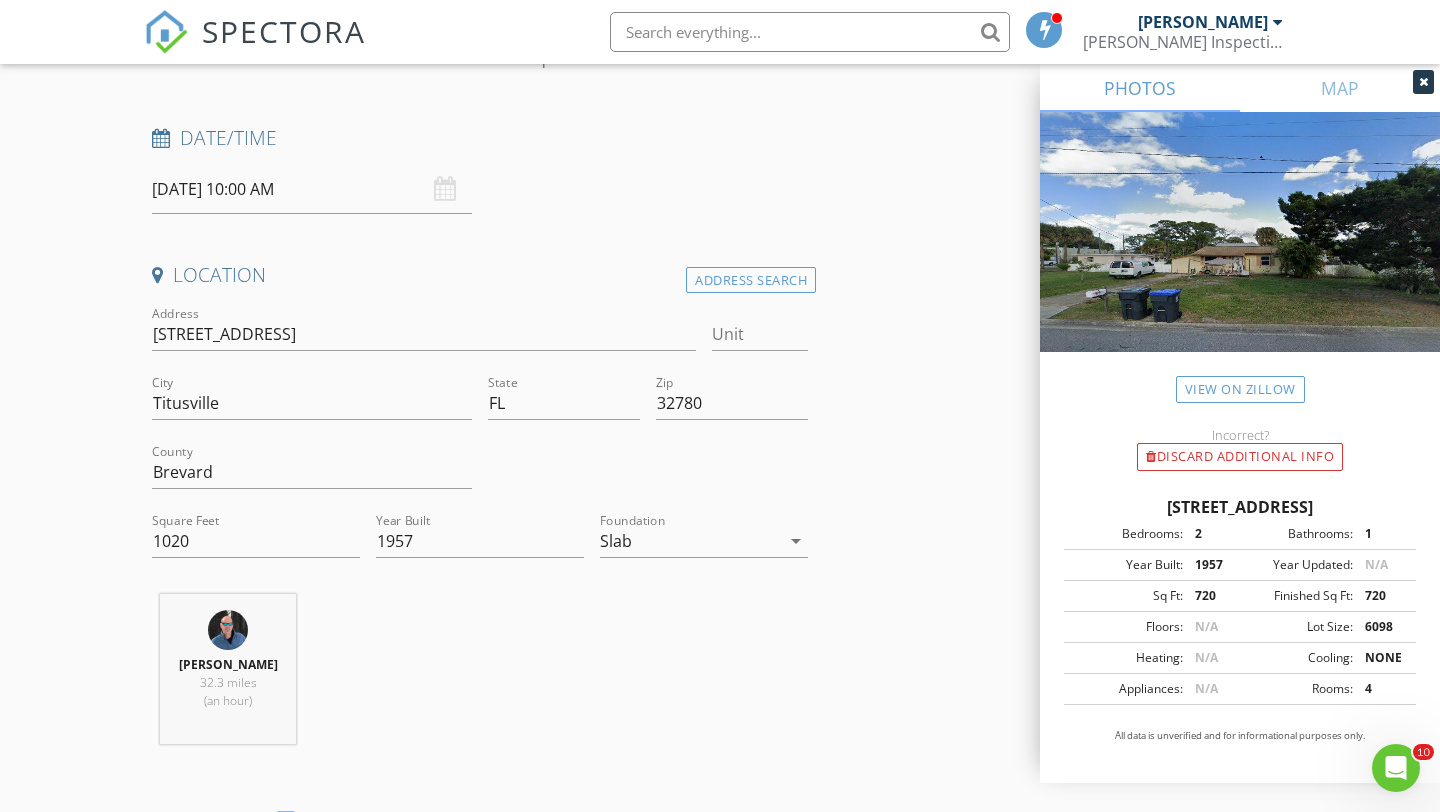 scroll, scrollTop: 270, scrollLeft: 0, axis: vertical 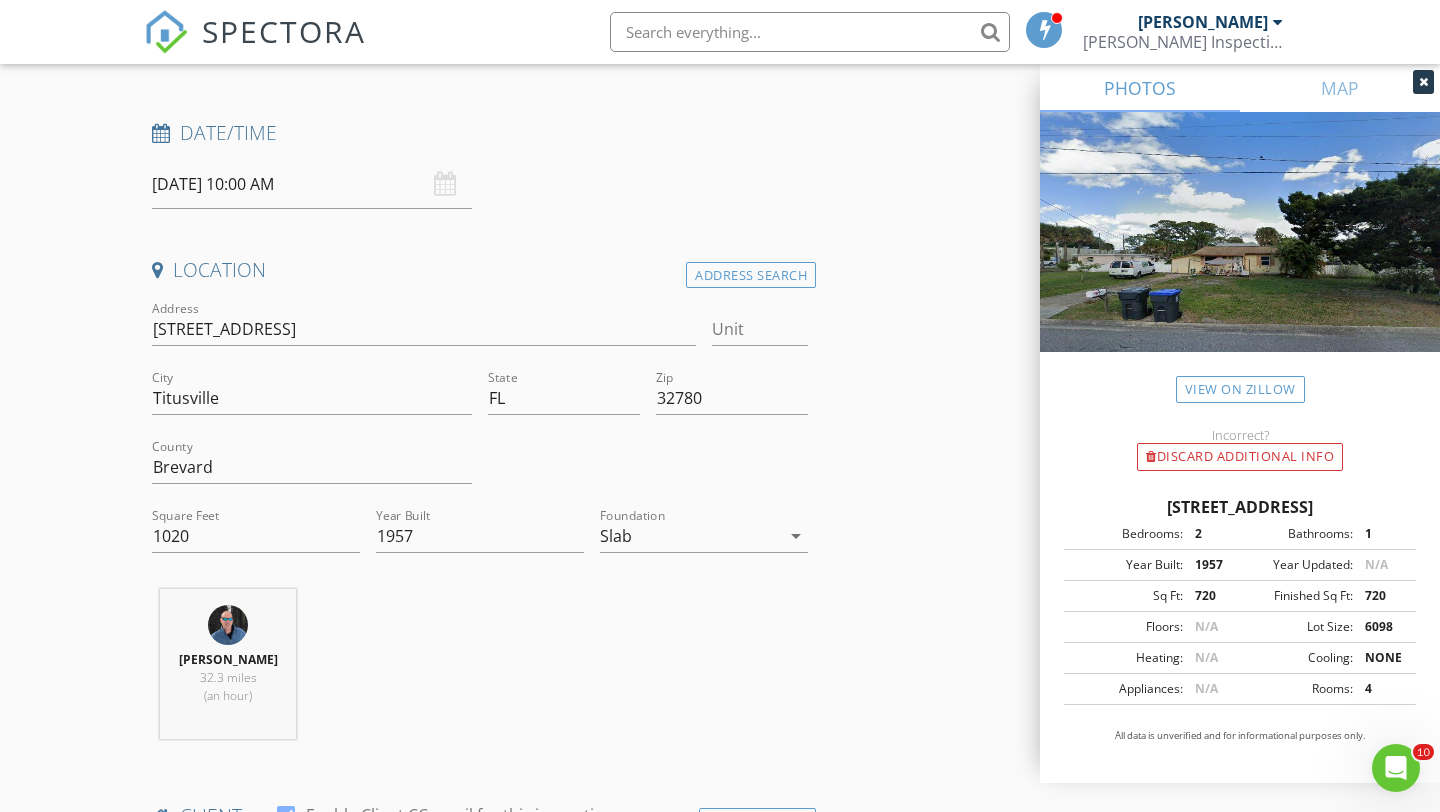 type on "vacant but home is staged. lock box is on the back door code is 0325. Jamia or her husband will be by to bring you a check." 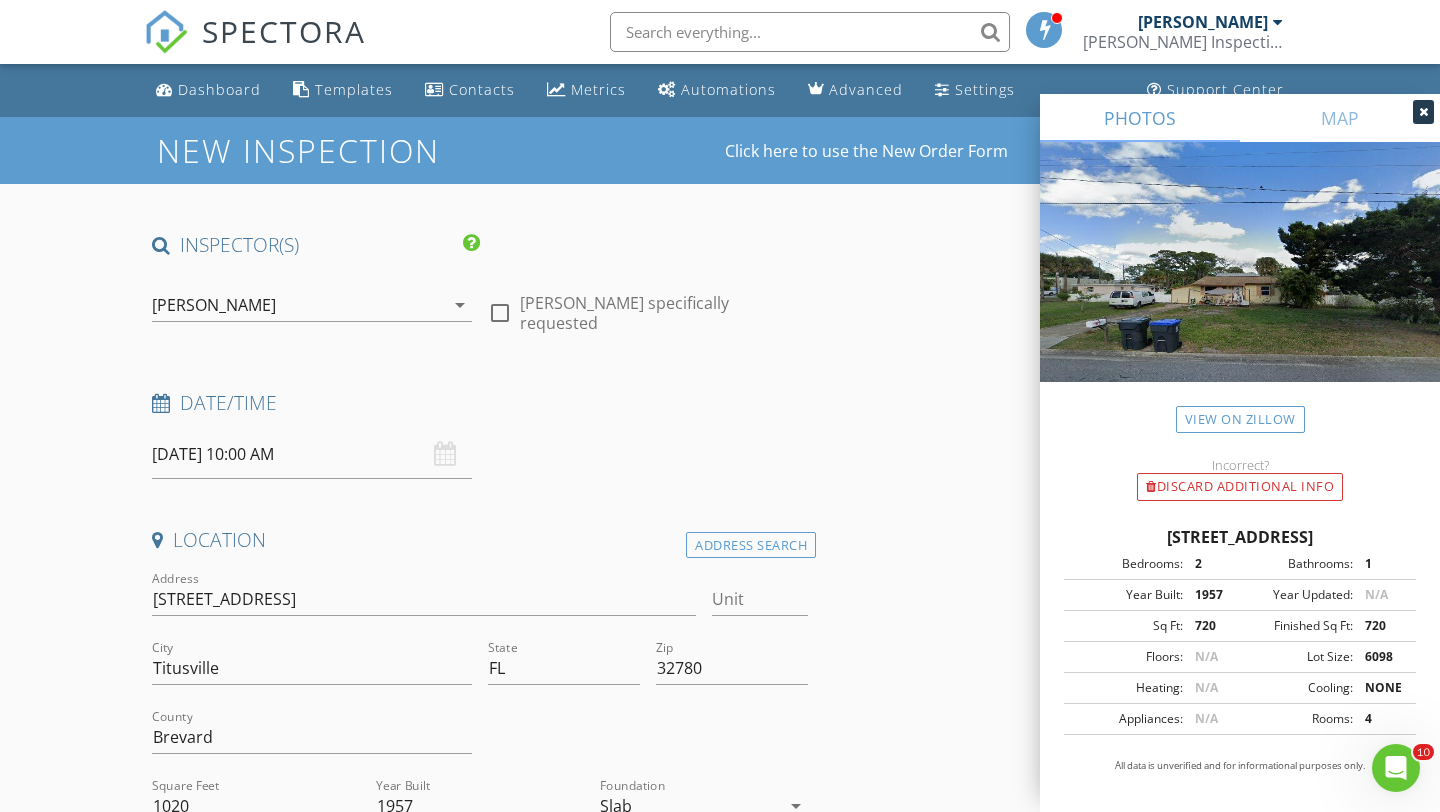 scroll, scrollTop: 23, scrollLeft: 0, axis: vertical 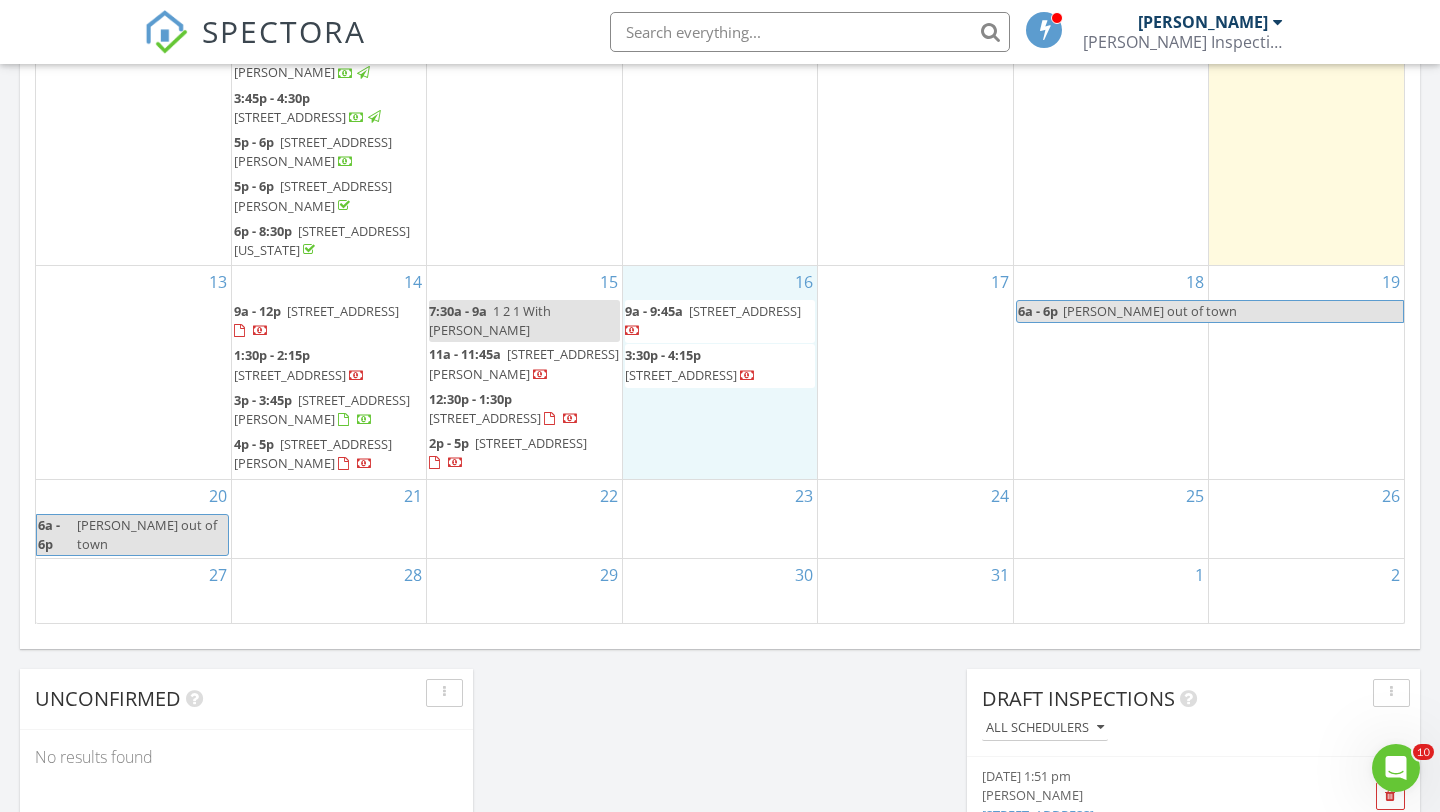 click on "16
9a - 9:45a
3220 Treetop Dr, Titusville 32780
3:30p - 4:15p
3558 Hollisten Cir, Melbourne 32940" at bounding box center (720, 372) 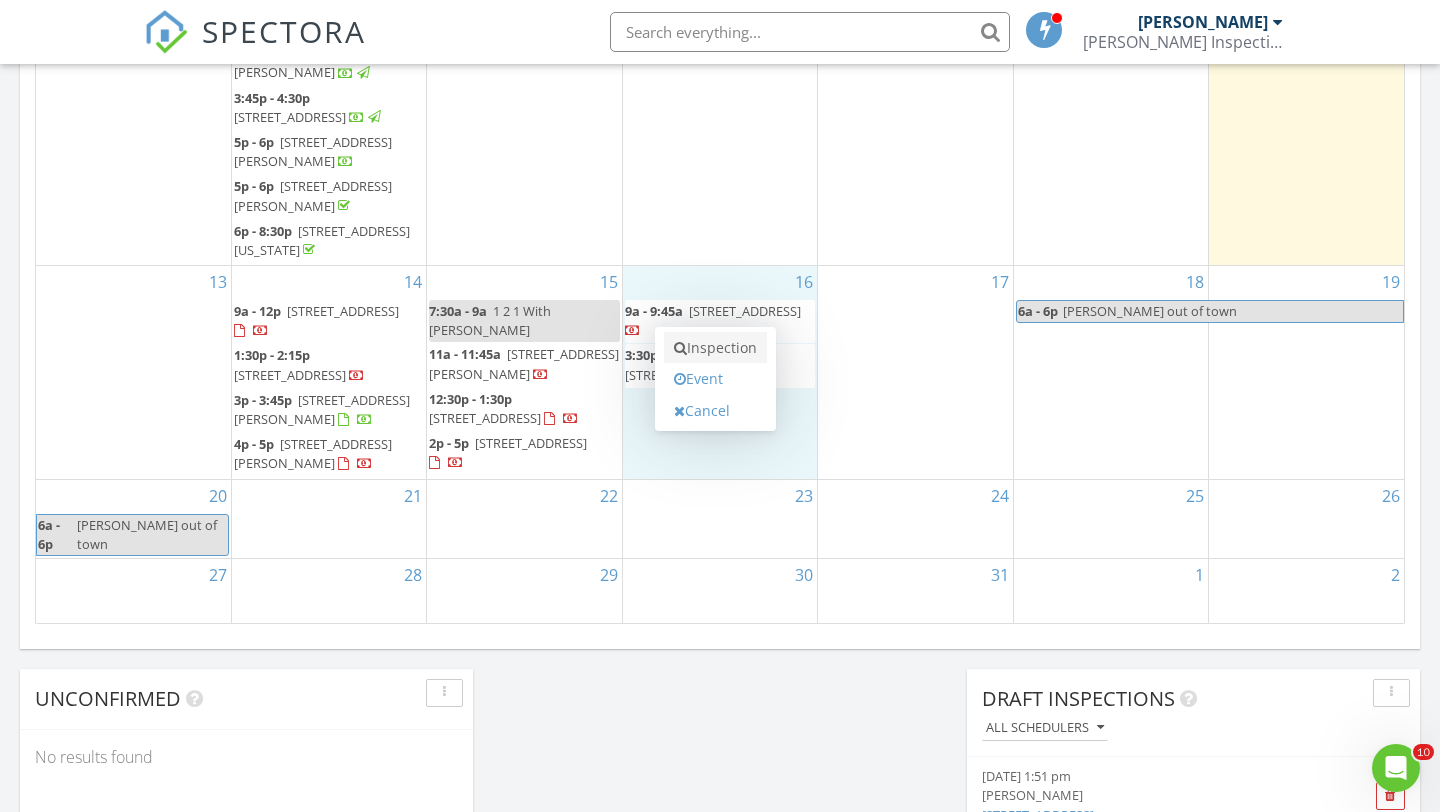 click on "Inspection" at bounding box center [715, 348] 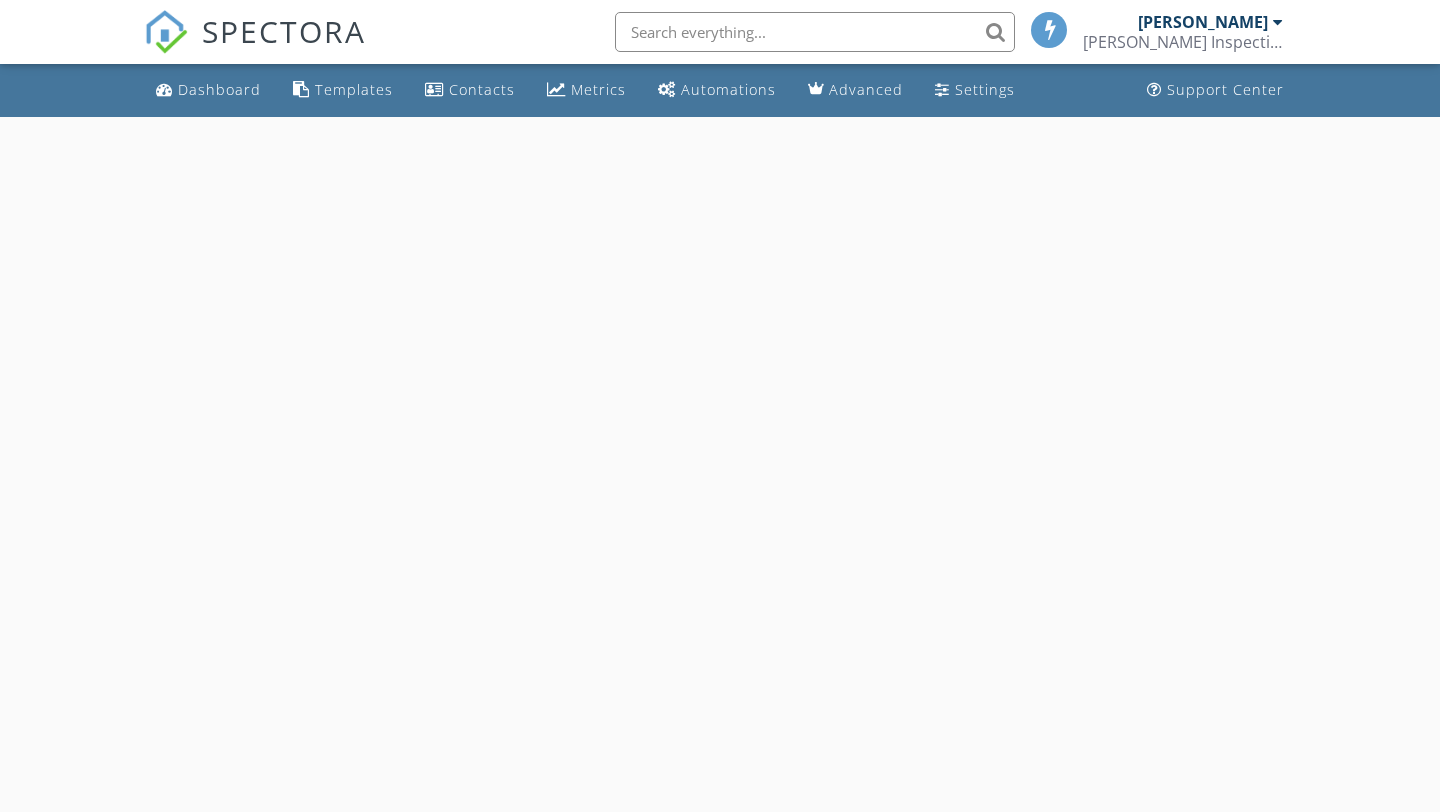 scroll, scrollTop: 0, scrollLeft: 0, axis: both 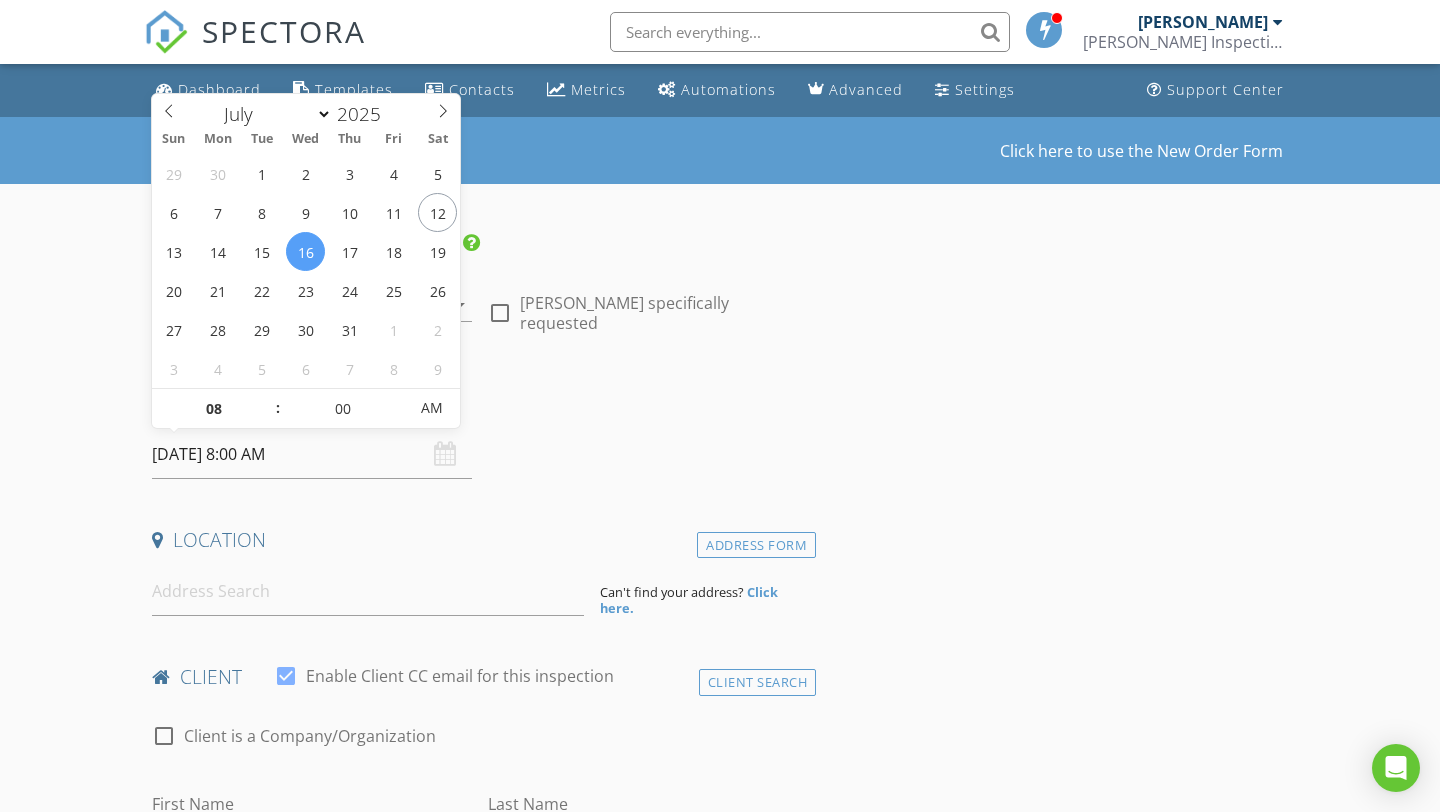click on "[DATE] 8:00 AM" at bounding box center [312, 454] 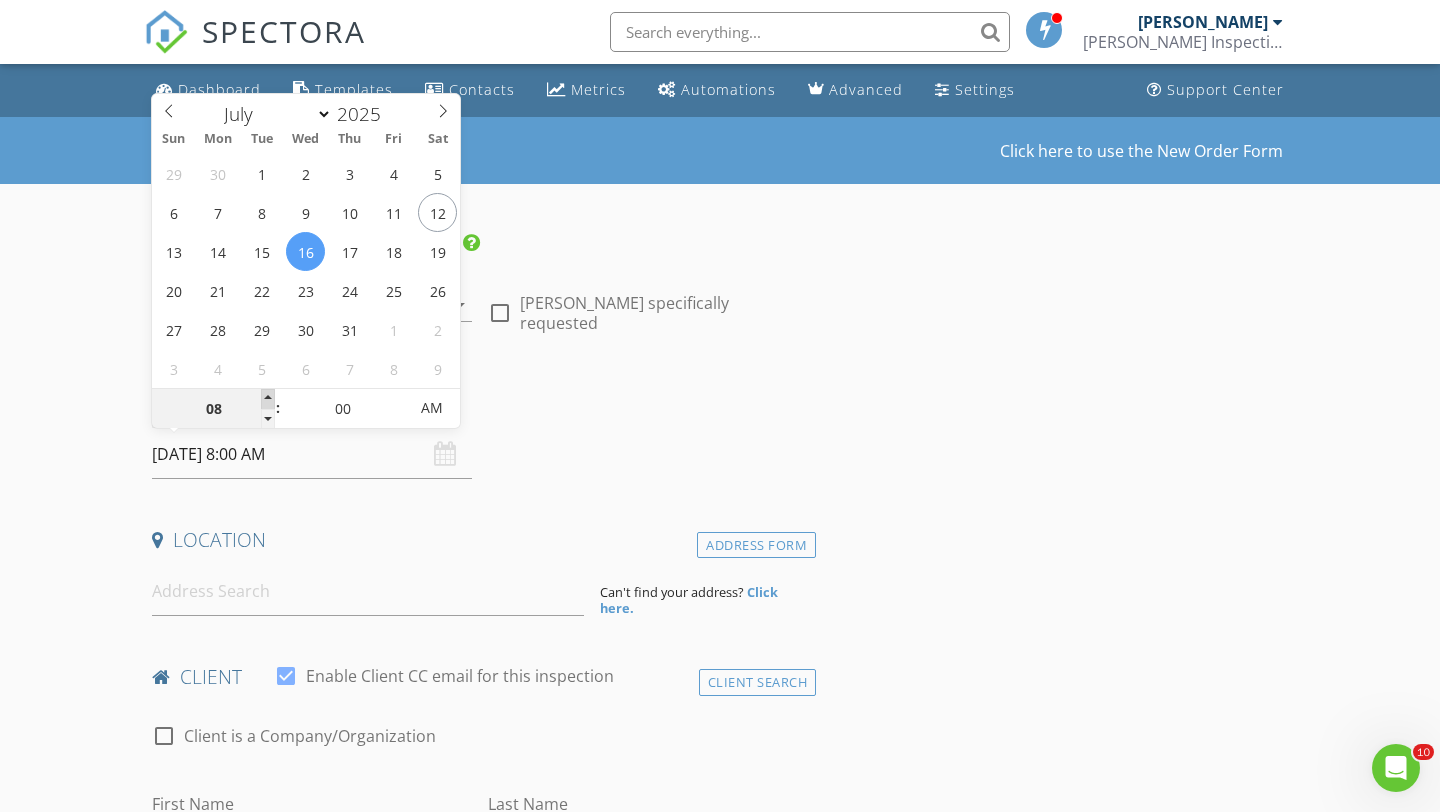 scroll, scrollTop: 0, scrollLeft: 0, axis: both 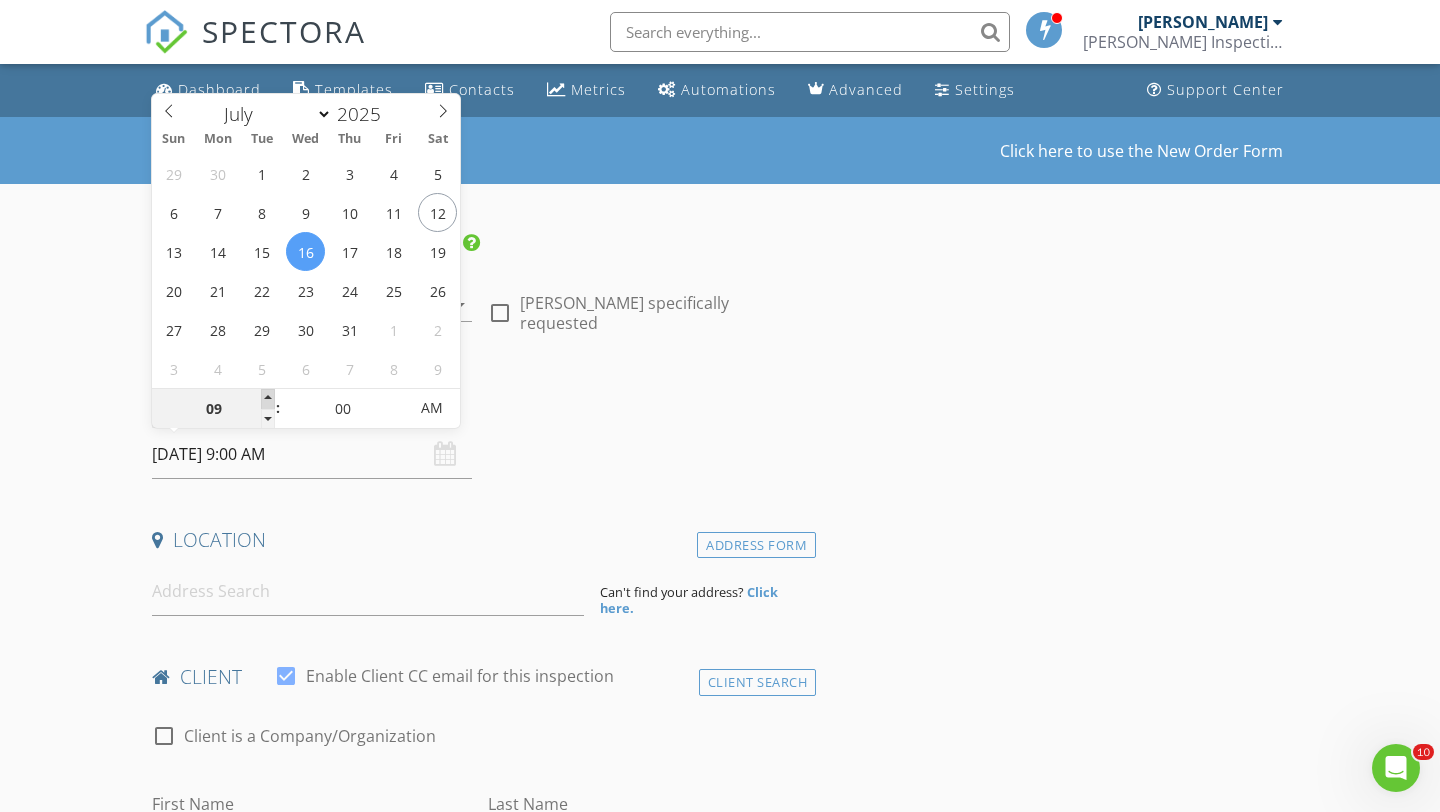 click at bounding box center (268, 399) 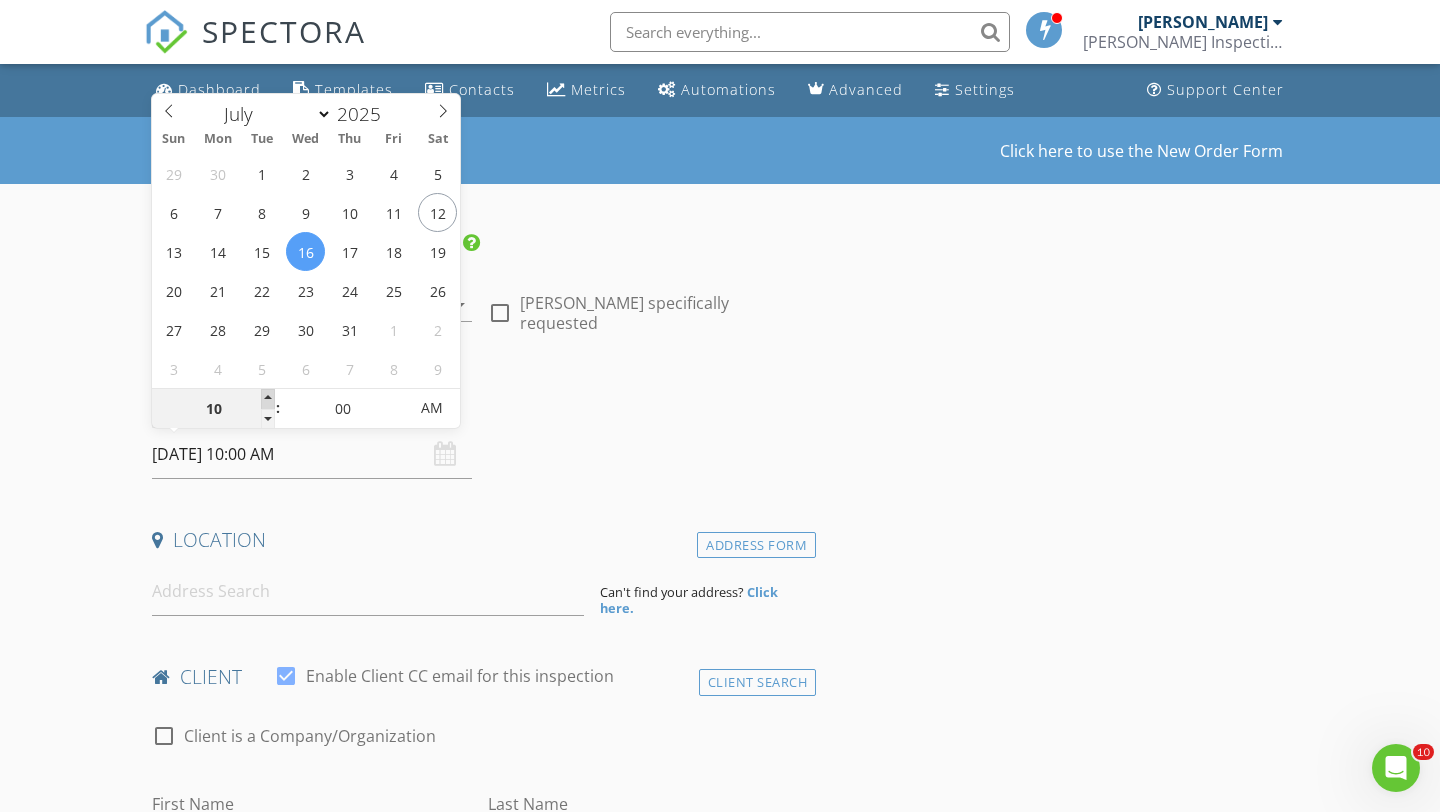 click at bounding box center (268, 399) 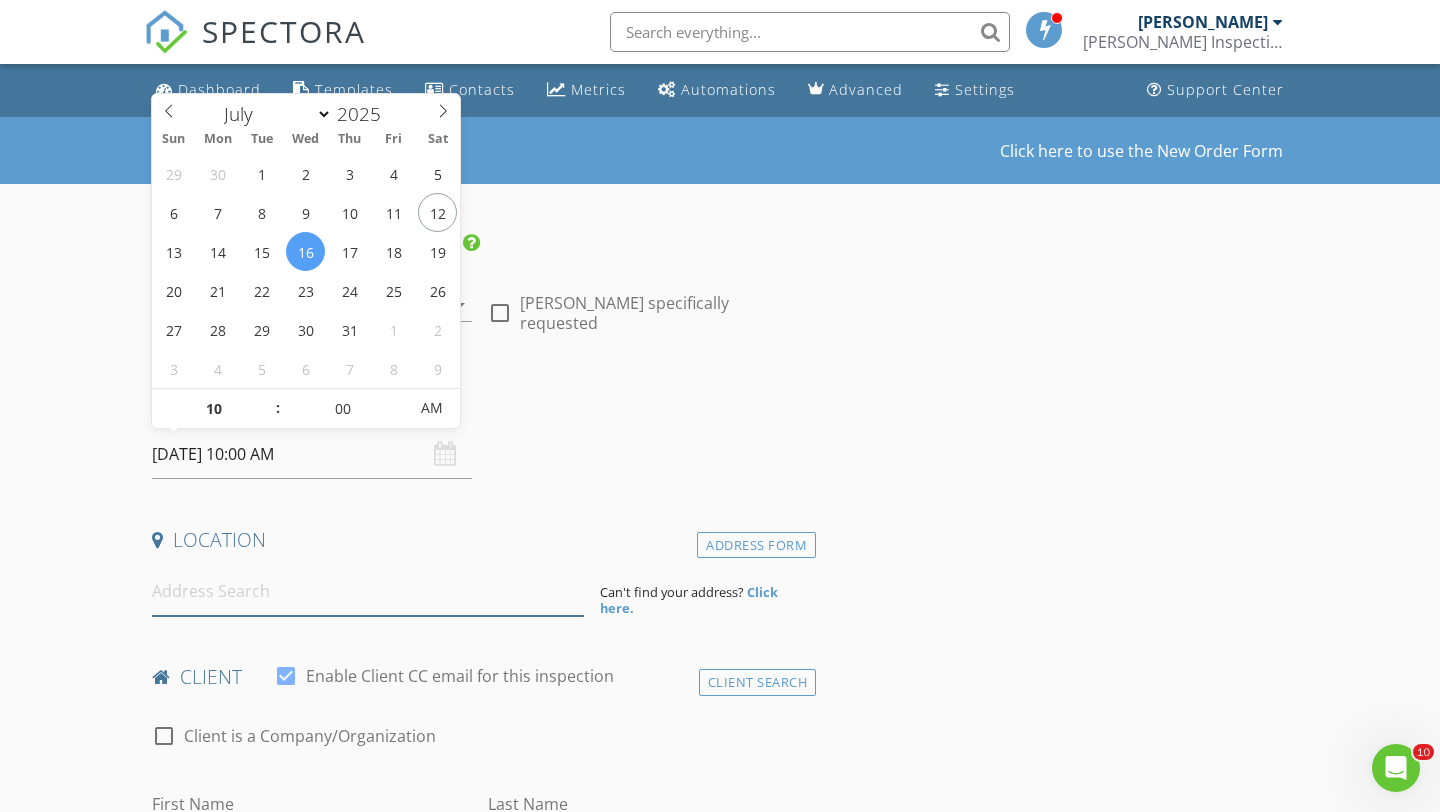 click at bounding box center [368, 591] 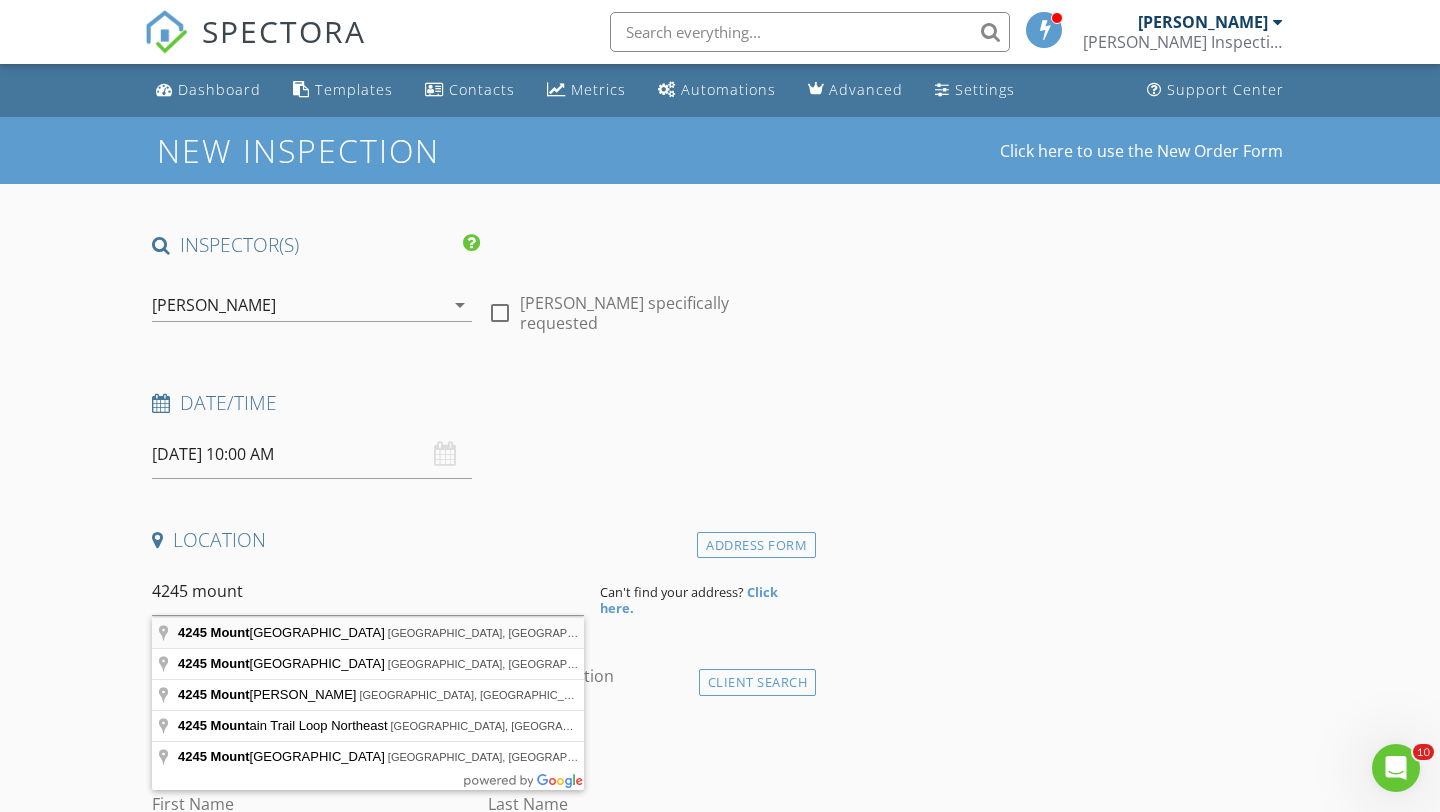 type on "4245 Mount Sterling Avenue, Titusville, FL, USA" 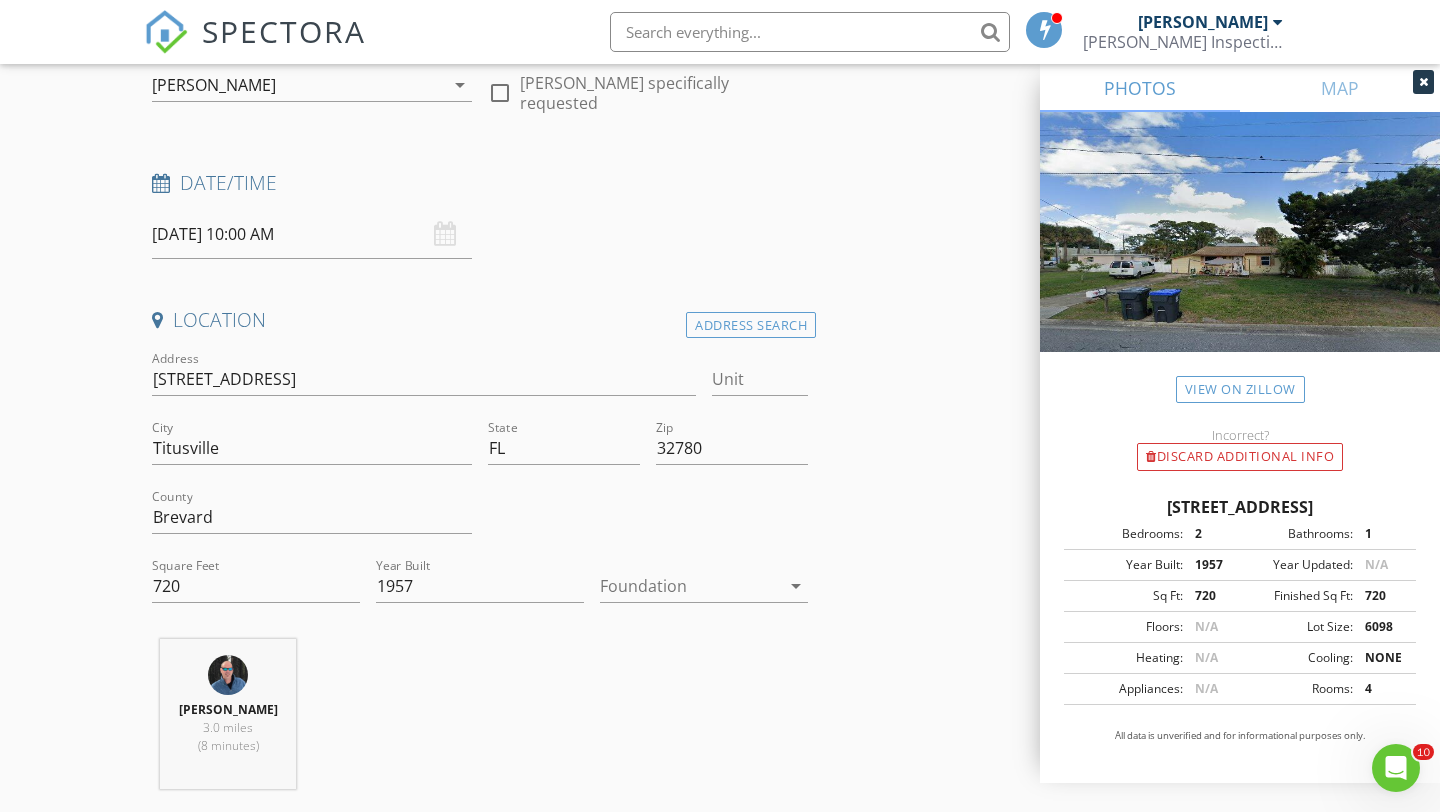 scroll, scrollTop: 223, scrollLeft: 0, axis: vertical 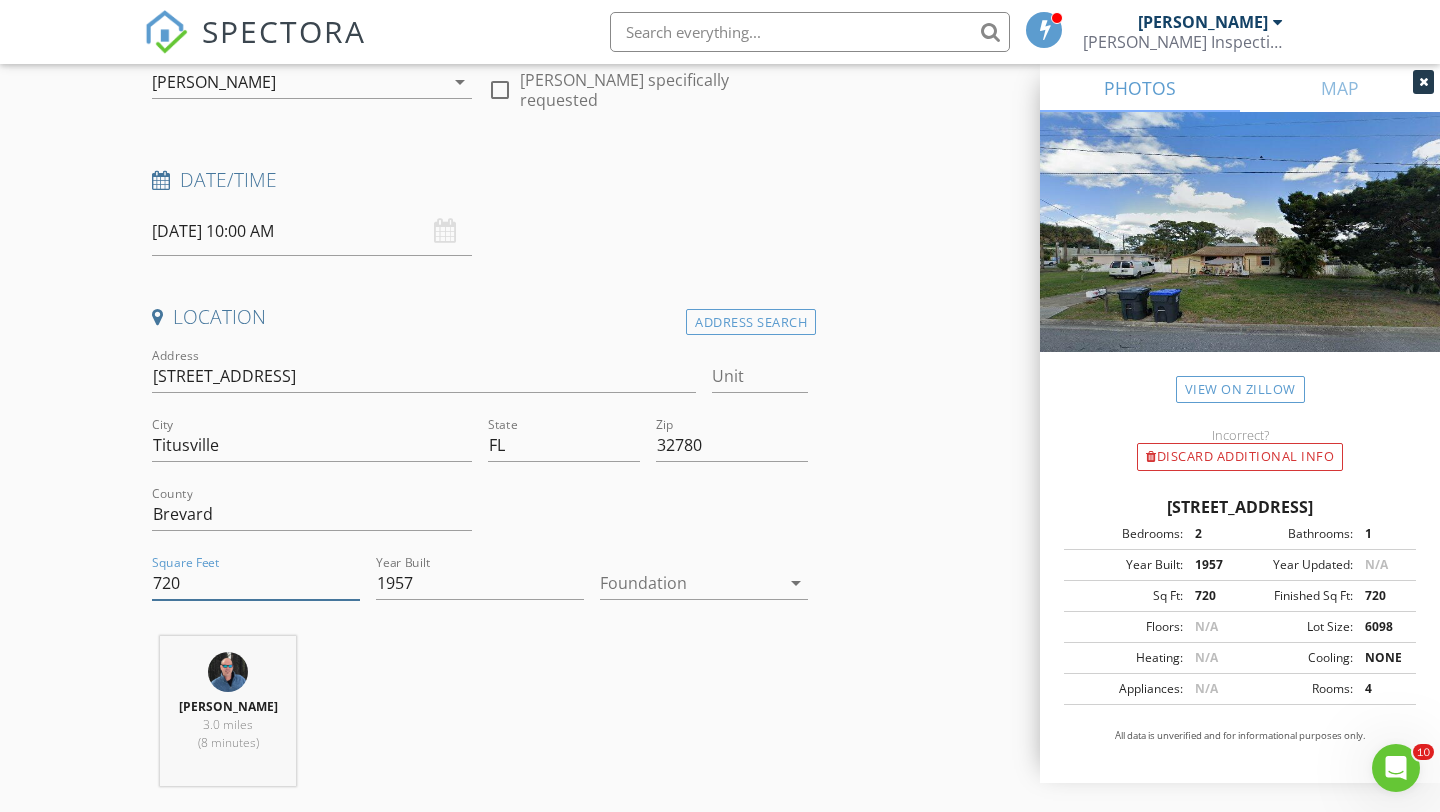 click on "720" at bounding box center (256, 583) 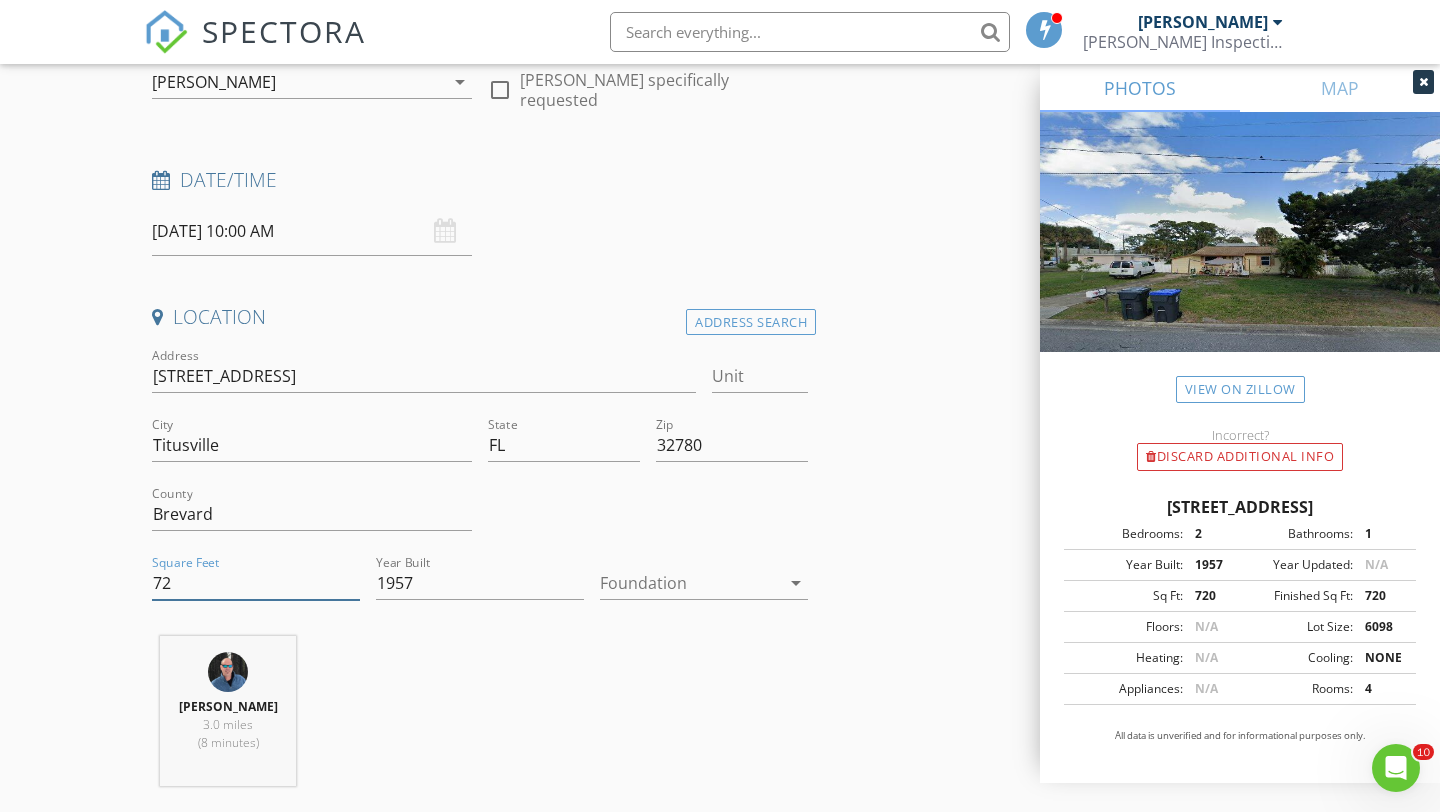 type on "7" 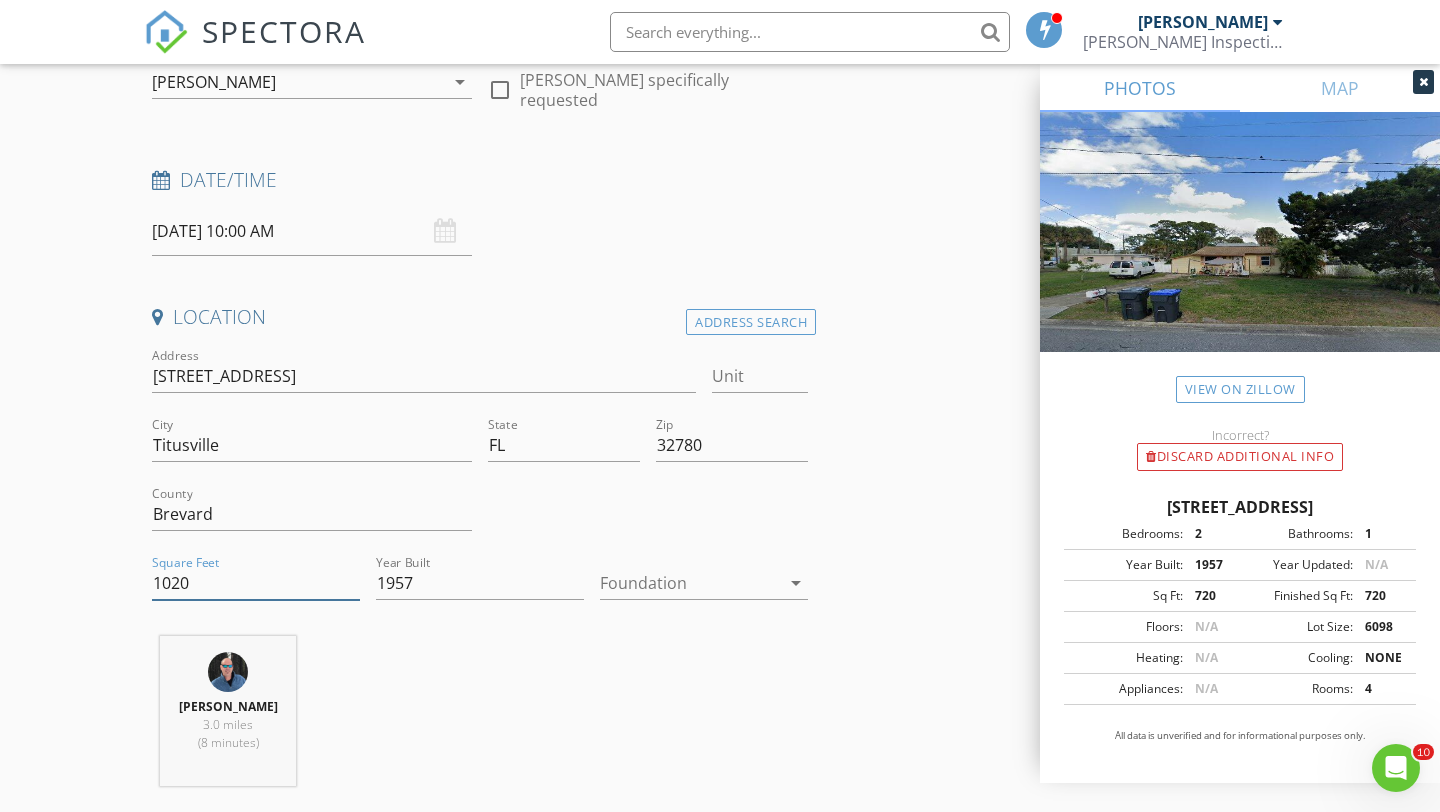 type on "1020" 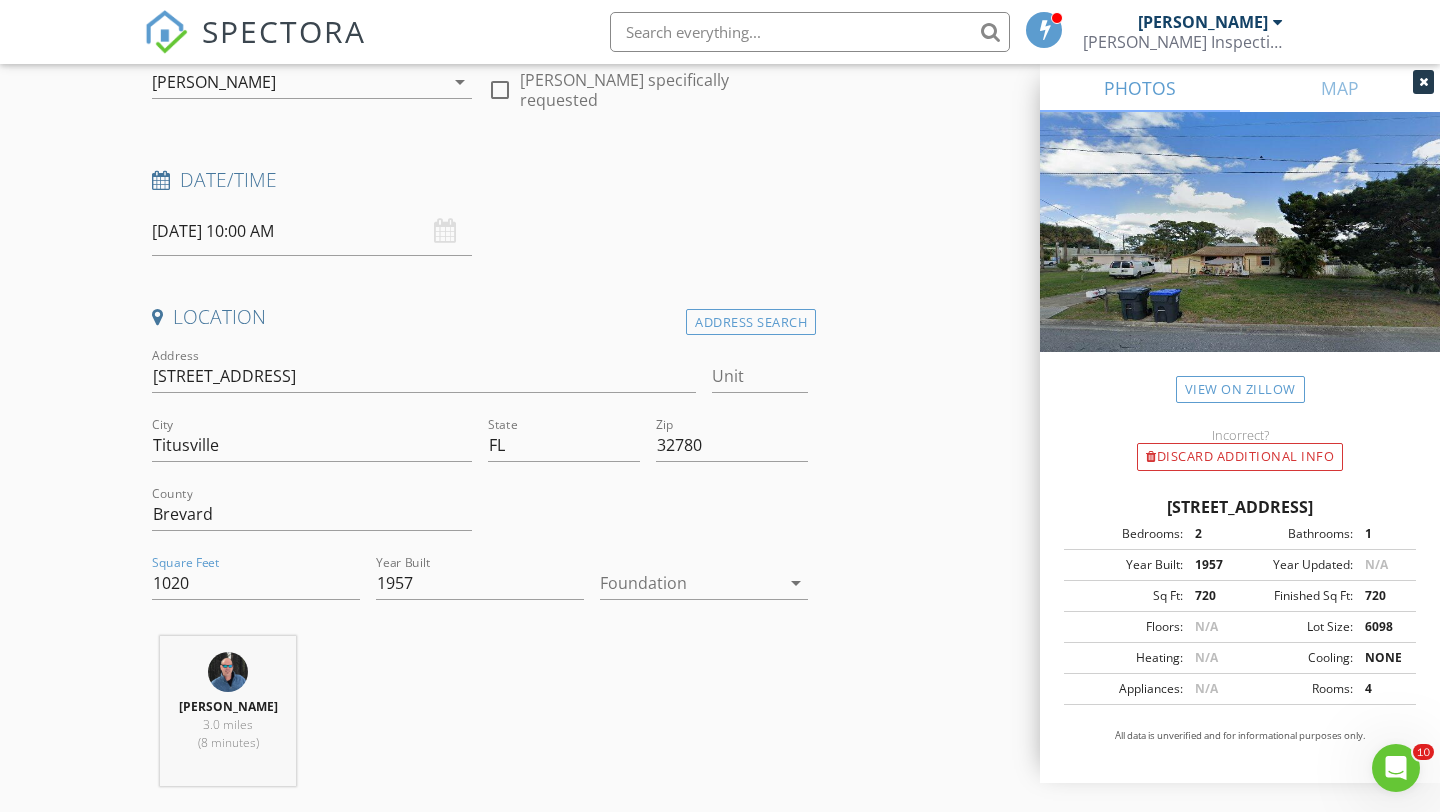 click at bounding box center (690, 583) 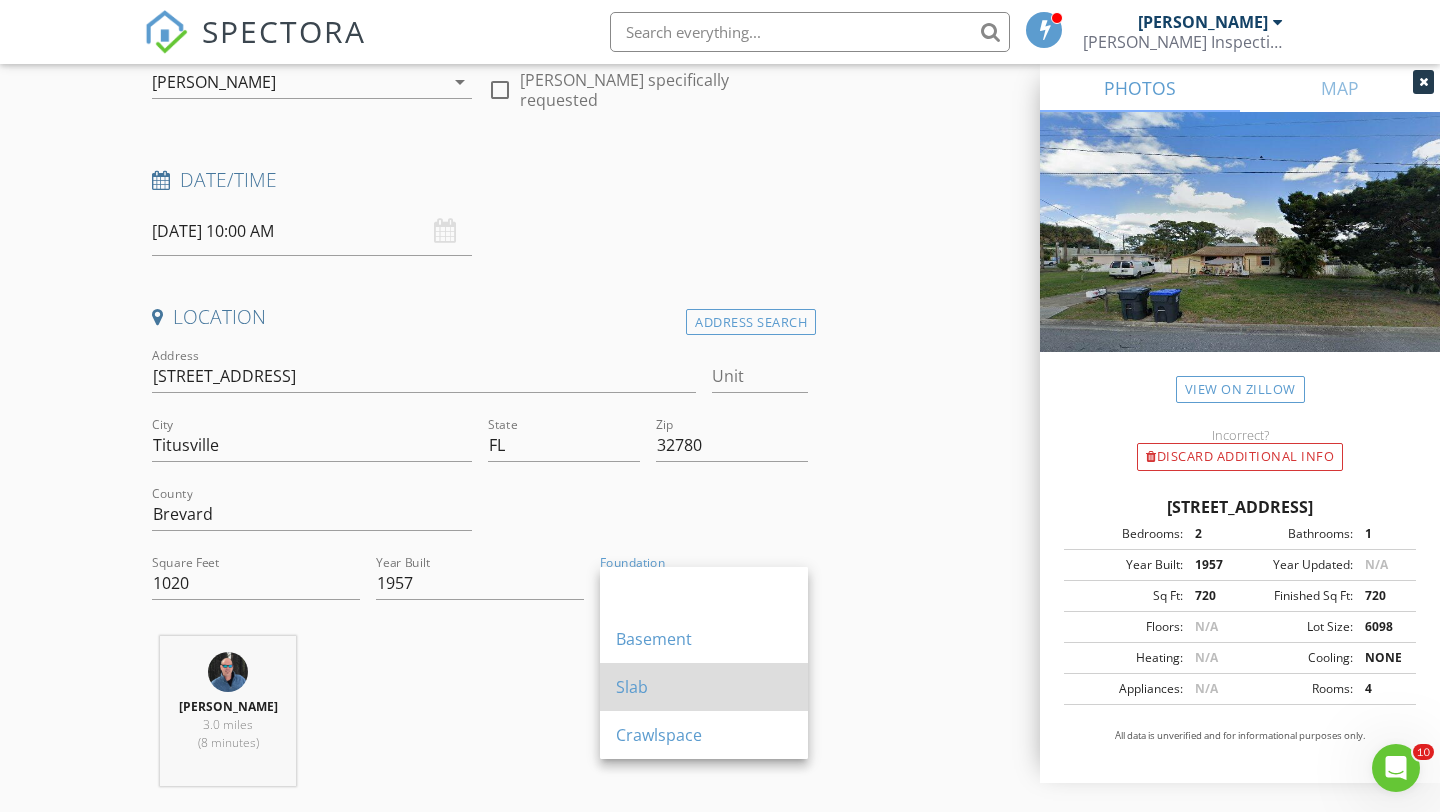 click on "Slab" at bounding box center (704, 687) 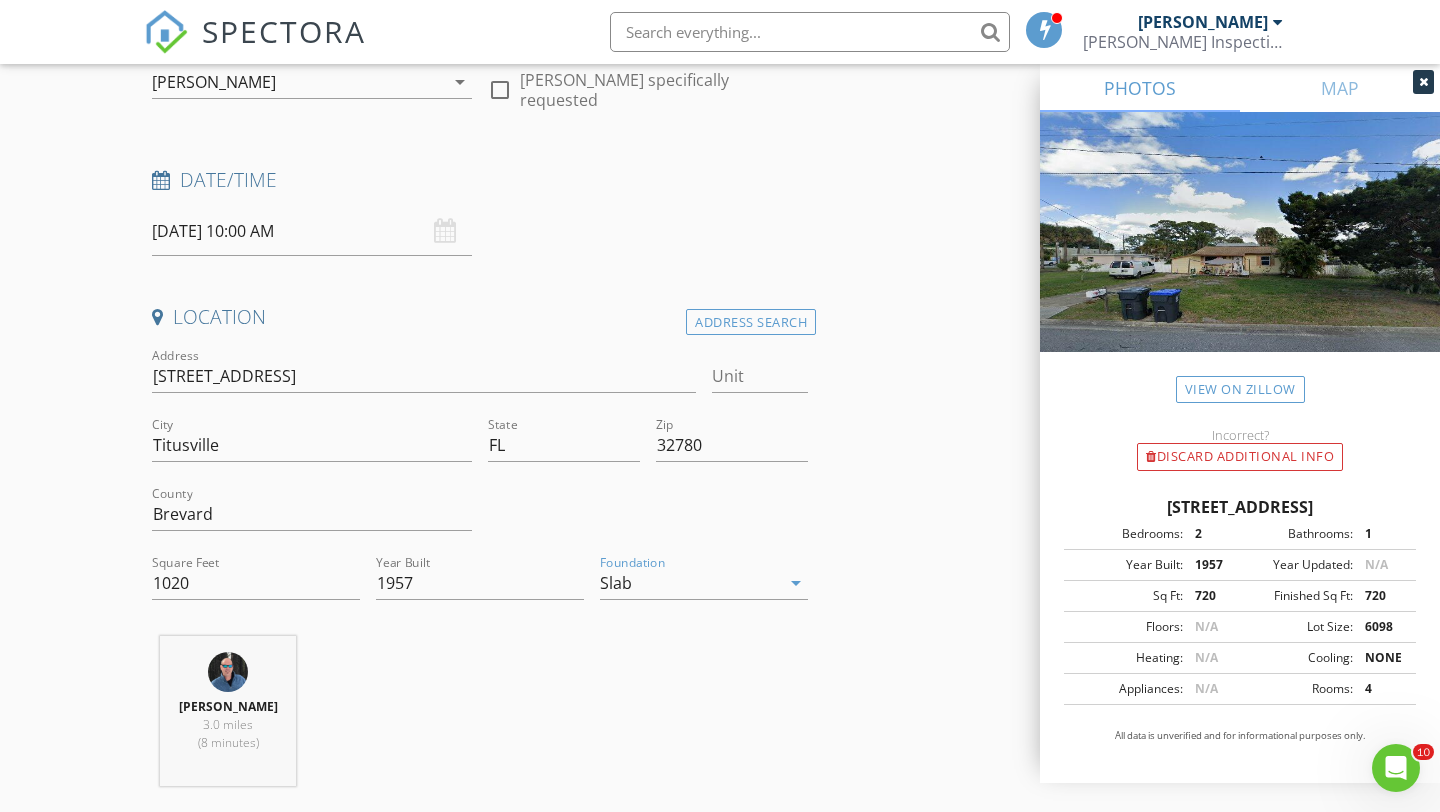 click on "INSPECTOR(S)
check_box   Allen Lucas   PRIMARY   Allen Lucas arrow_drop_down   check_box_outline_blank Allen Lucas specifically requested
Date/Time
07/16/2025 10:00 AM
Location
Address Search       Address 4245 Mt Sterling Ave   Unit   City Titusville   State FL   Zip 32780   County Brevard     Square Feet 1020   Year Built 1957   Foundation Slab arrow_drop_down     Allen Lucas     3.0 miles     (8 minutes)
client
check_box Enable Client CC email for this inspection   Client Search     check_box_outline_blank Client is a Company/Organization     First Name   Last Name   Email   CC Email   Phone           Notes   Private Notes
ADD ADDITIONAL client
SERVICES
check_box_outline_blank   Residential Home Inspection   check_box_outline_blank     check_box_outline_blank" at bounding box center [720, 1648] 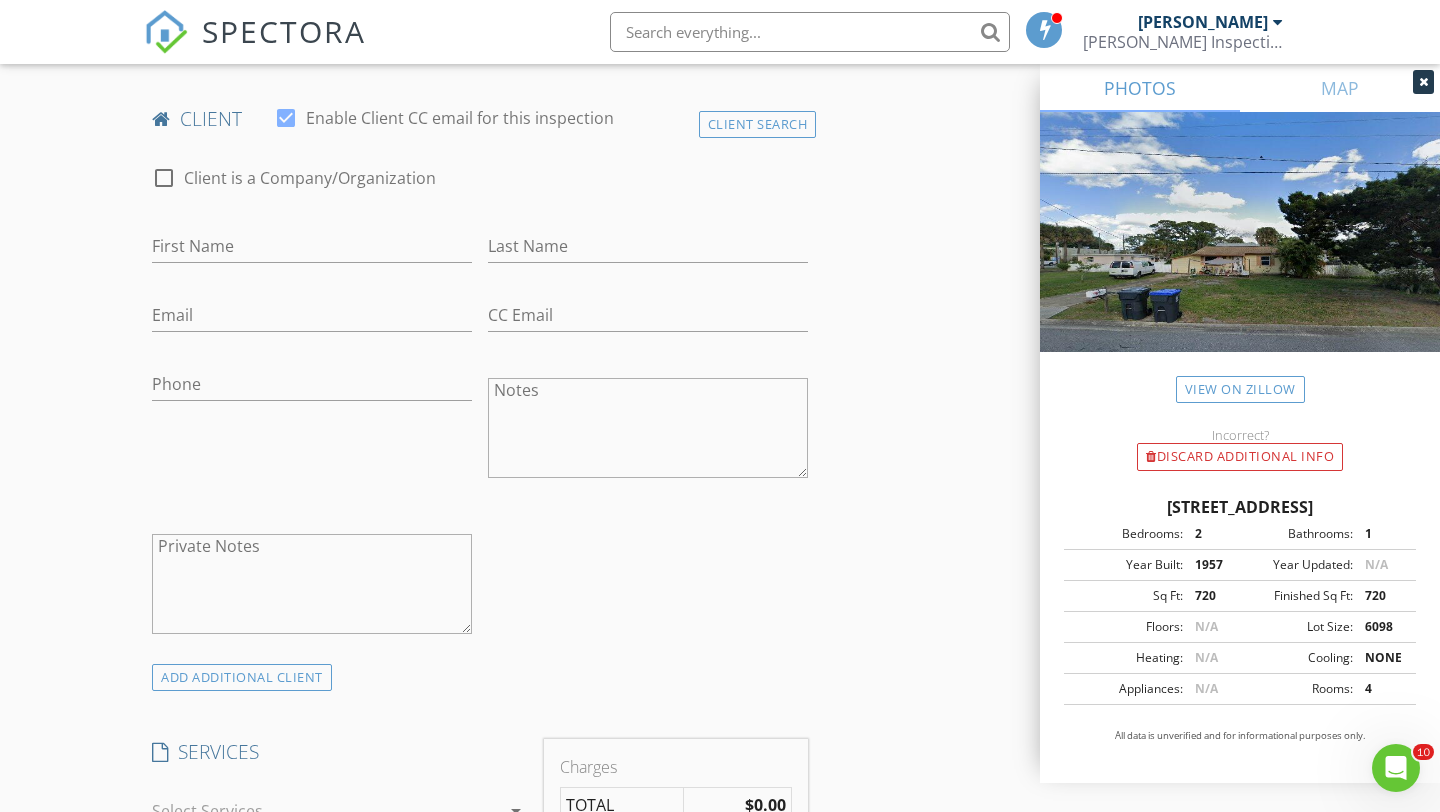scroll, scrollTop: 981, scrollLeft: 0, axis: vertical 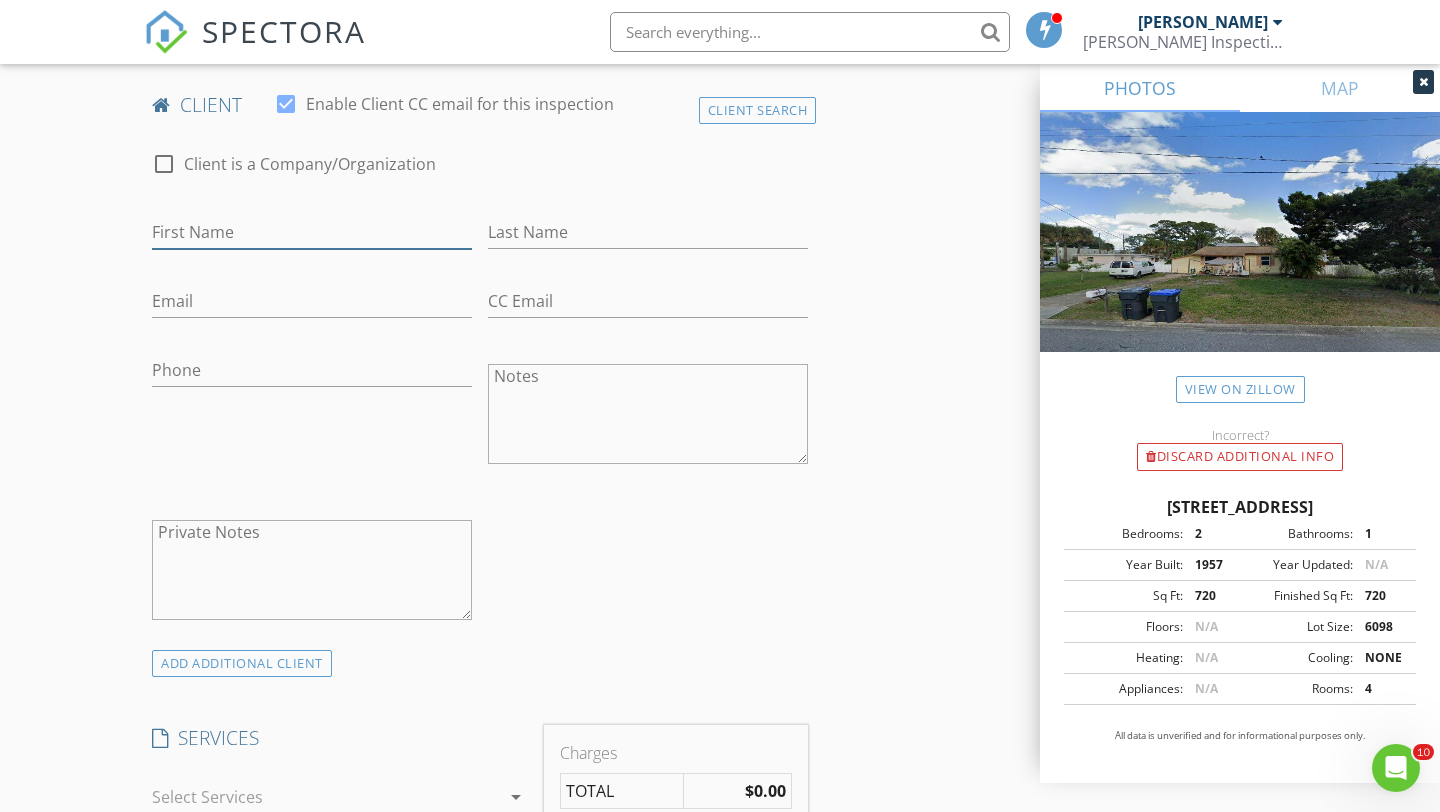 click on "First Name" at bounding box center (312, 232) 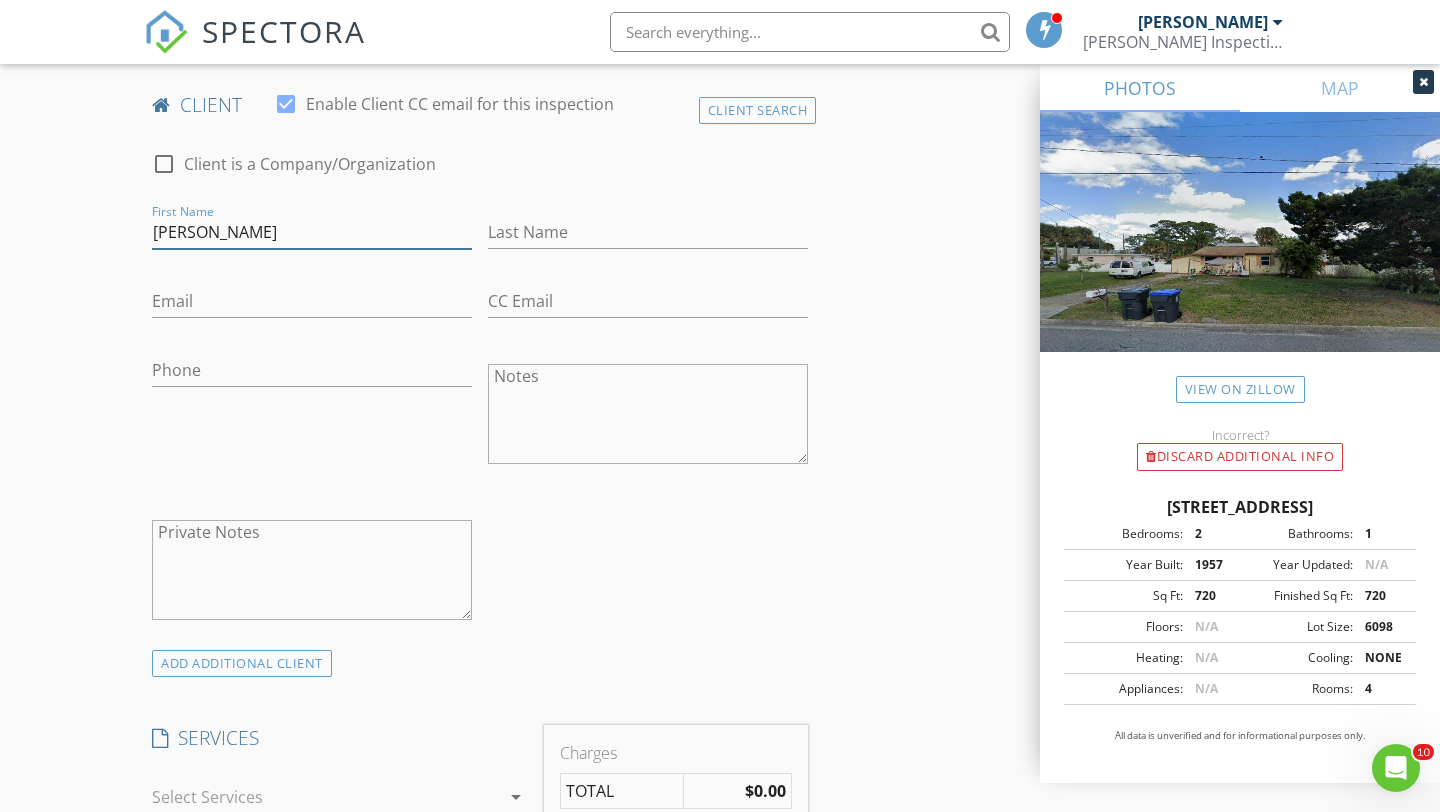 type on "Barry" 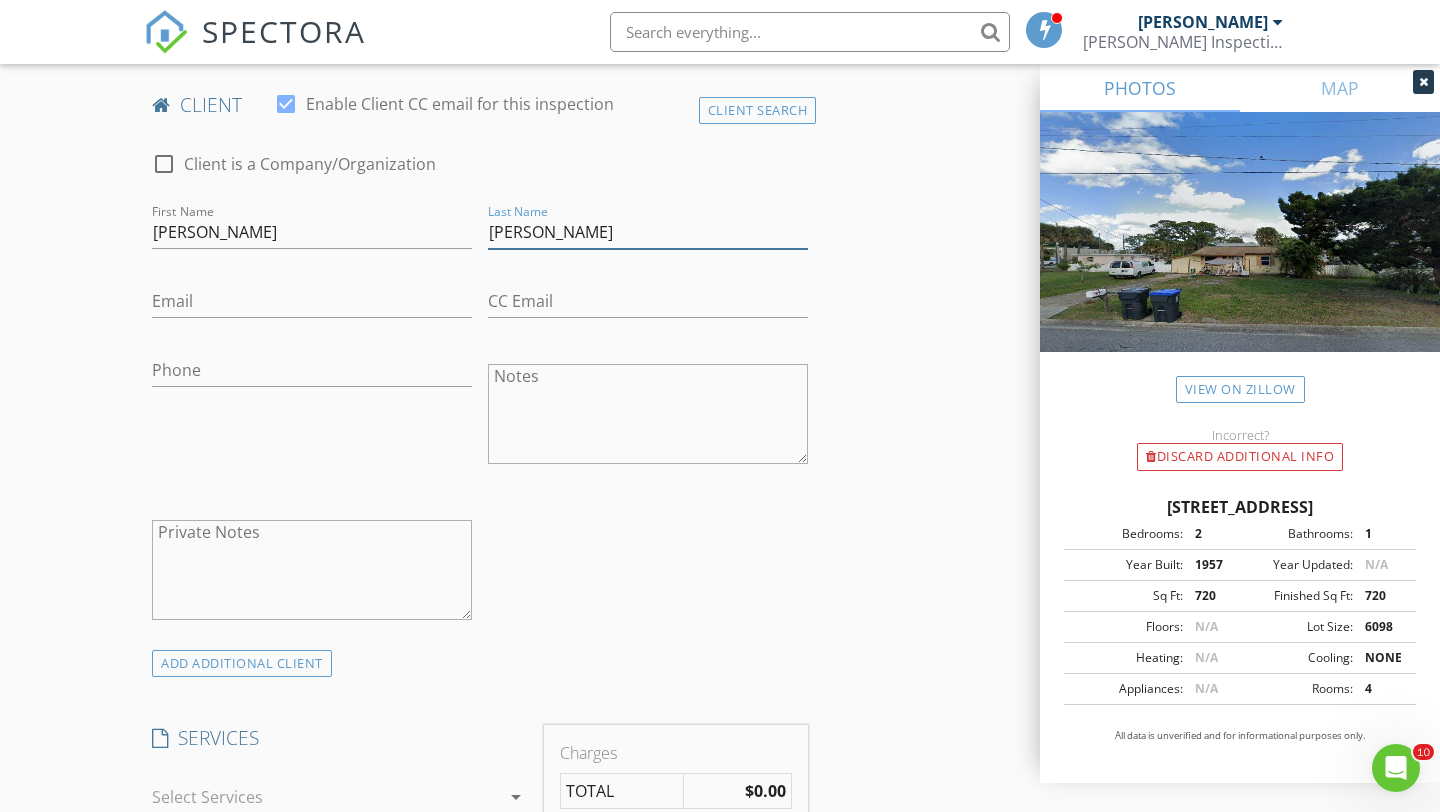 type on "Brogan" 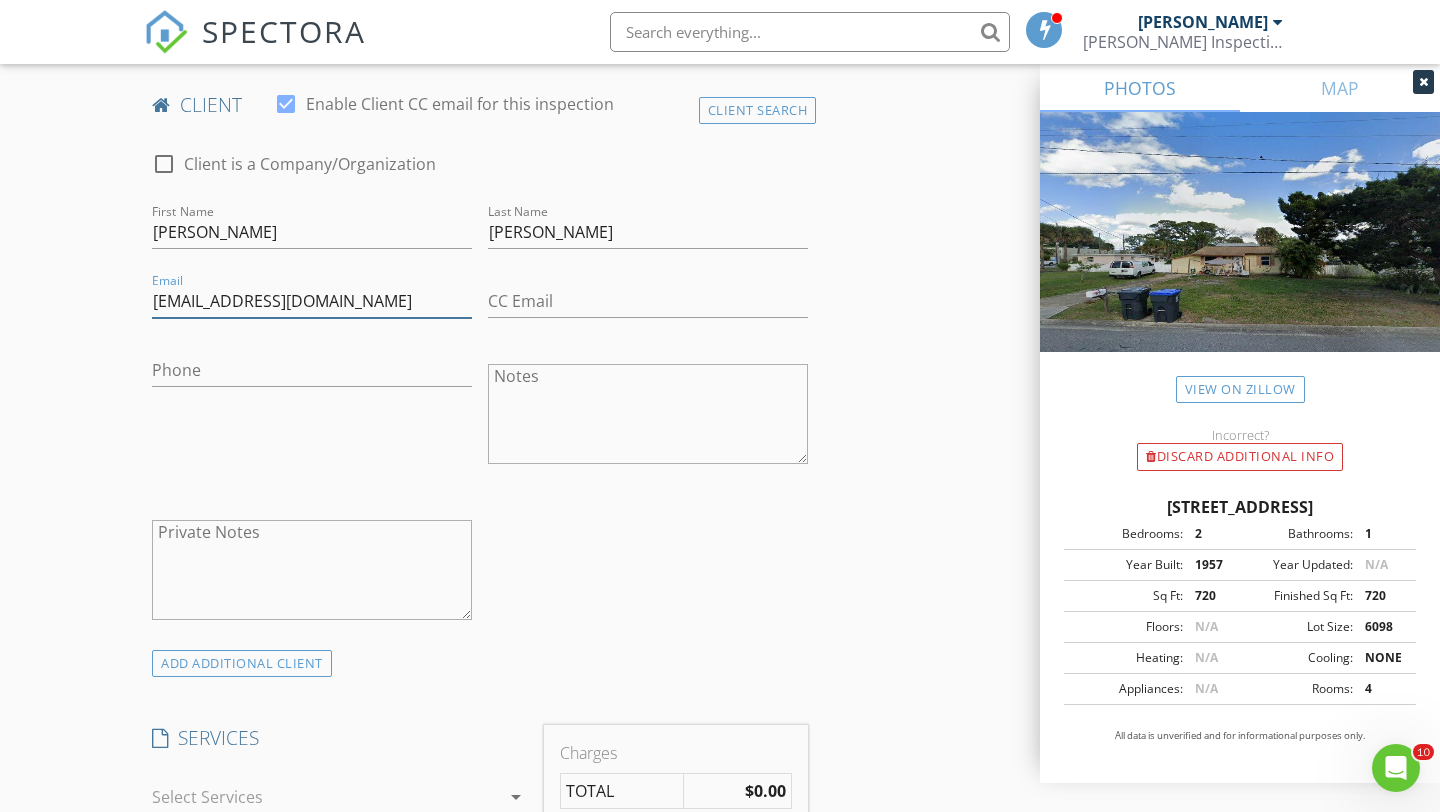 type on "retiredrocketscientist@gmail.com" 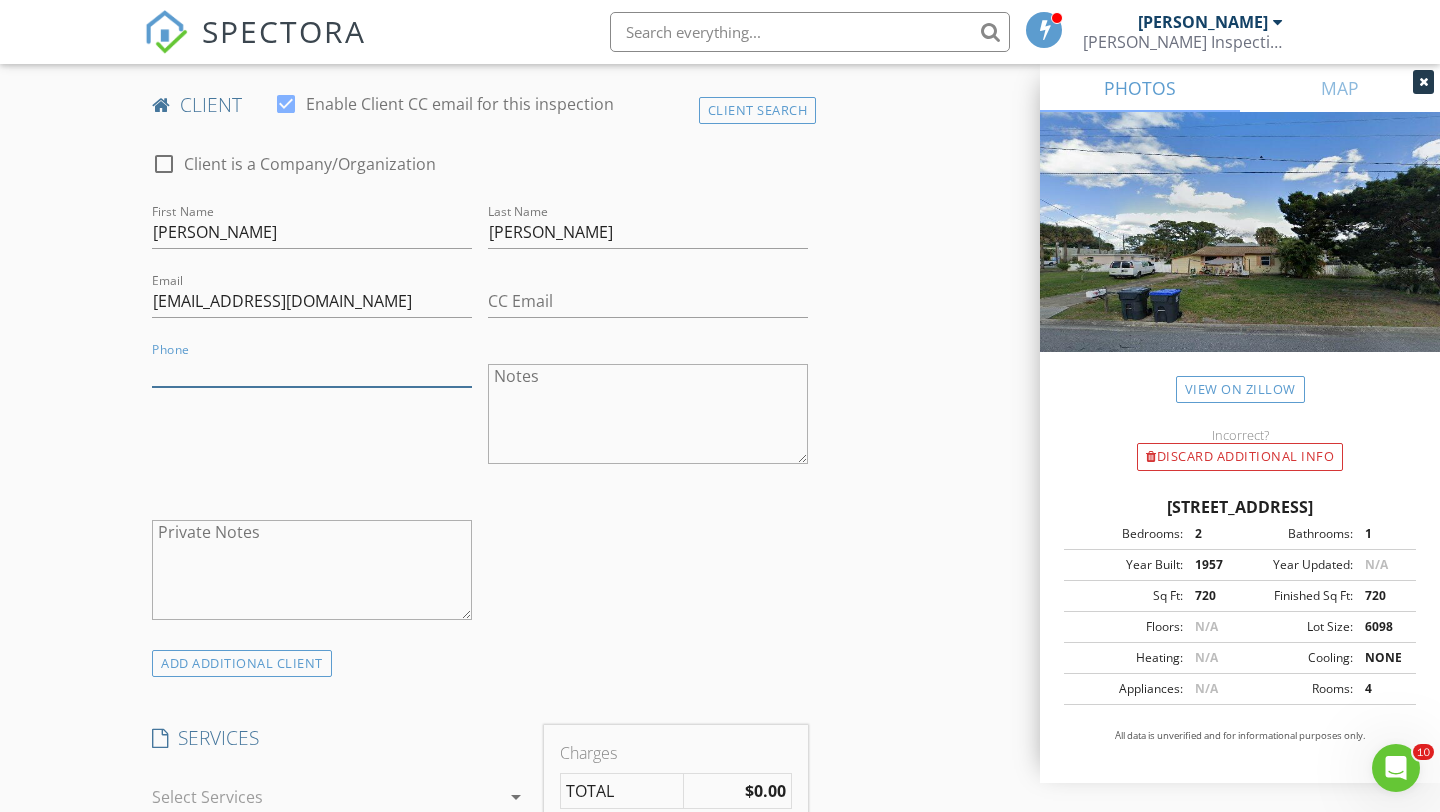 click on "Phone" at bounding box center (312, 370) 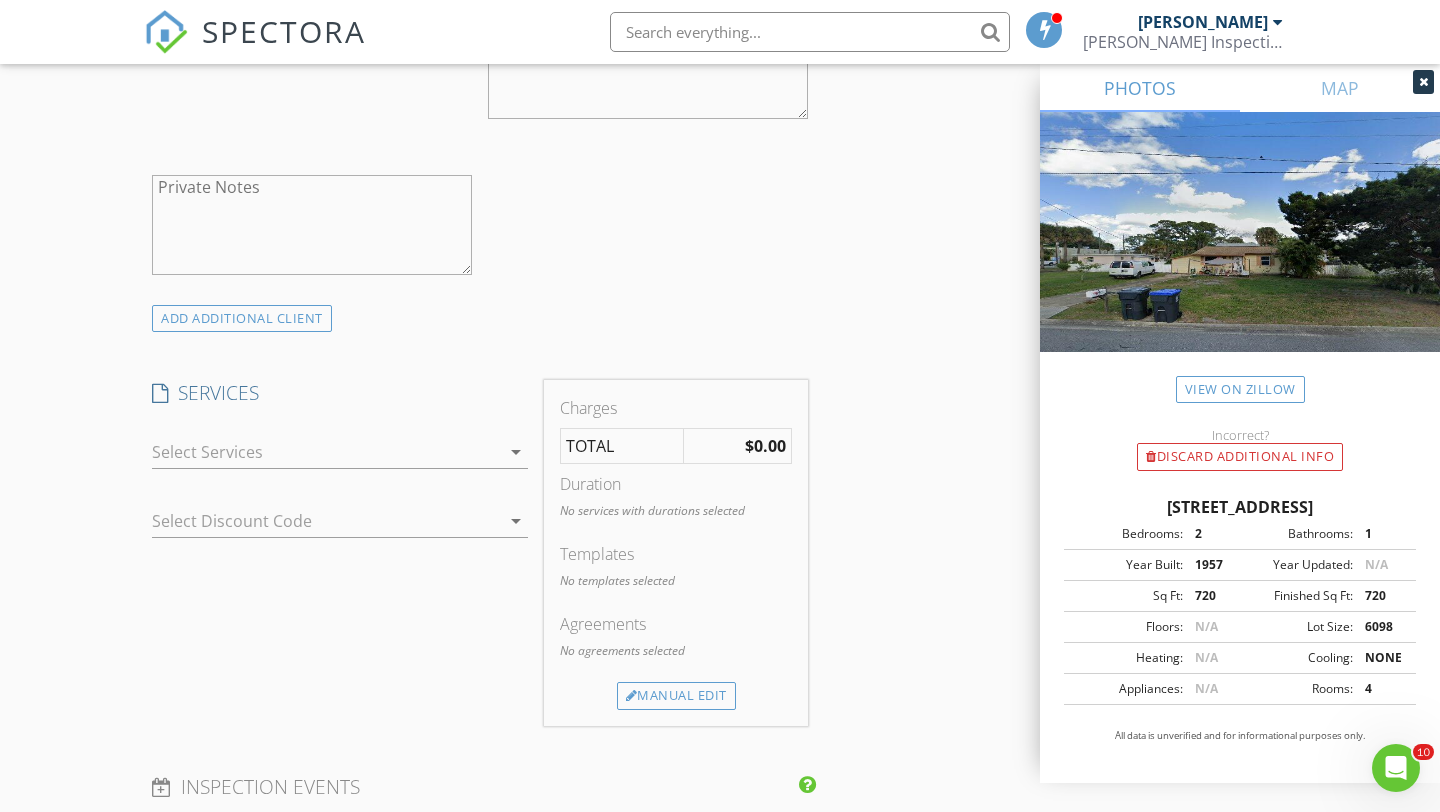 scroll, scrollTop: 1337, scrollLeft: 0, axis: vertical 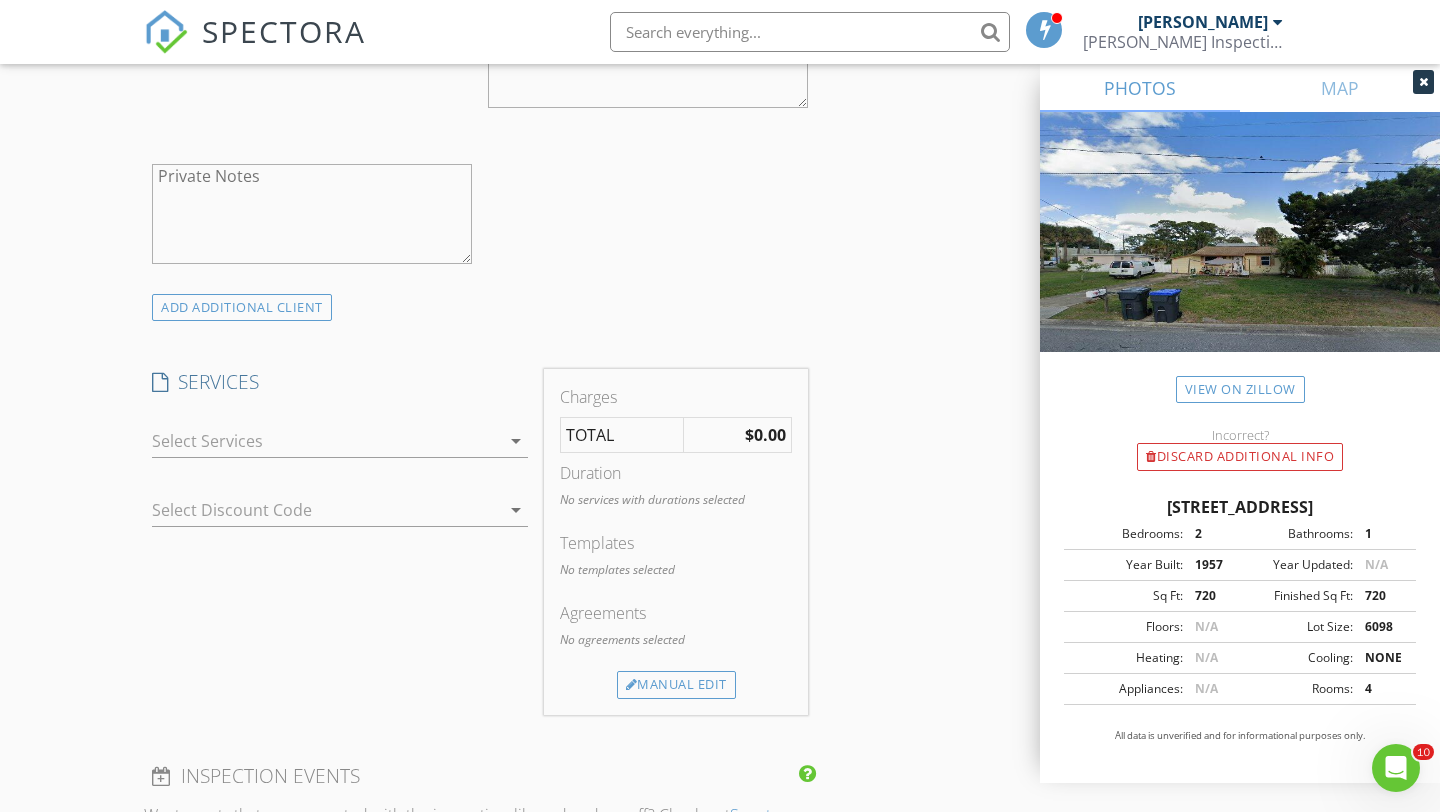 type on "321-749-9929" 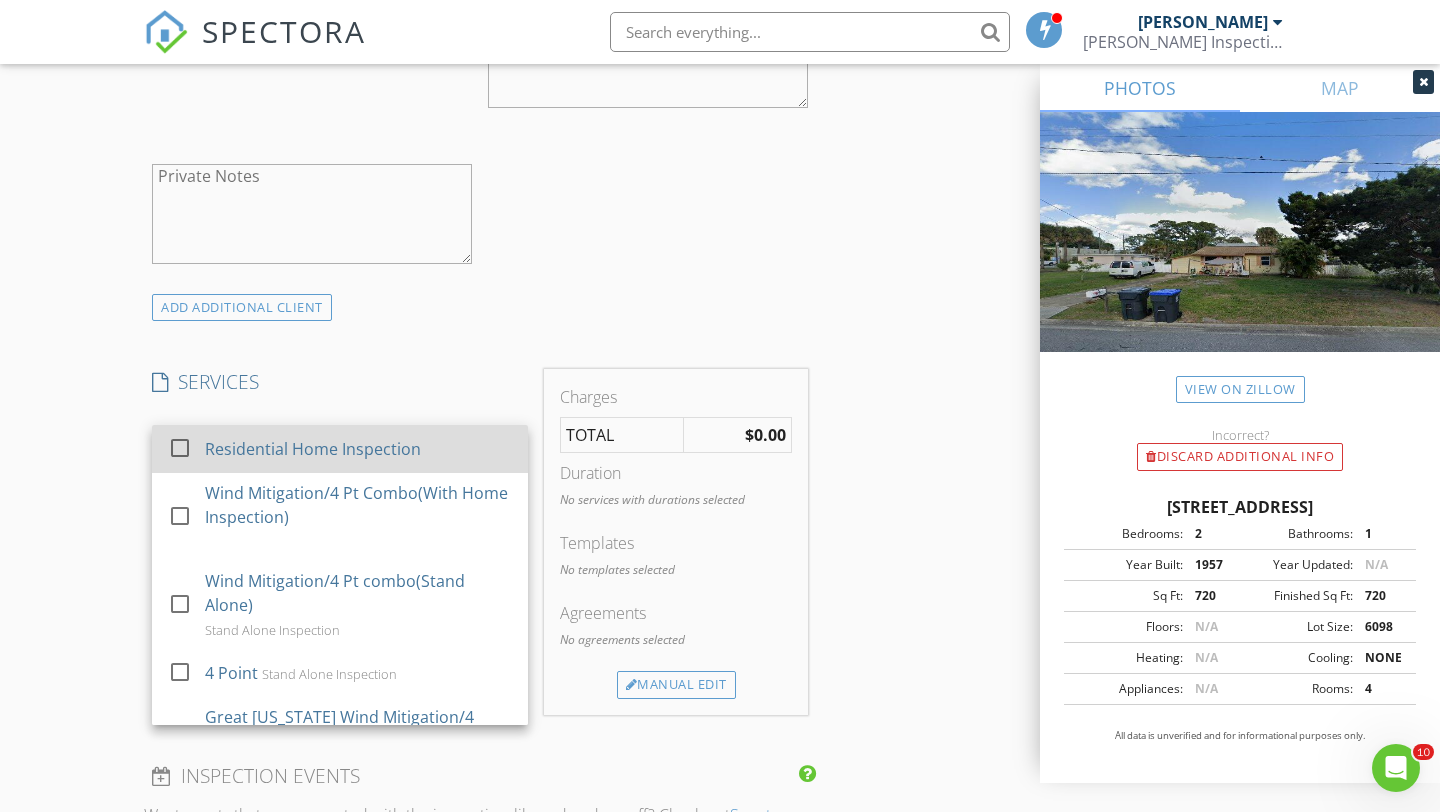 click on "Residential Home Inspection" at bounding box center [313, 449] 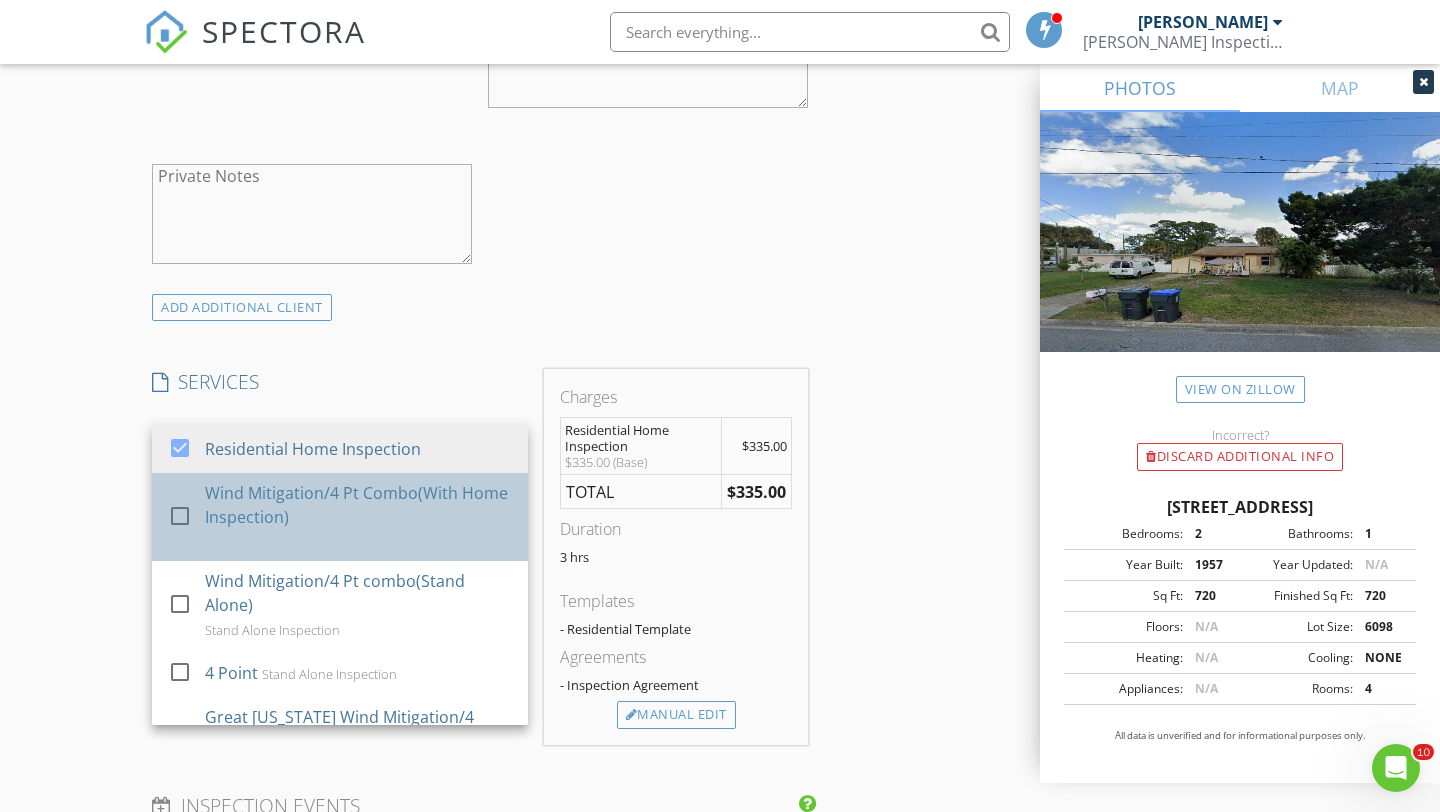 click on "Wind Mitigation/4 Pt Combo(With Home Inspection)" at bounding box center (358, 505) 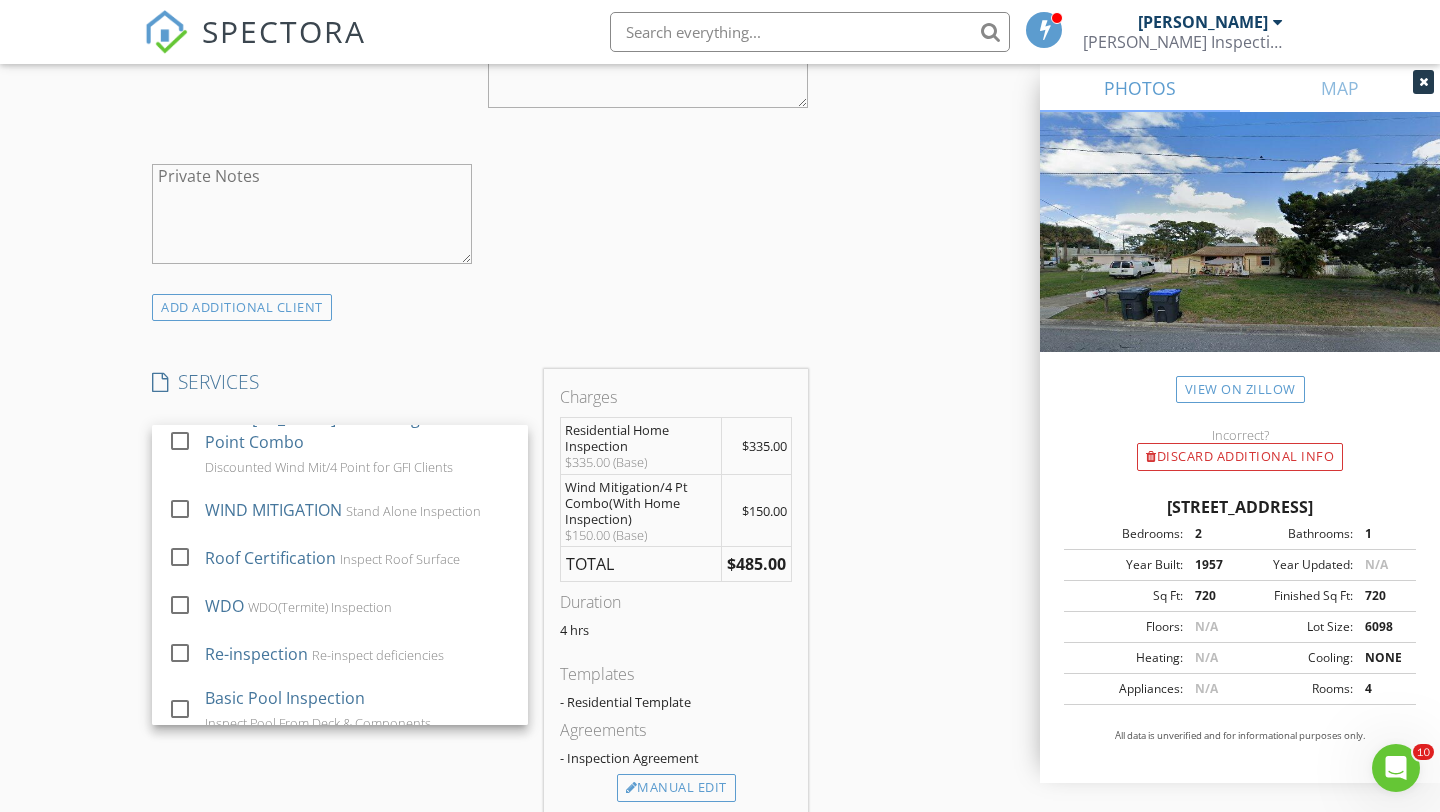 scroll, scrollTop: 304, scrollLeft: 0, axis: vertical 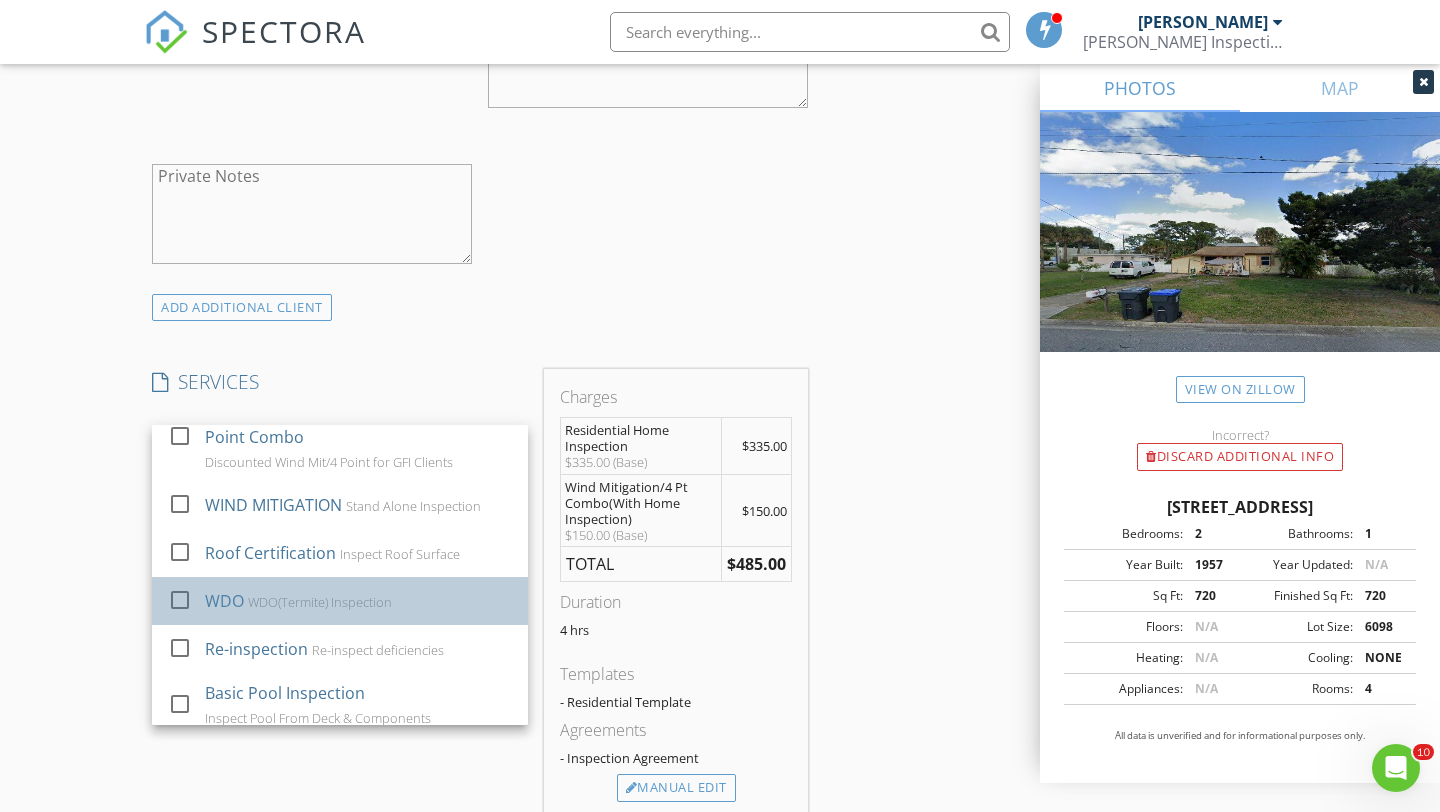 click on "WDO   WDO(Termite) Inspection" at bounding box center (358, 601) 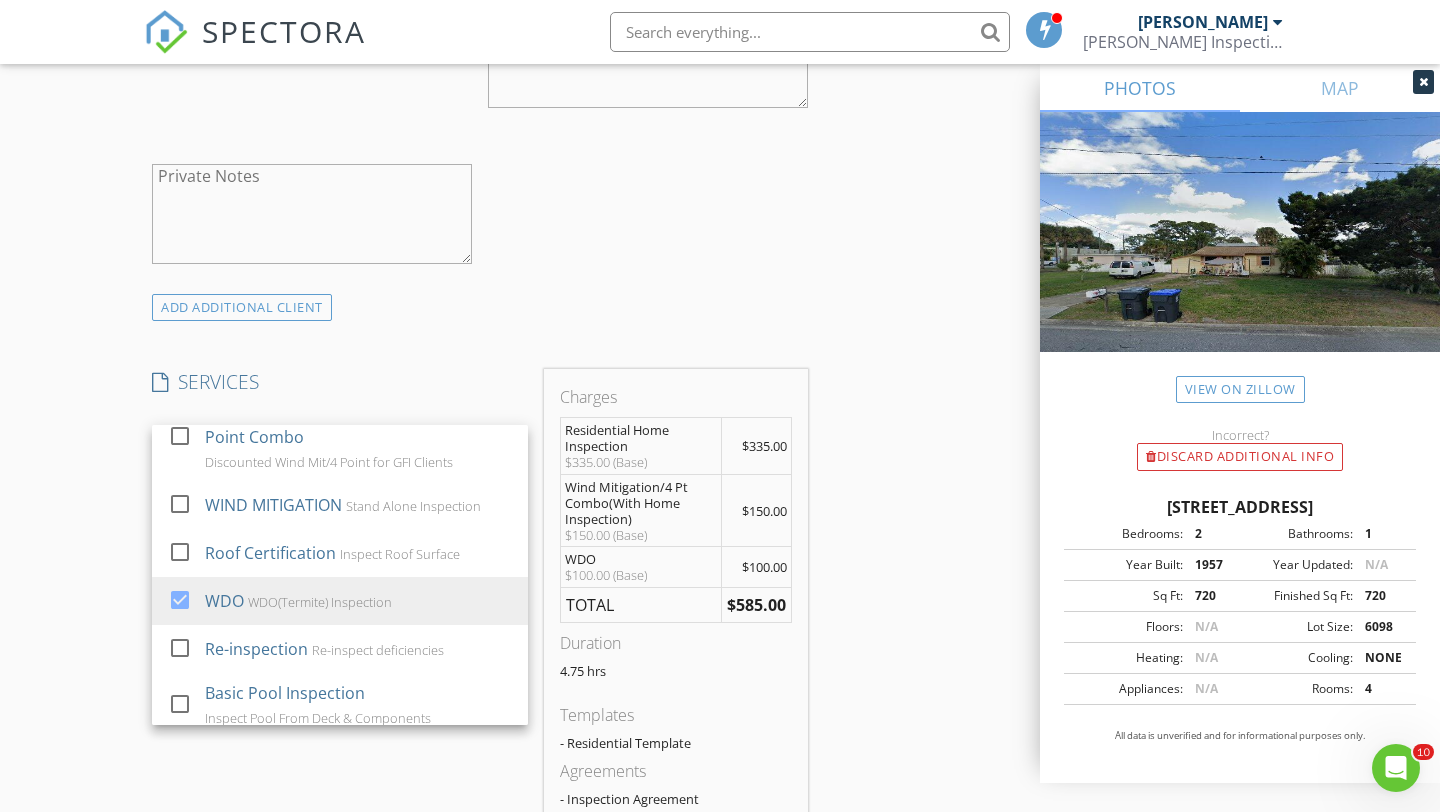click on "INSPECTOR(S)
check_box   Allen Lucas   PRIMARY   Allen Lucas arrow_drop_down   check_box_outline_blank Allen Lucas specifically requested
Date/Time
07/16/2025 10:00 AM
Location
Address Search       Address 4245 Mt Sterling Ave   Unit   City Titusville   State FL   Zip 32780   County Brevard     Square Feet 1020   Year Built 1957   Foundation Slab arrow_drop_down     Allen Lucas     3.0 miles     (8 minutes)
client
check_box Enable Client CC email for this inspection   Client Search     check_box_outline_blank Client is a Company/Organization     First Name Barry   Last Name Brogan   Email retiredrocketscientist@gmail.com   CC Email   Phone 321-749-9929           Notes   Private Notes
ADD ADDITIONAL client
SERVICES
check_box   Residential Home Inspection   check_box" at bounding box center (720, 606) 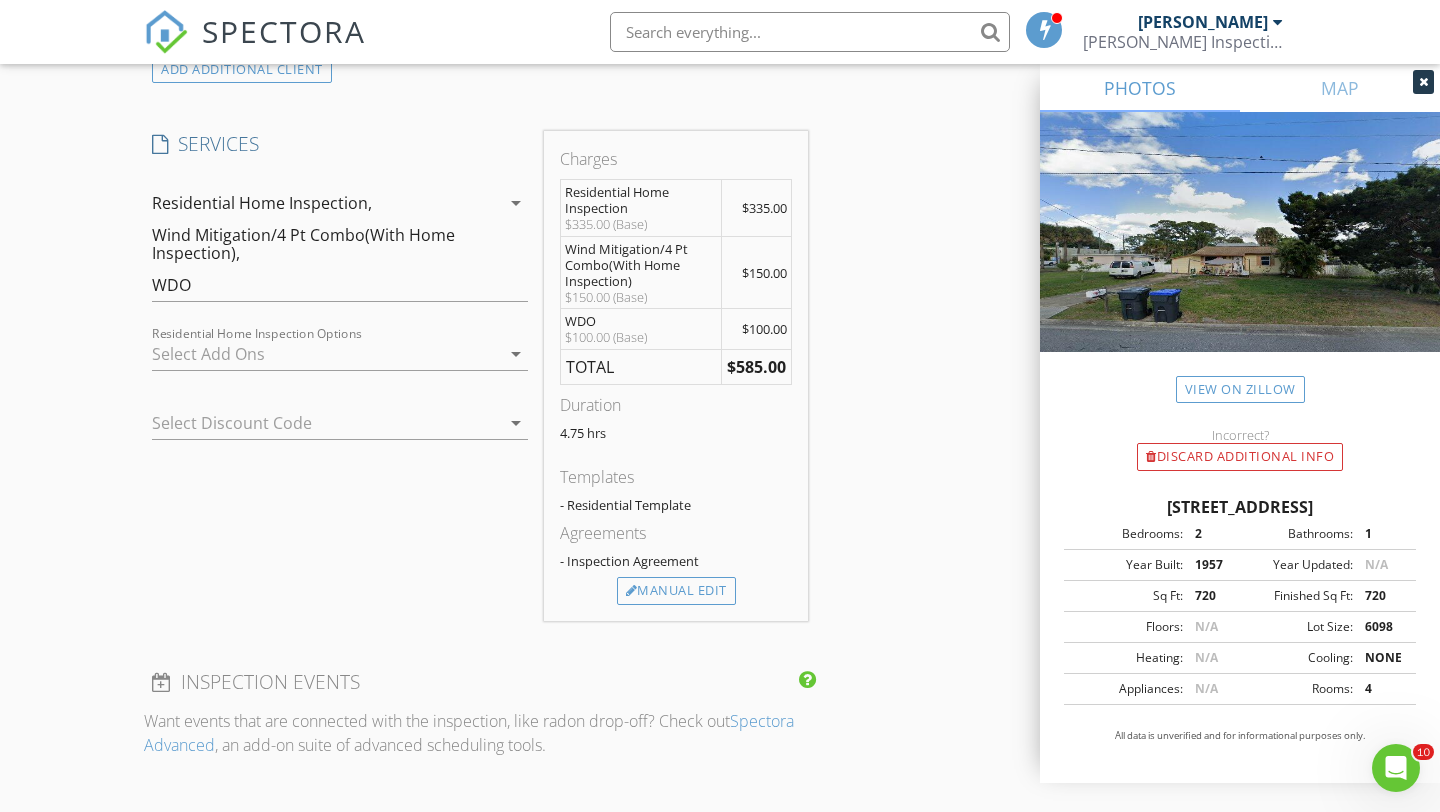 scroll, scrollTop: 1616, scrollLeft: 0, axis: vertical 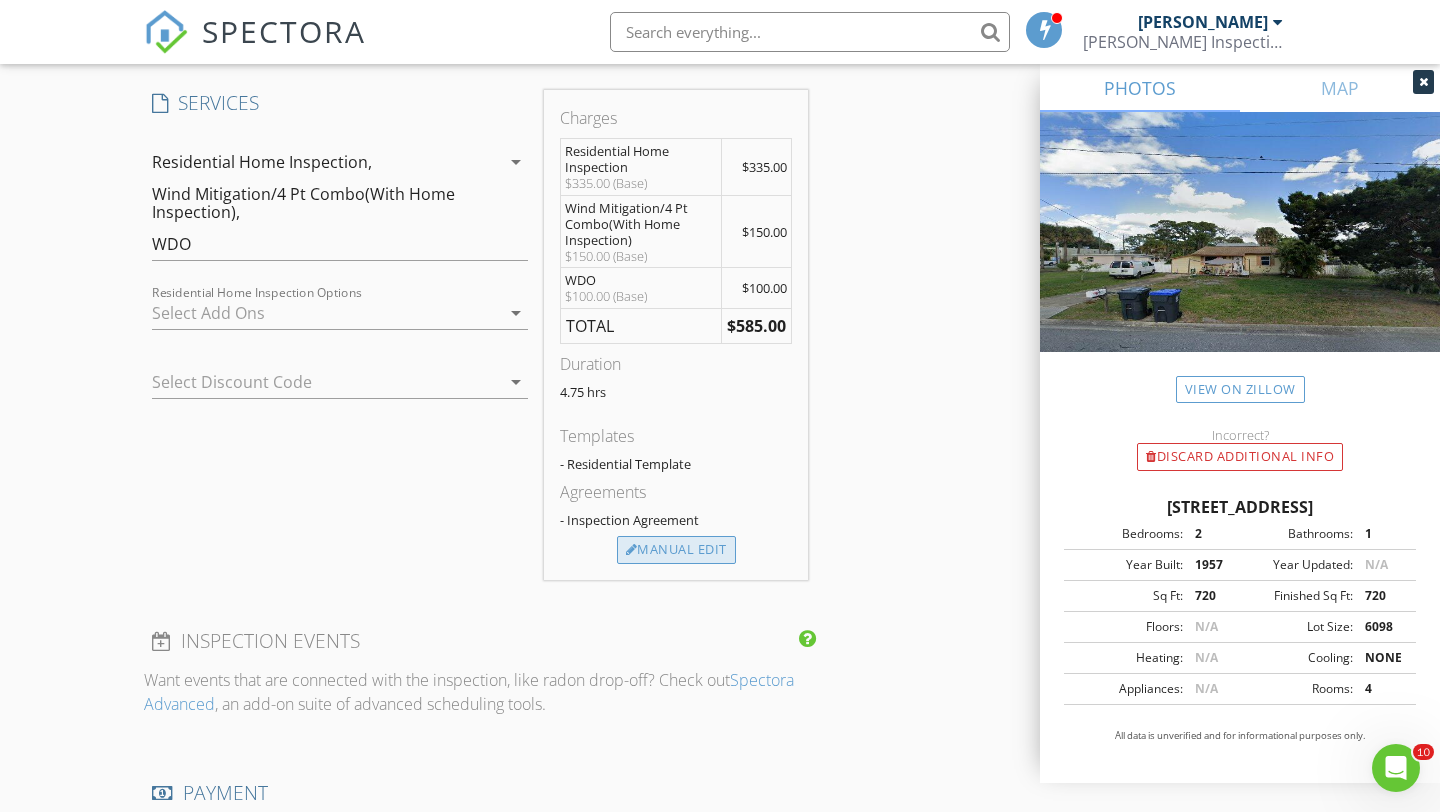 click on "Manual Edit" at bounding box center [676, 550] 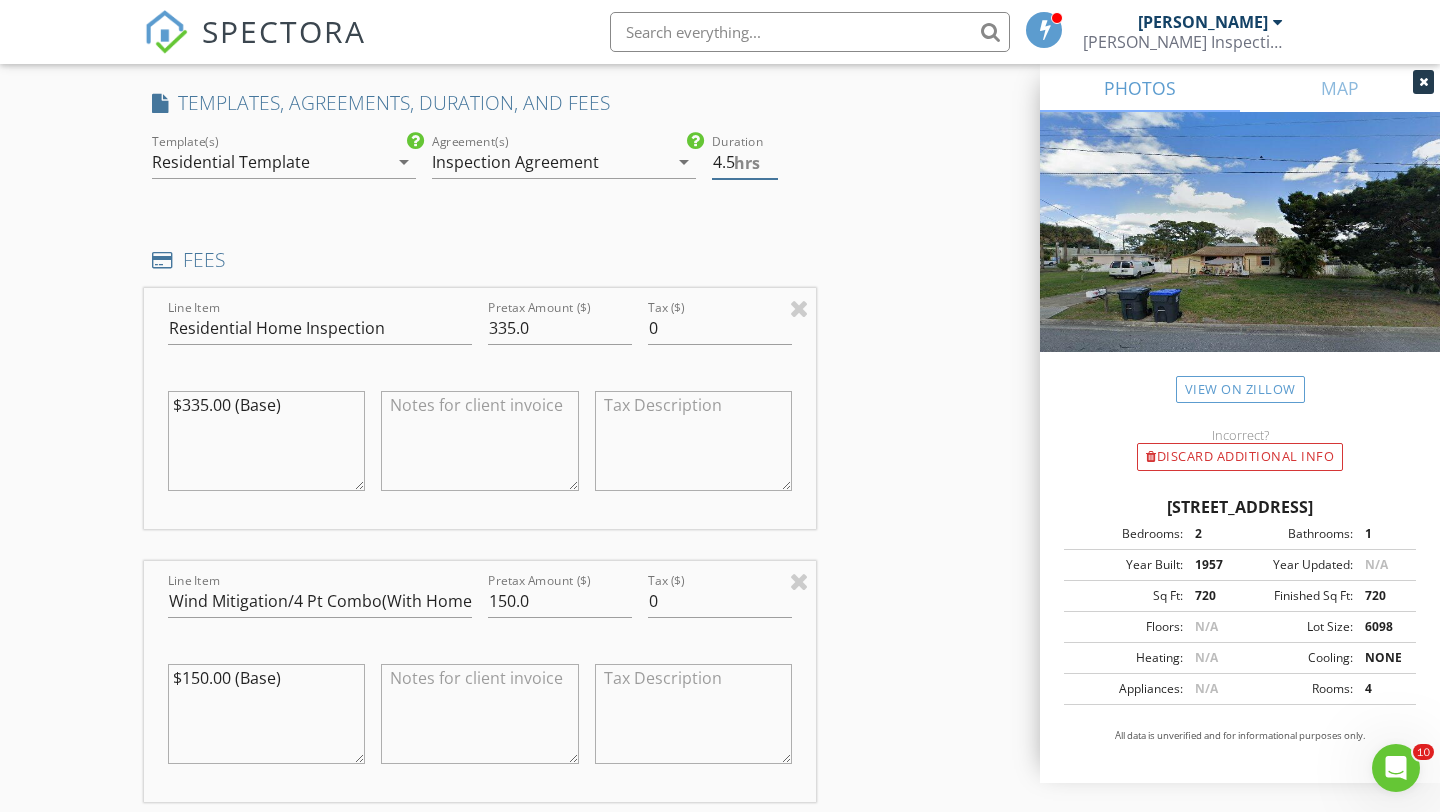 click on "4.5" at bounding box center (745, 162) 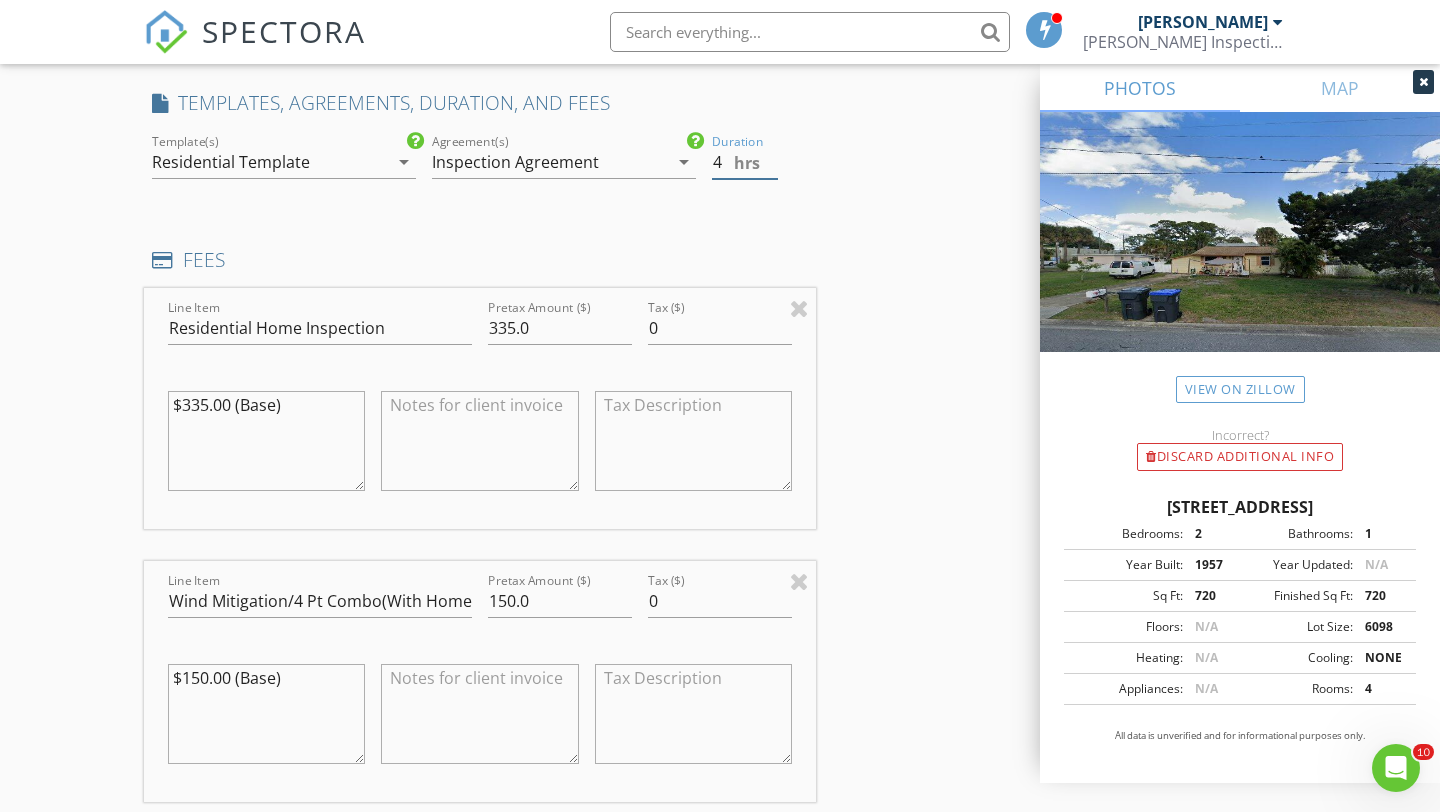 click on "4" at bounding box center (745, 162) 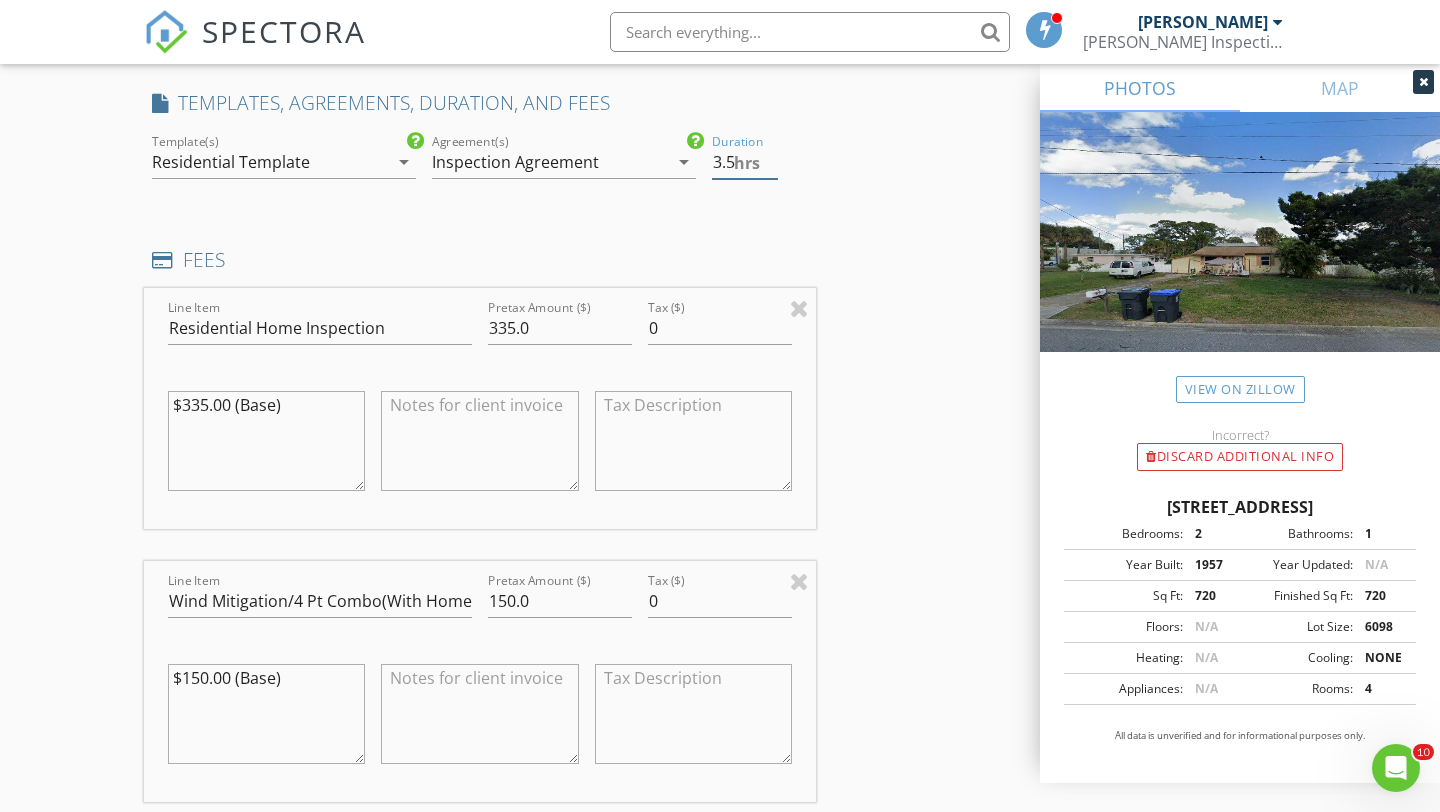 click on "3.5" at bounding box center (745, 162) 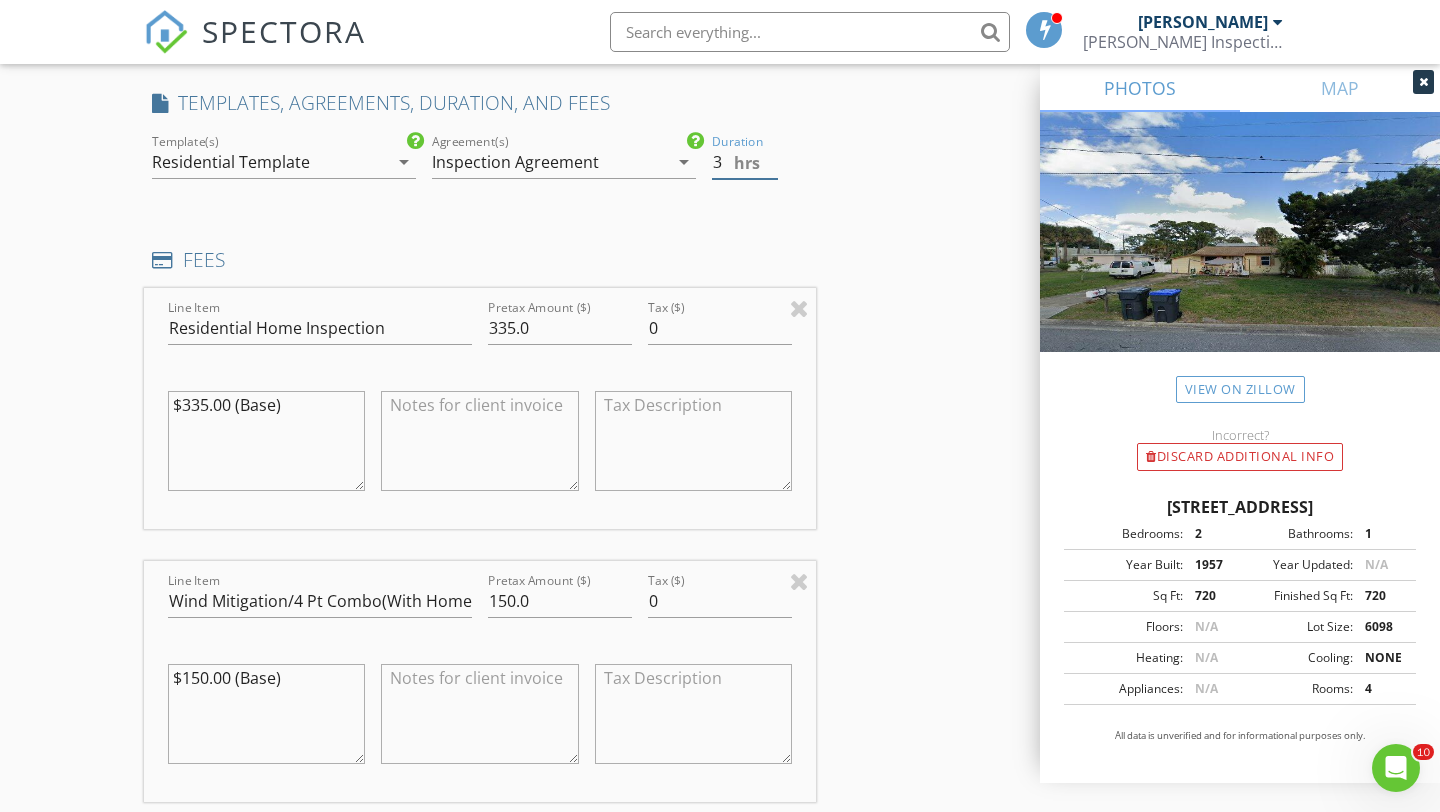 type on "3" 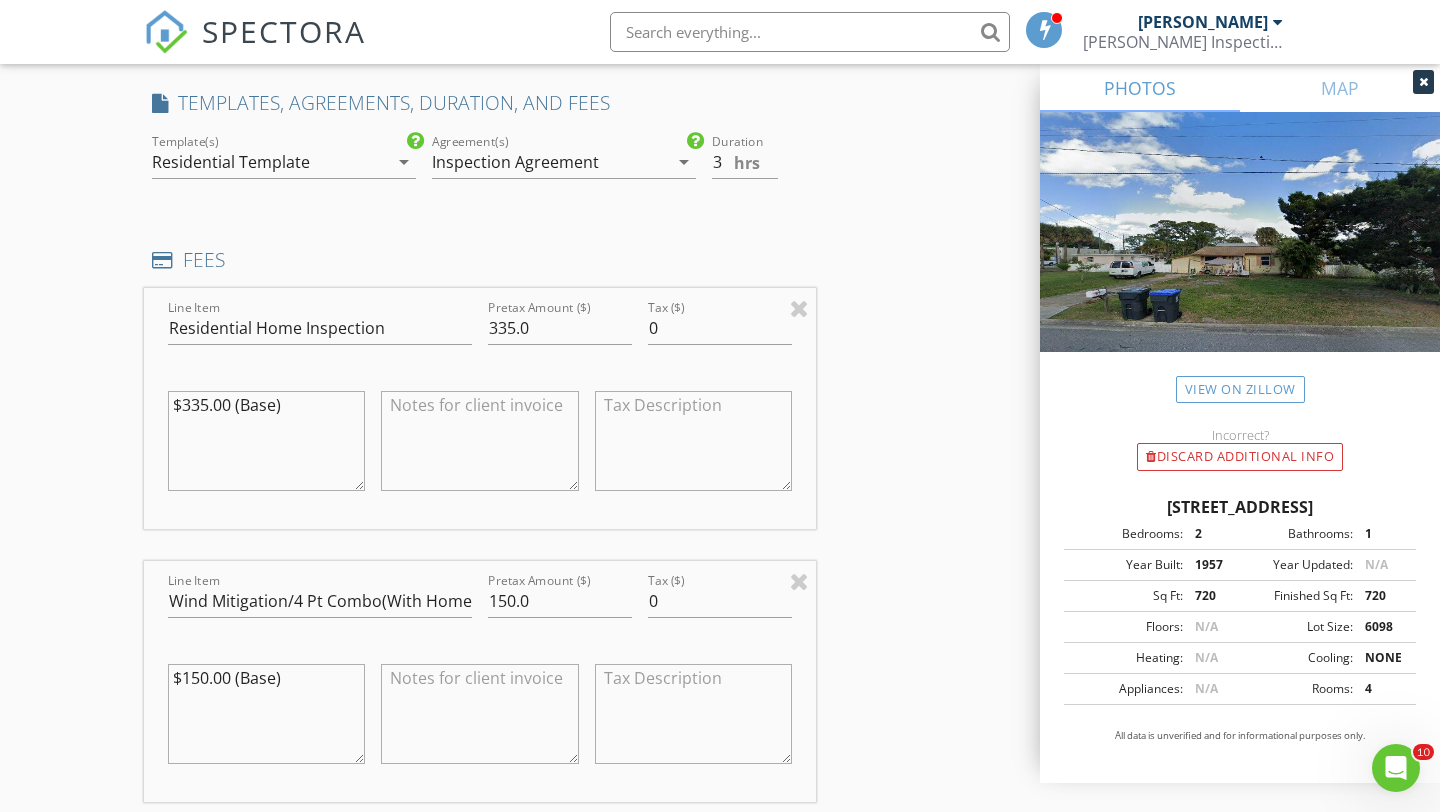 click on "INSPECTOR(S)
check_box   Allen Lucas   PRIMARY   Allen Lucas arrow_drop_down   check_box_outline_blank Allen Lucas specifically requested
Date/Time
07/16/2025 10:00 AM
Location
Address Search       Address 4245 Mt Sterling Ave   Unit   City Titusville   State FL   Zip 32780   County Brevard     Square Feet 1020   Year Built 1957   Foundation Slab arrow_drop_down     Allen Lucas     3.0 miles     (8 minutes)
client
check_box Enable Client CC email for this inspection   Client Search     check_box_outline_blank Client is a Company/Organization     First Name Barry   Last Name Brogan   Email retiredrocketscientist@gmail.com   CC Email   Phone 321-749-9929           Notes   Private Notes
ADD ADDITIONAL client
SERVICES
check_box   Residential Home Inspection   check_box" at bounding box center (720, 637) 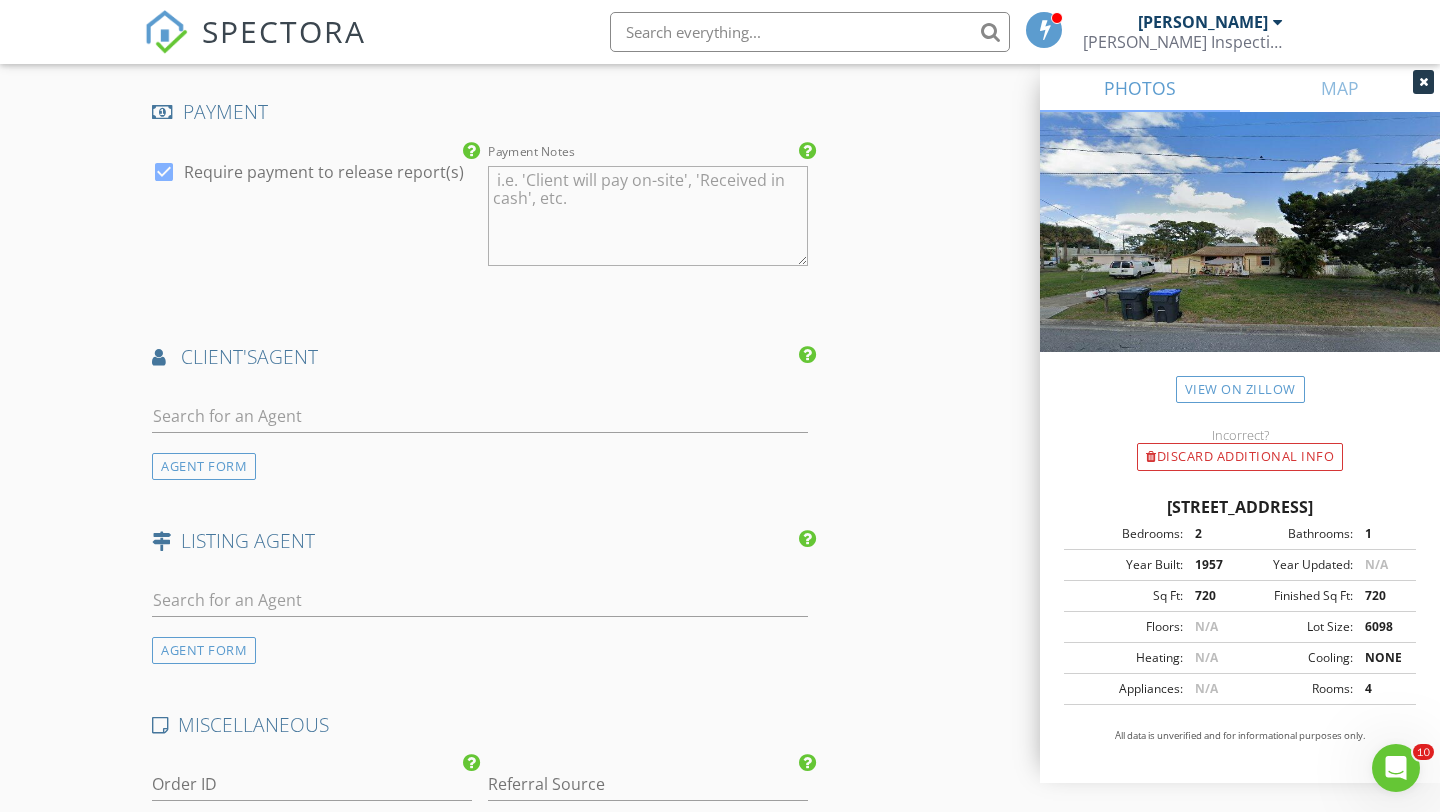 scroll, scrollTop: 2926, scrollLeft: 0, axis: vertical 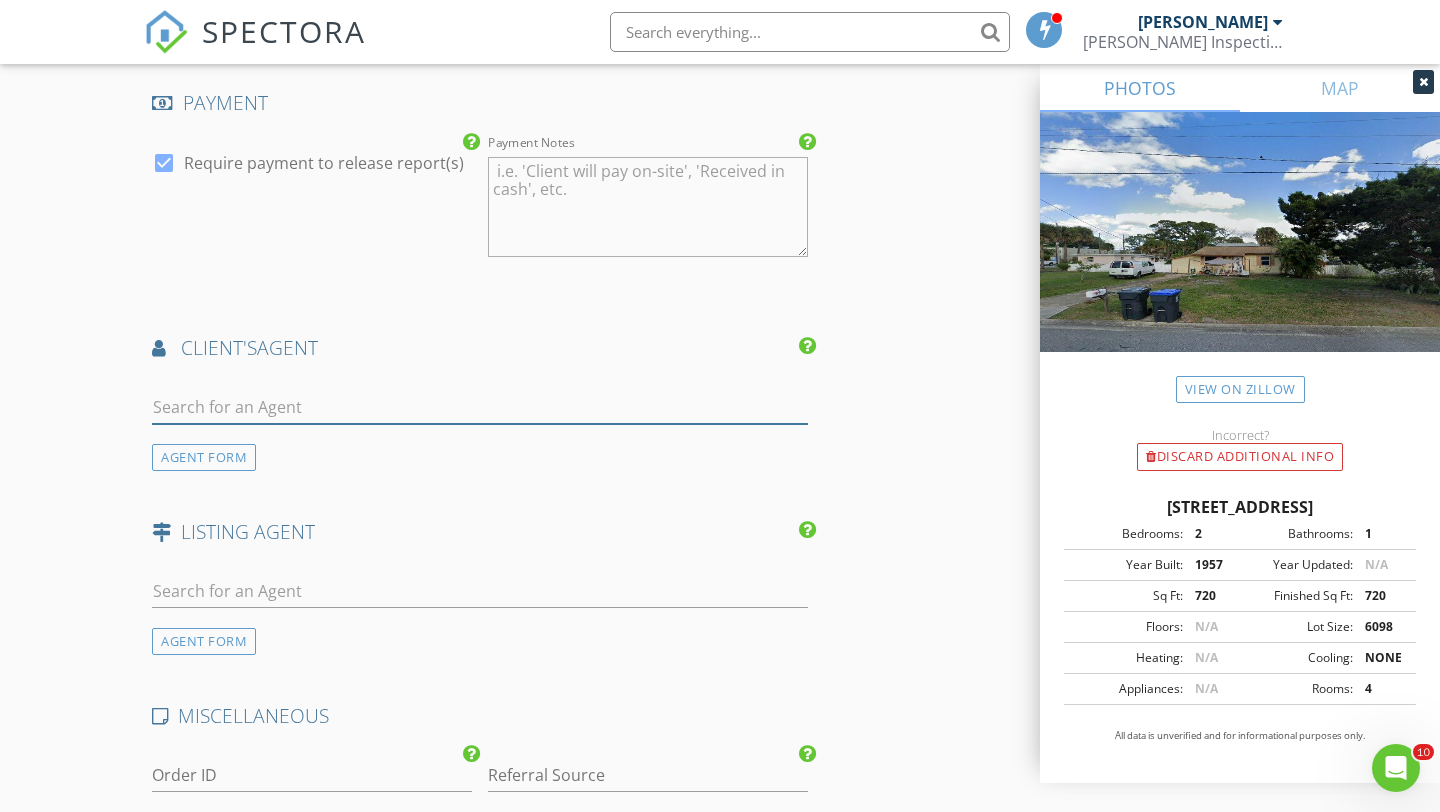 click at bounding box center (480, 407) 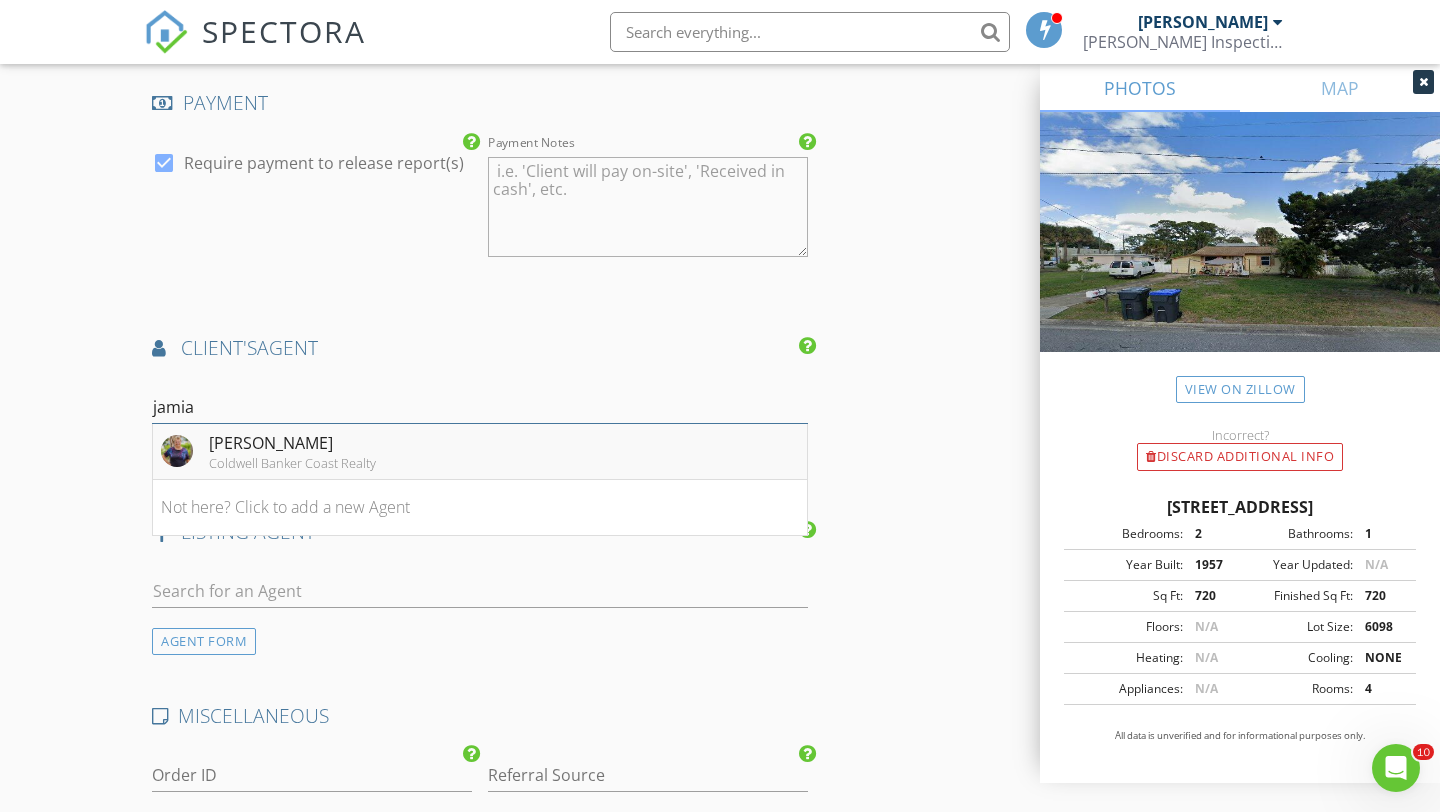 type on "jamia" 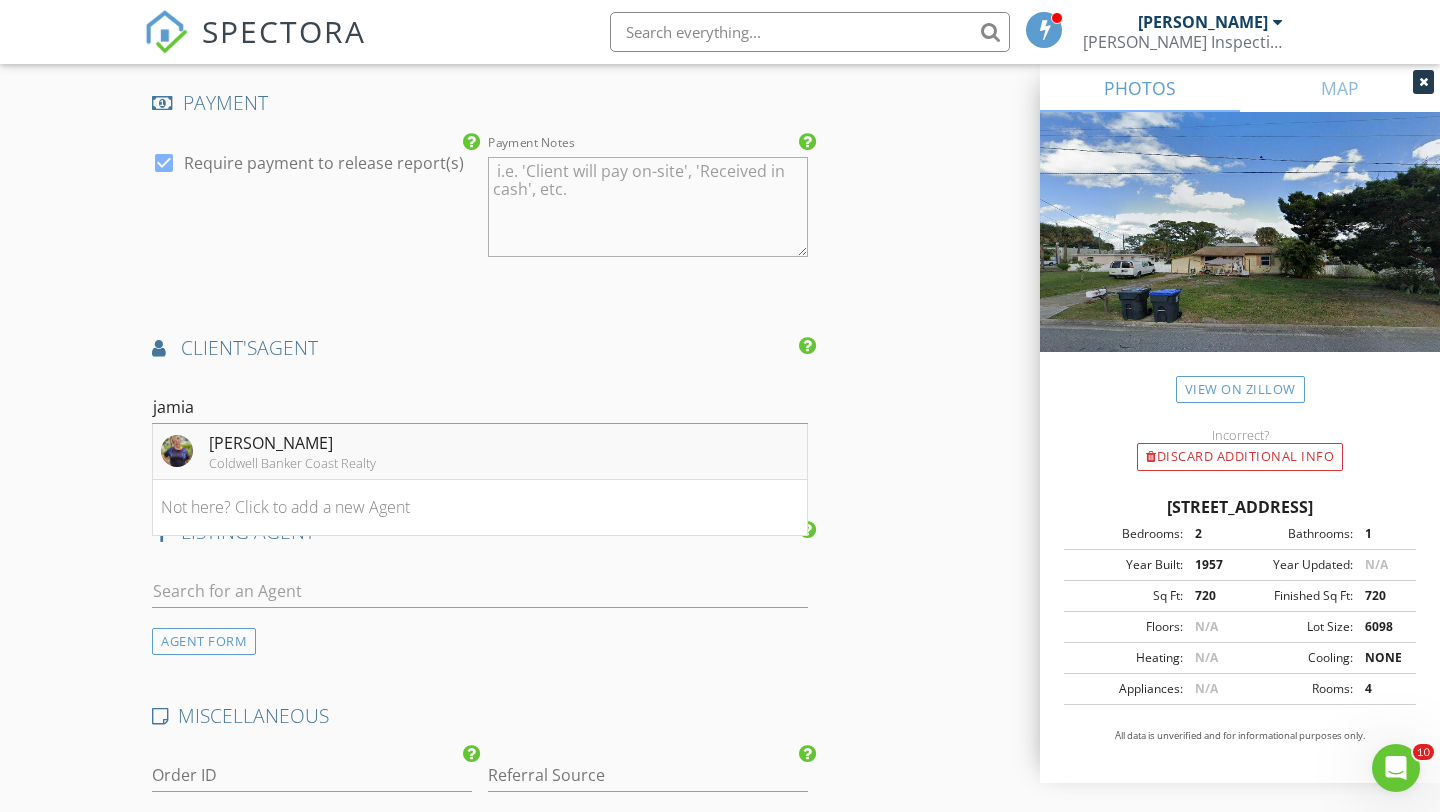 click on "Jamia Brogan
Coldwell Banker Coast Realty" at bounding box center [480, 452] 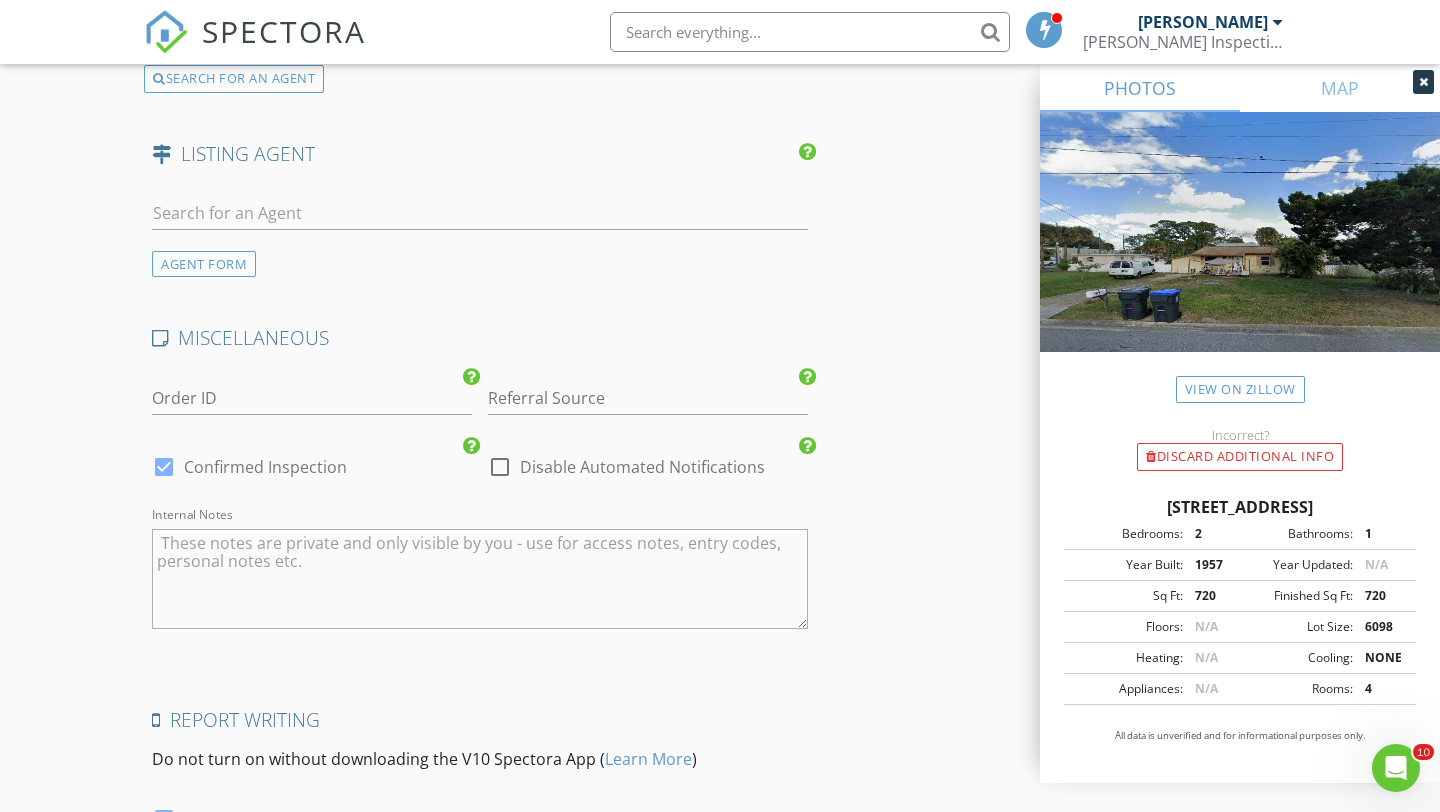 scroll, scrollTop: 4023, scrollLeft: 0, axis: vertical 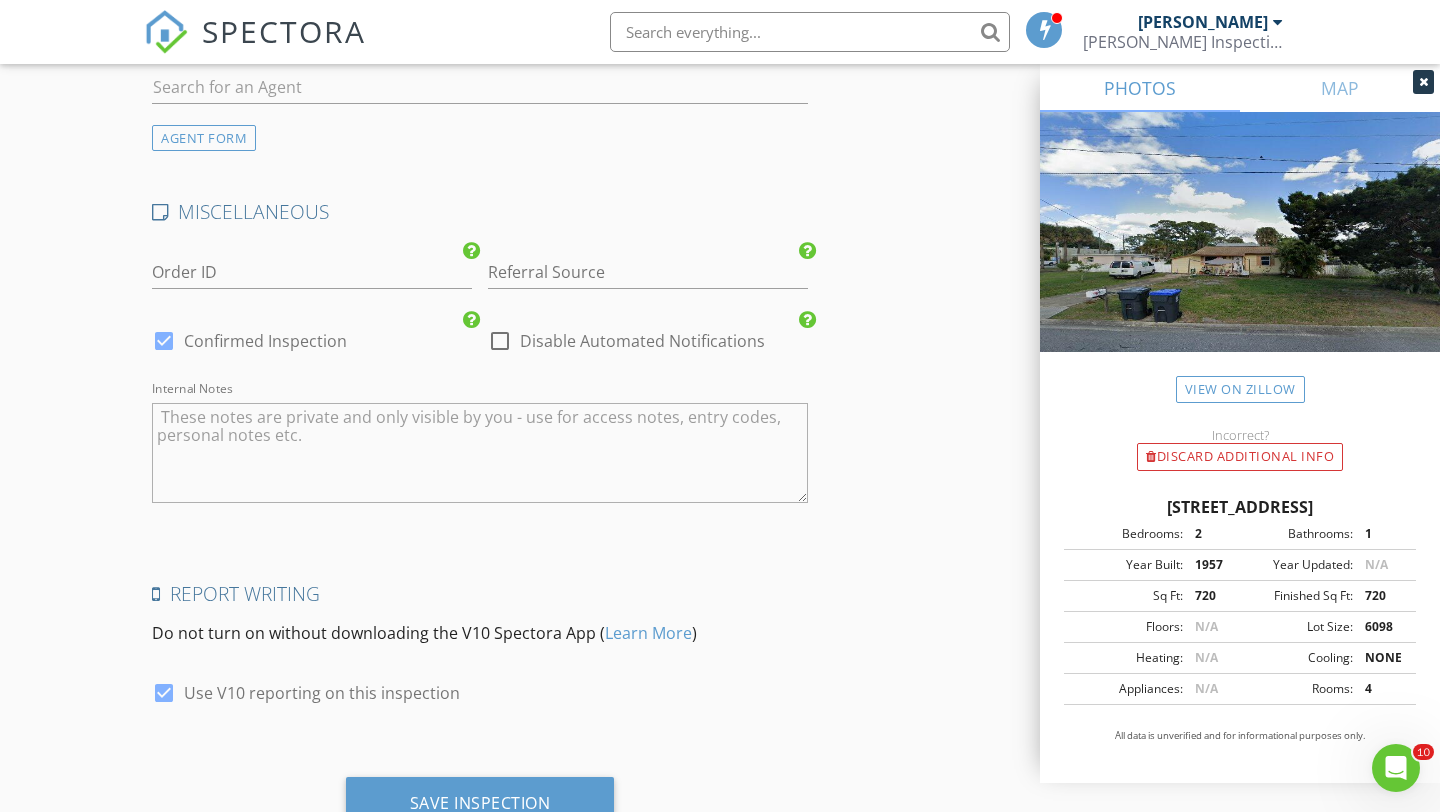 click at bounding box center (480, 453) 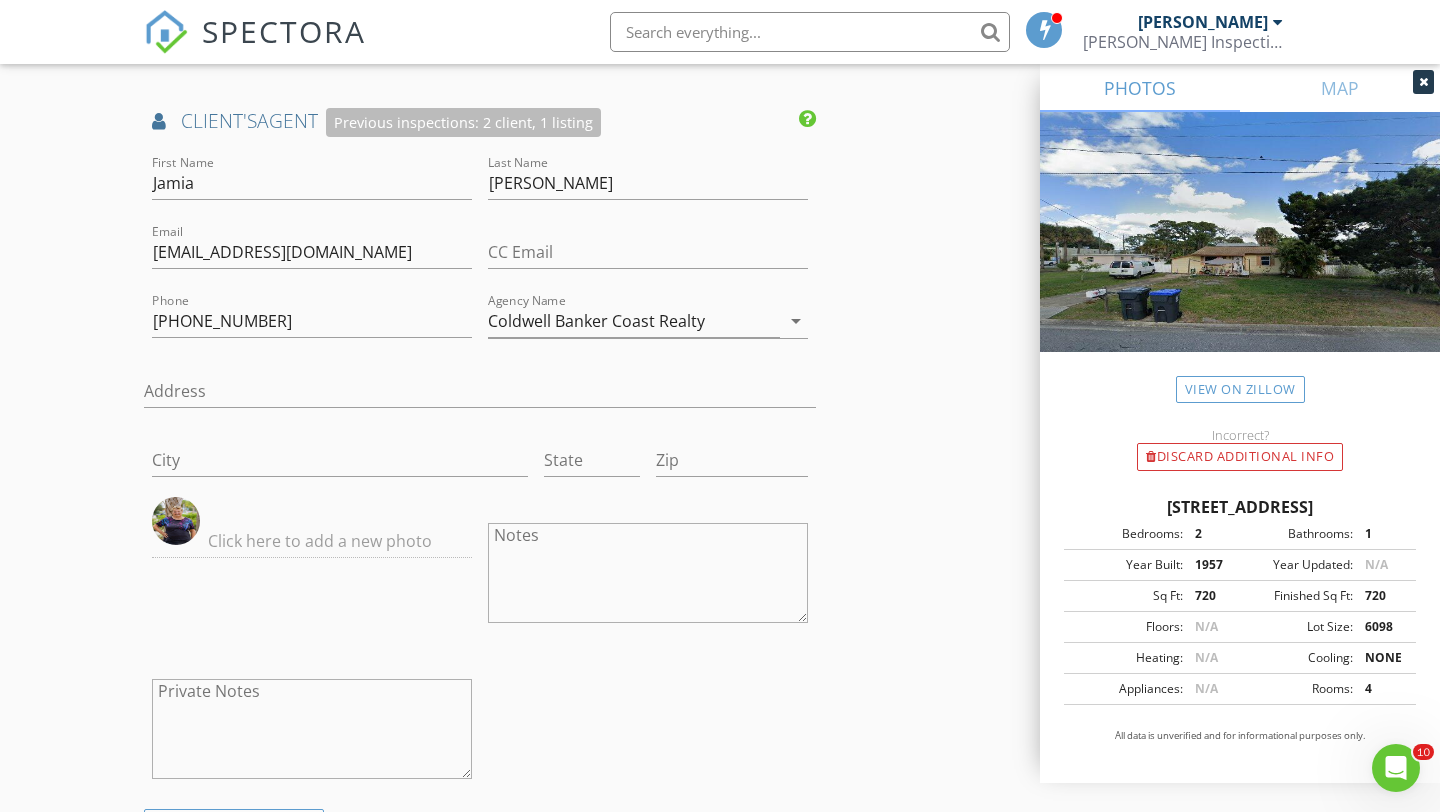 scroll, scrollTop: 3157, scrollLeft: 0, axis: vertical 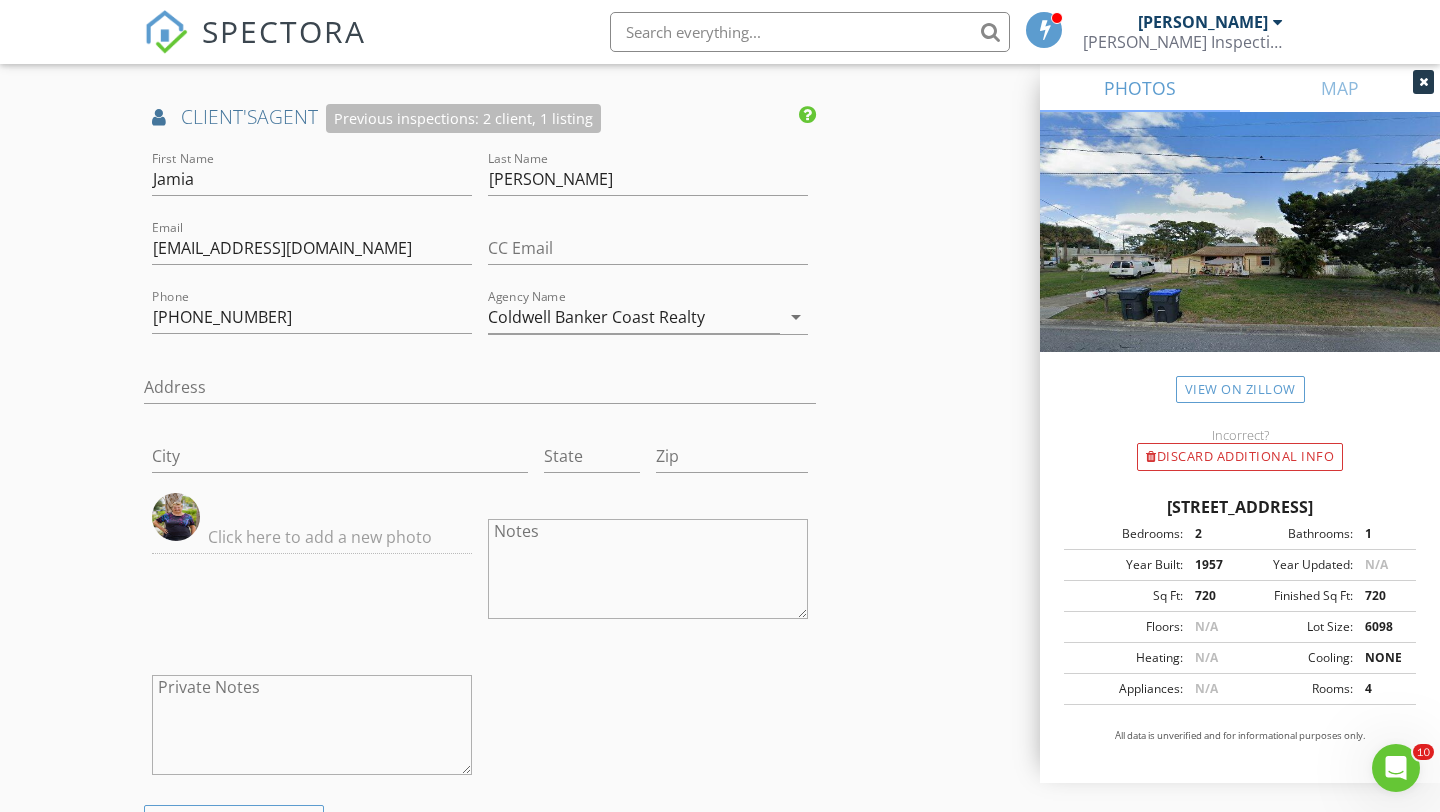 type on "Home is vacant but staged. Lock box is on back door. Code is 0325. They will bring a check." 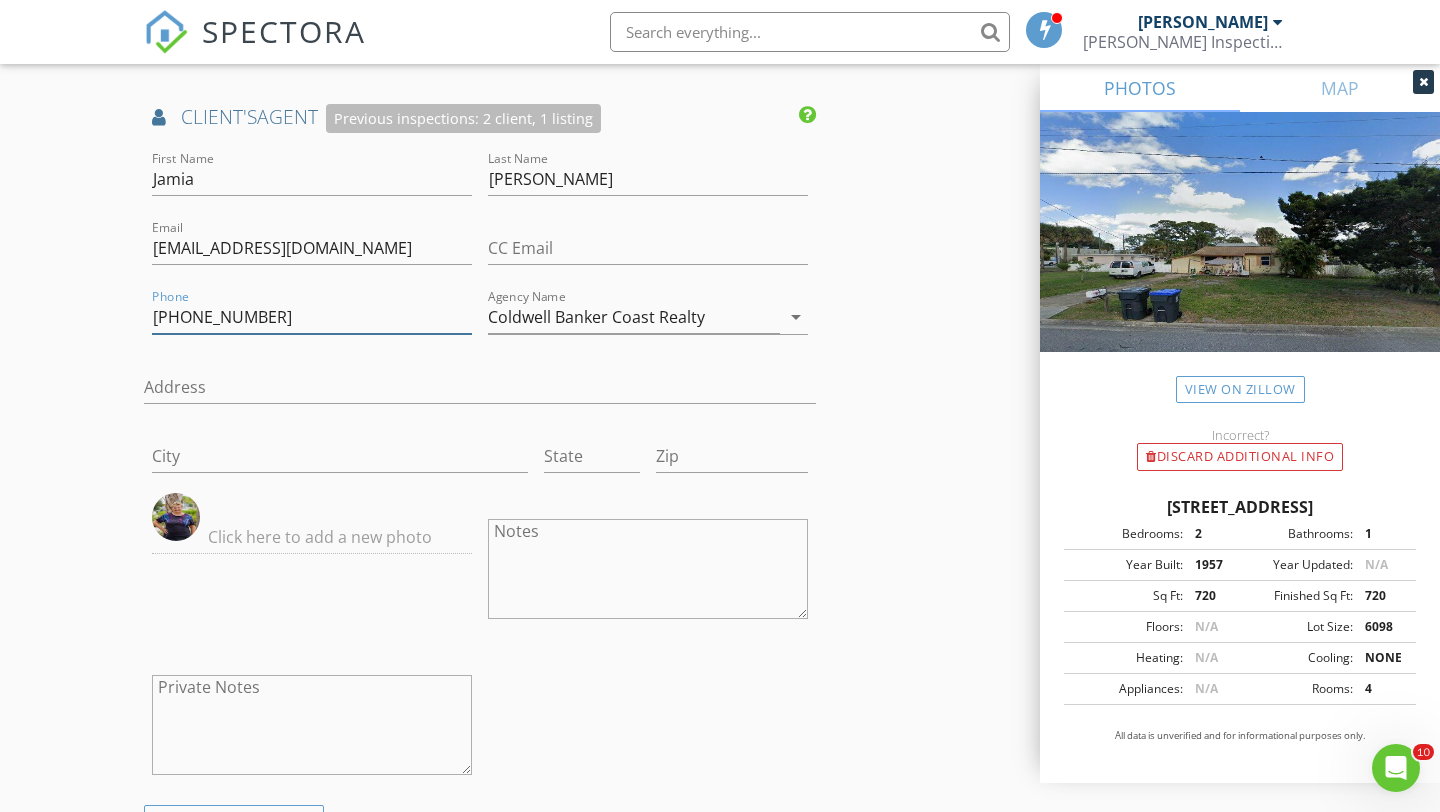 drag, startPoint x: 362, startPoint y: 315, endPoint x: 77, endPoint y: 272, distance: 288.22562 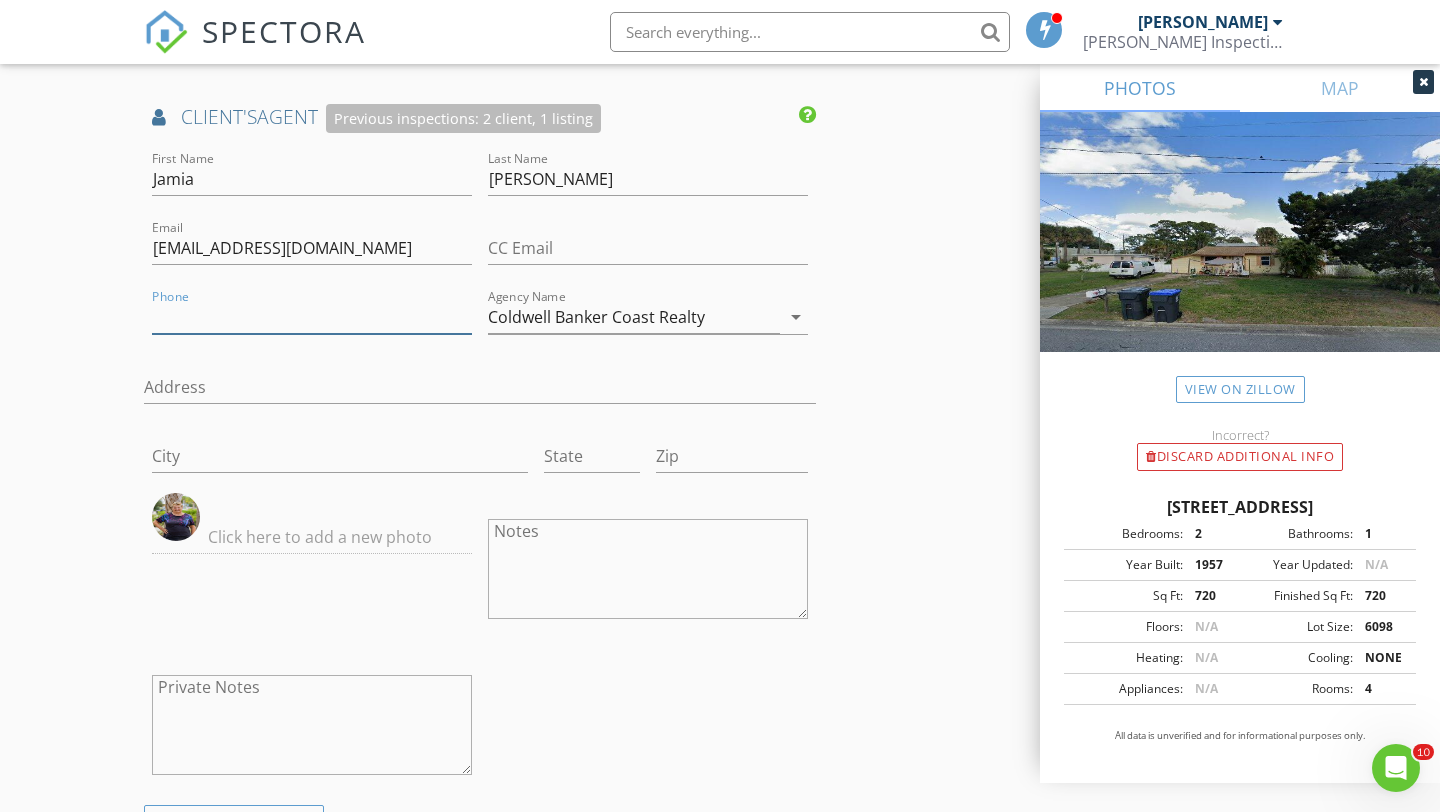 type 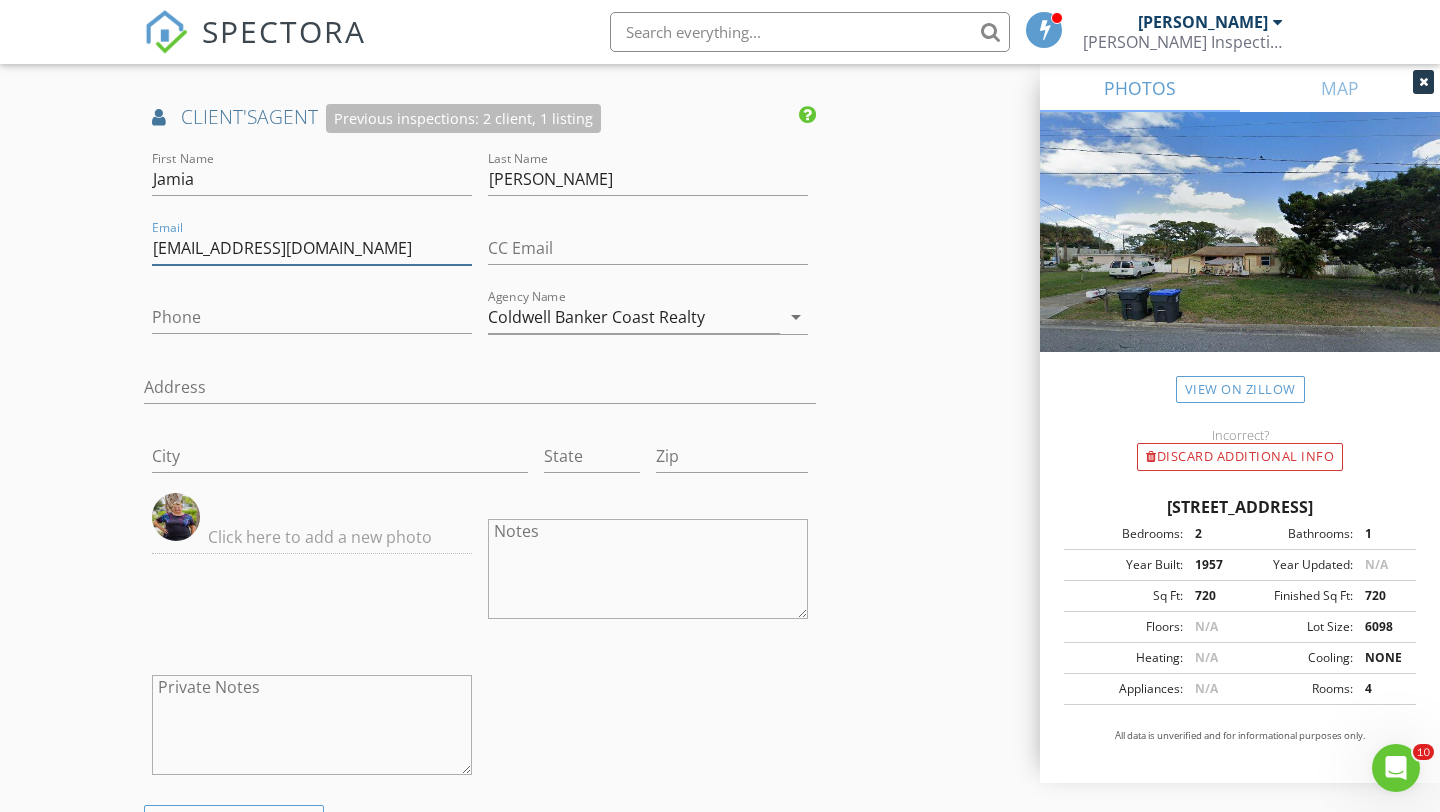 drag, startPoint x: 311, startPoint y: 249, endPoint x: 73, endPoint y: 242, distance: 238.10292 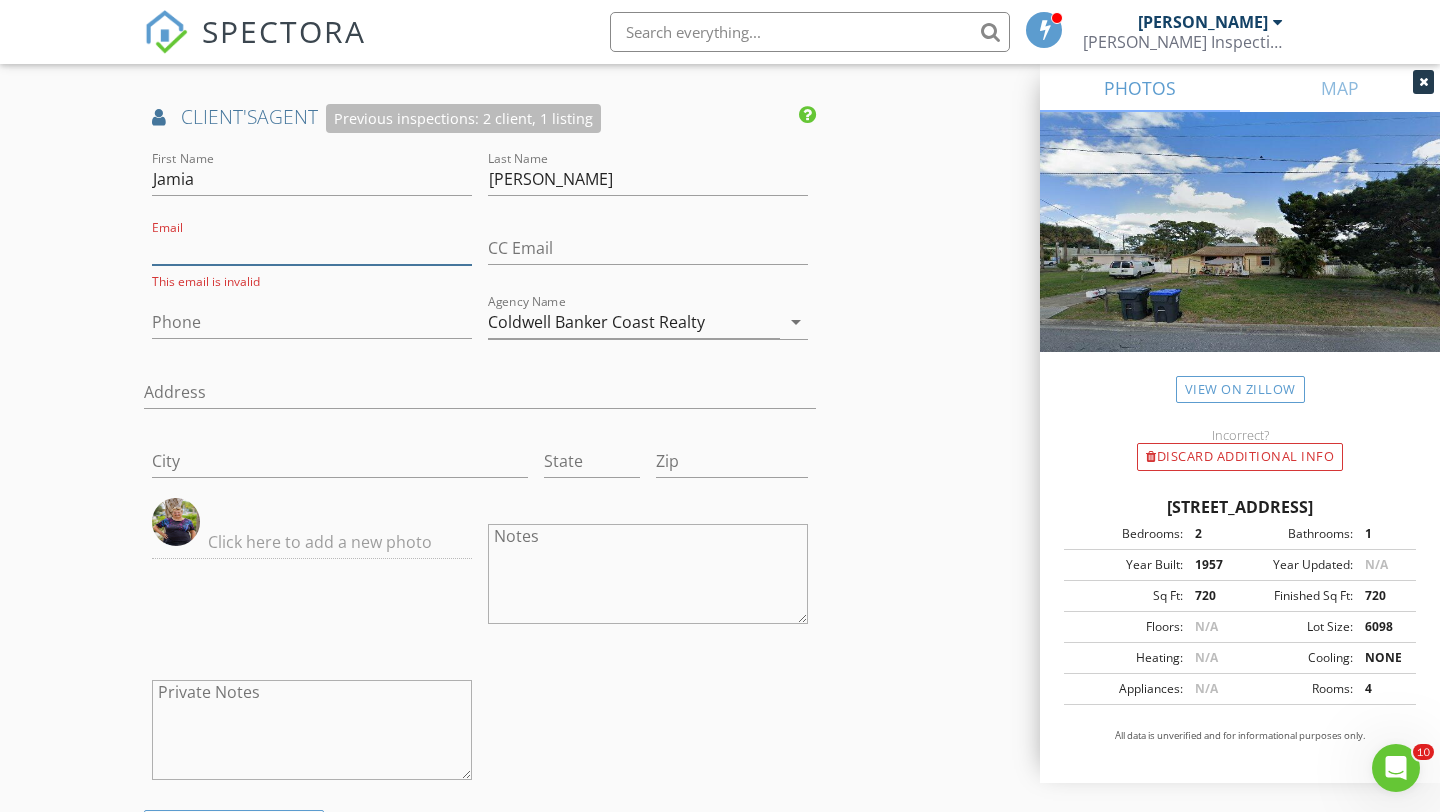 type 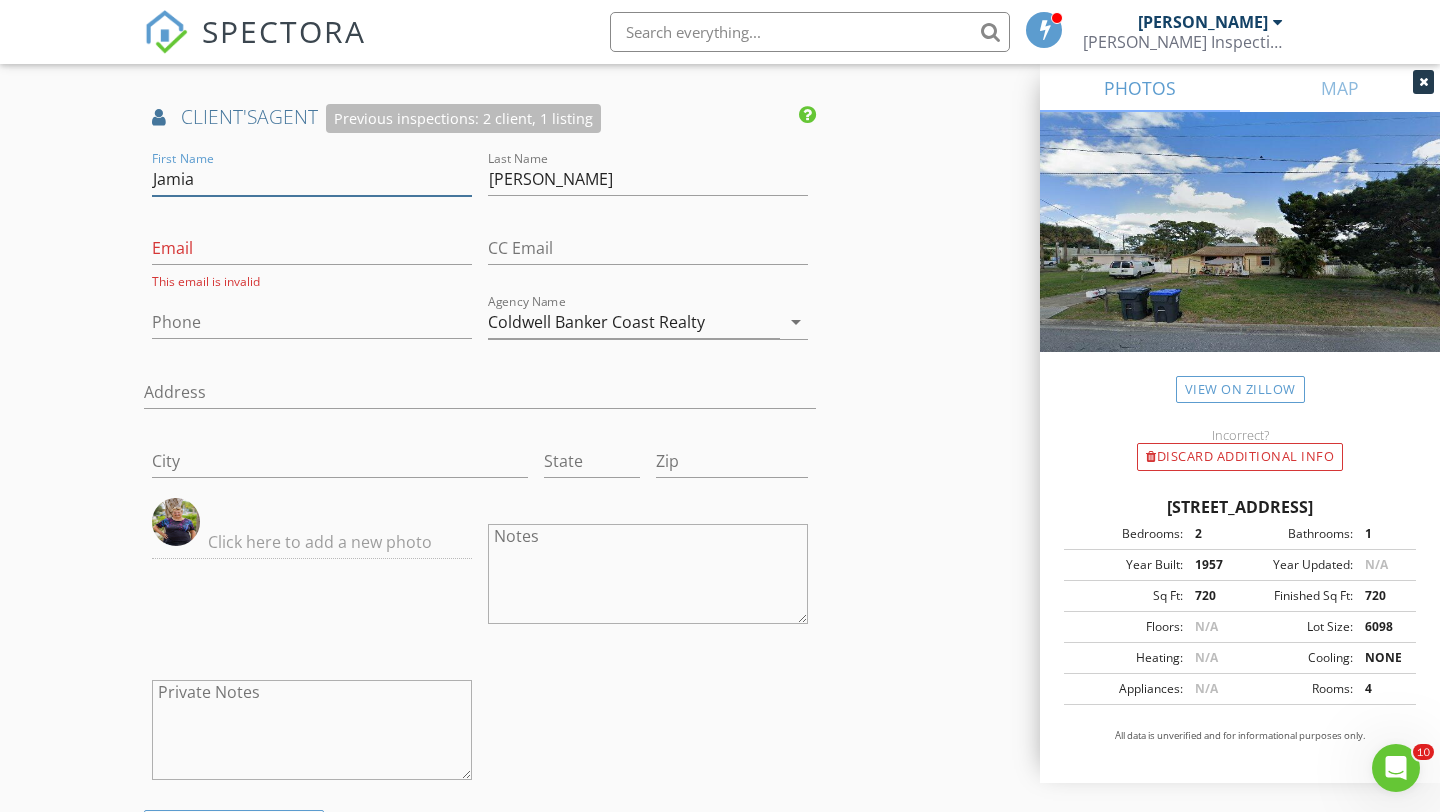 drag, startPoint x: 205, startPoint y: 183, endPoint x: 144, endPoint y: 187, distance: 61.13101 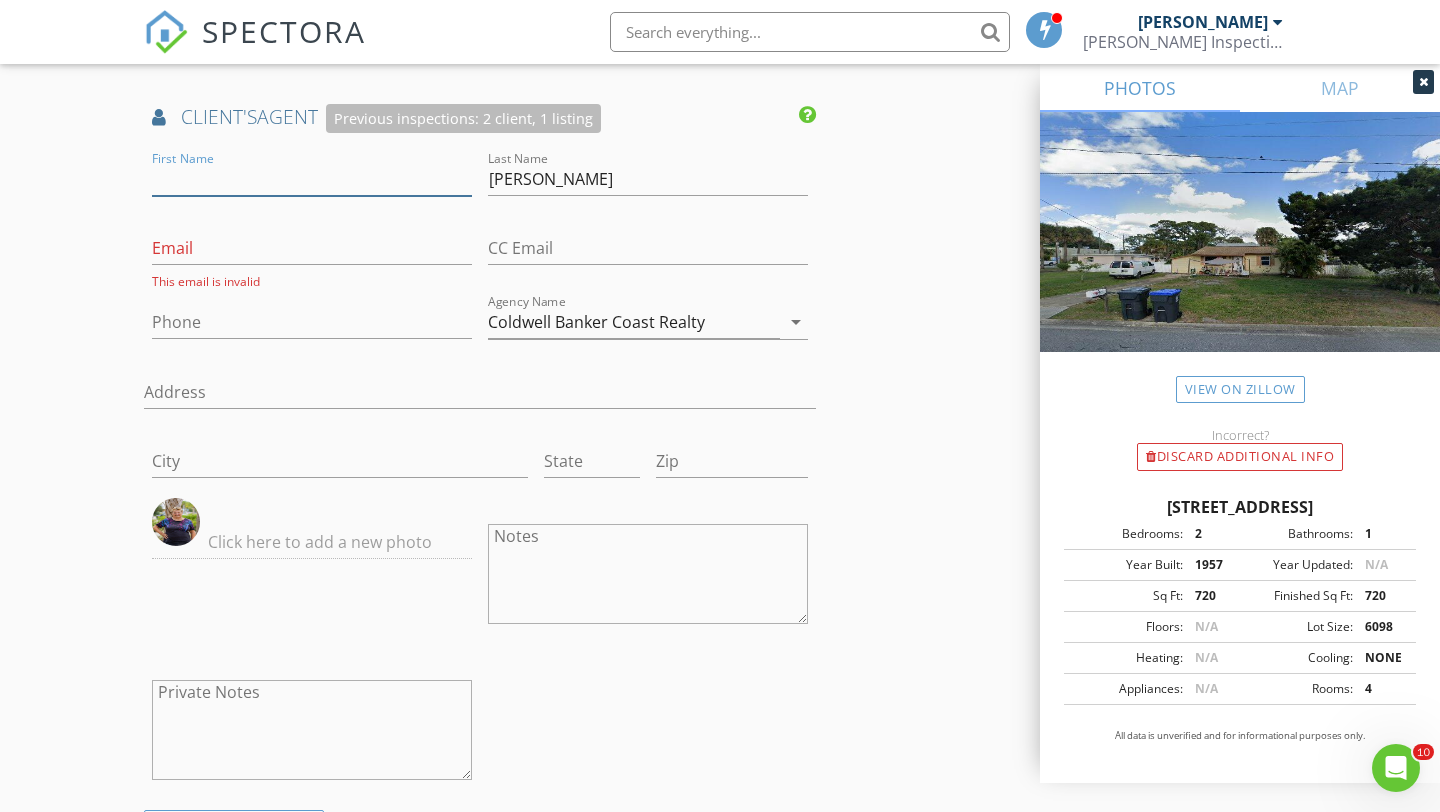 type 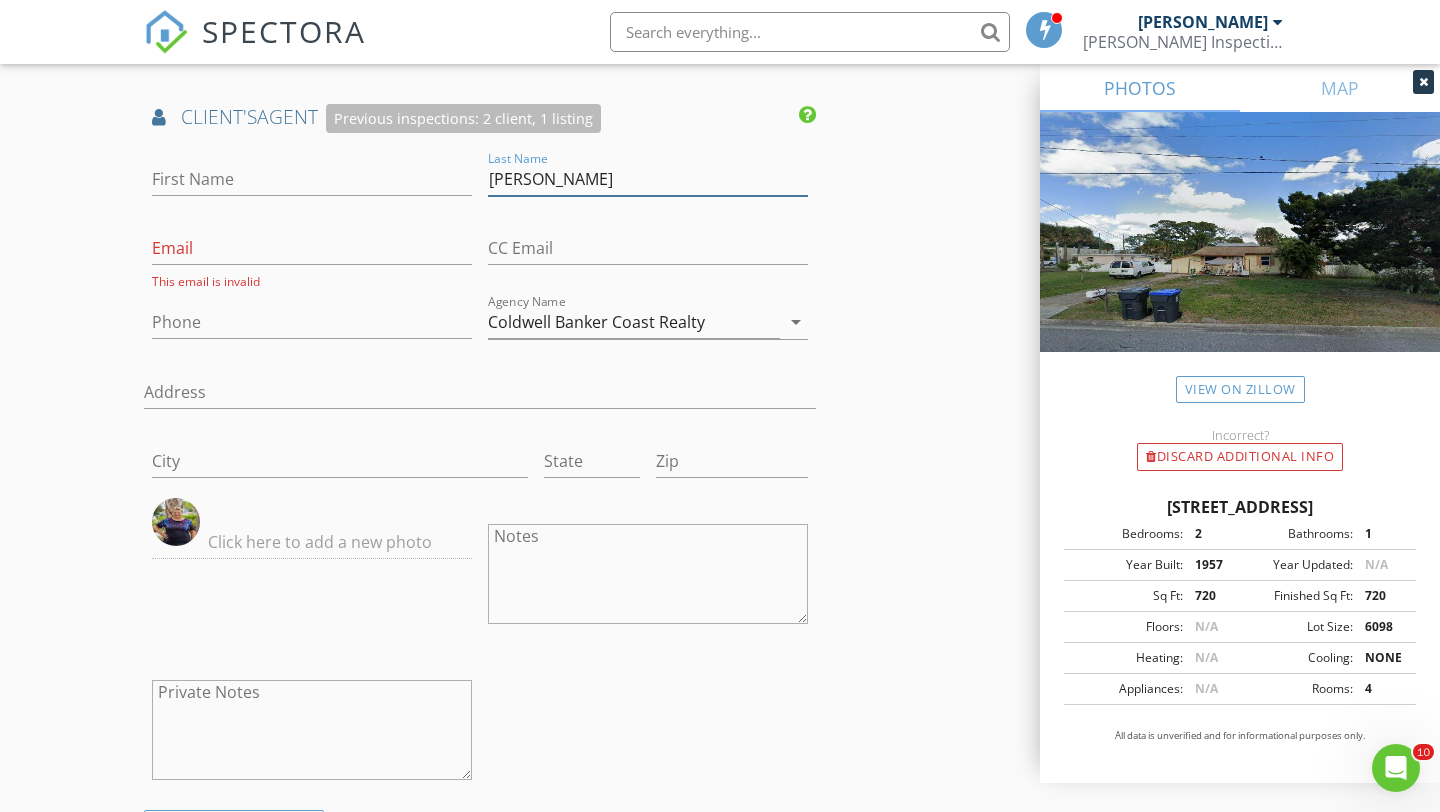 drag, startPoint x: 635, startPoint y: 174, endPoint x: 462, endPoint y: 207, distance: 176.11928 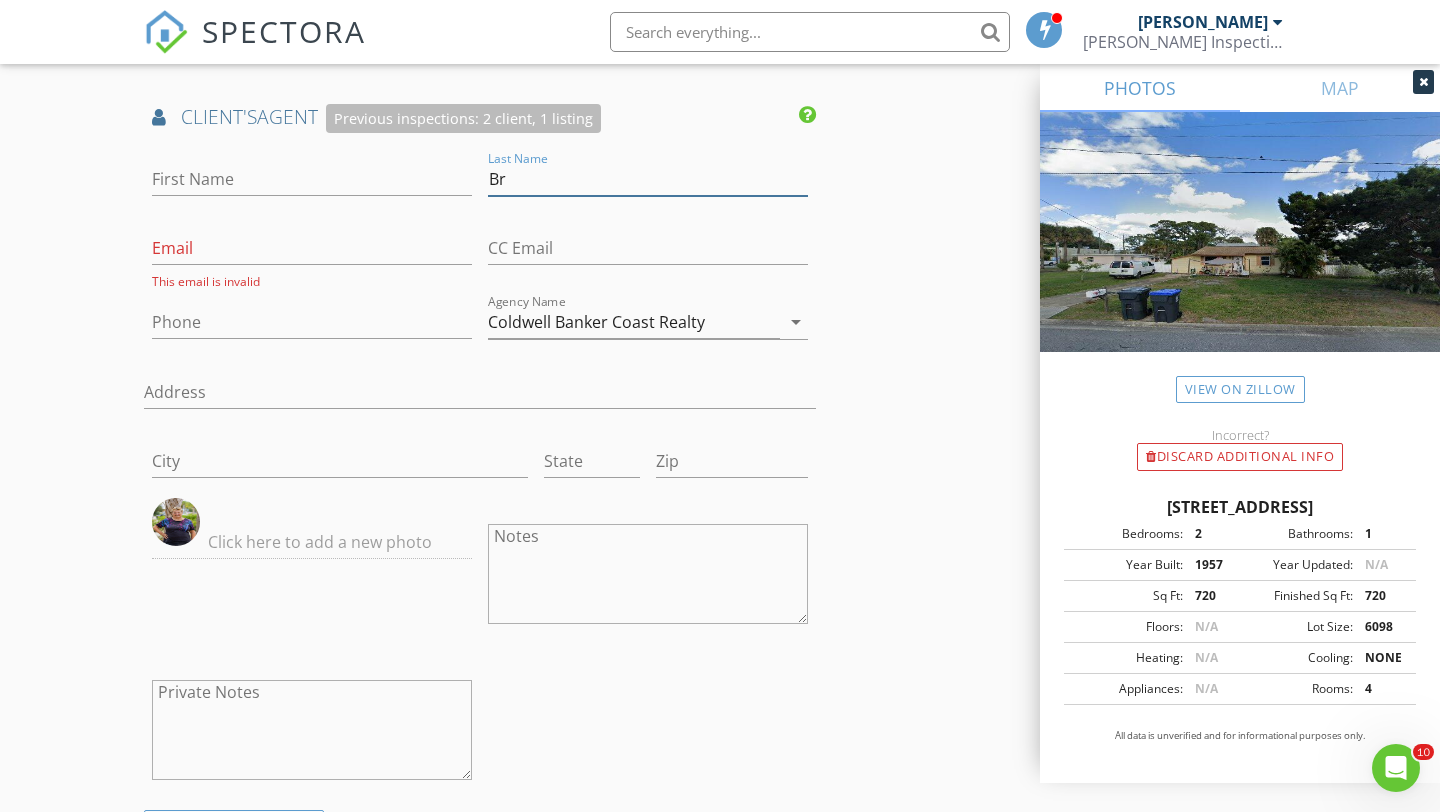 type on "B" 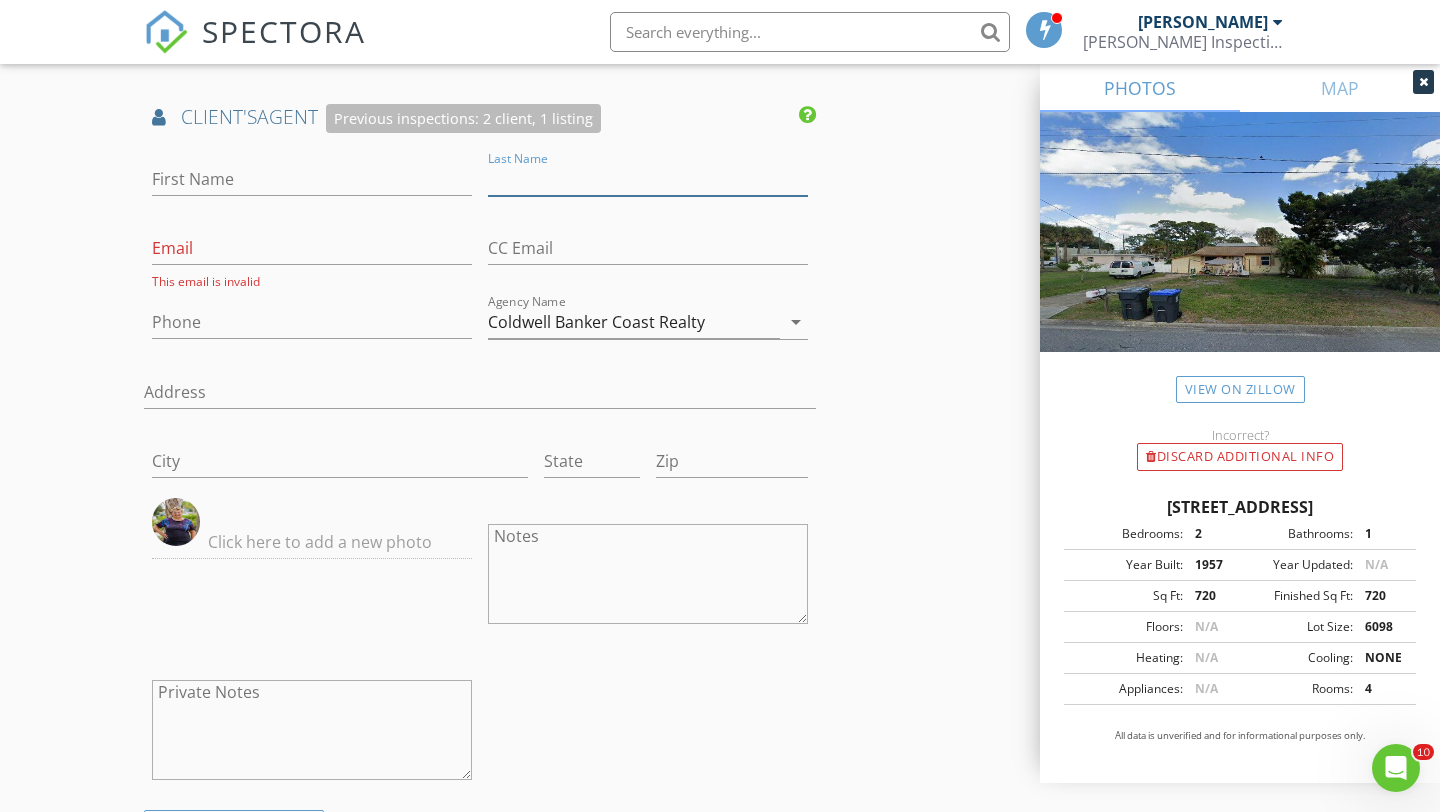 type 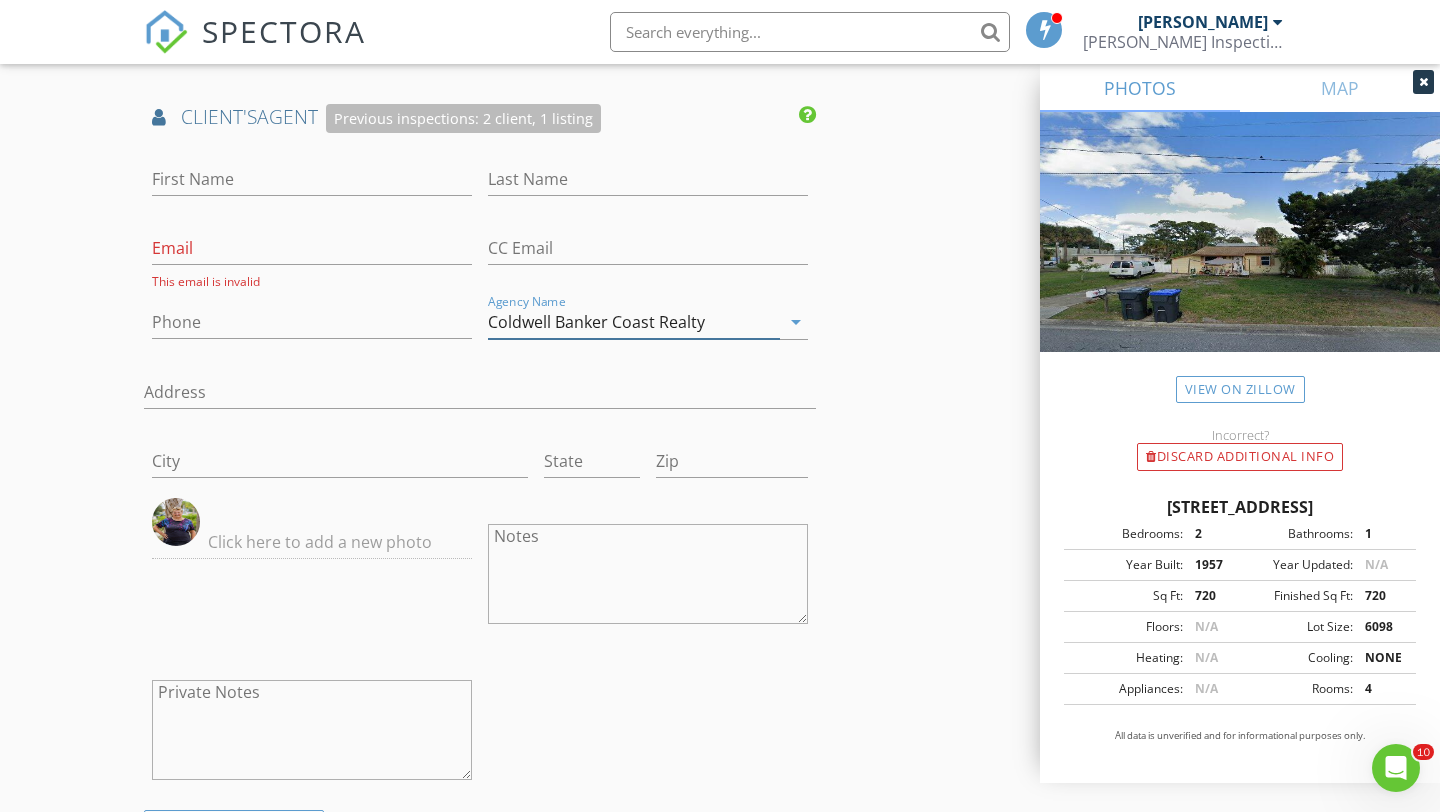 click on "Coldwell Banker Coast Realty" at bounding box center [634, 322] 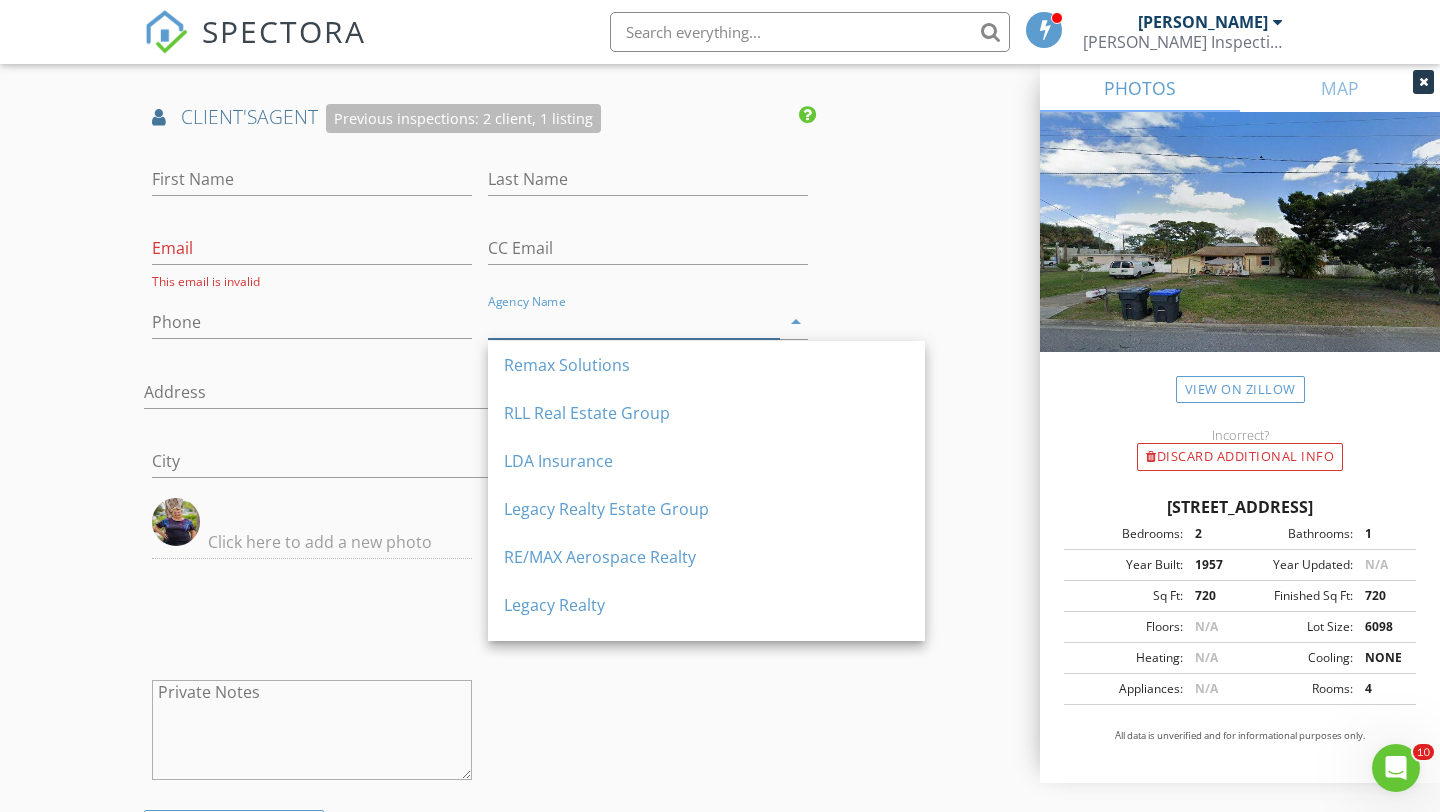 type 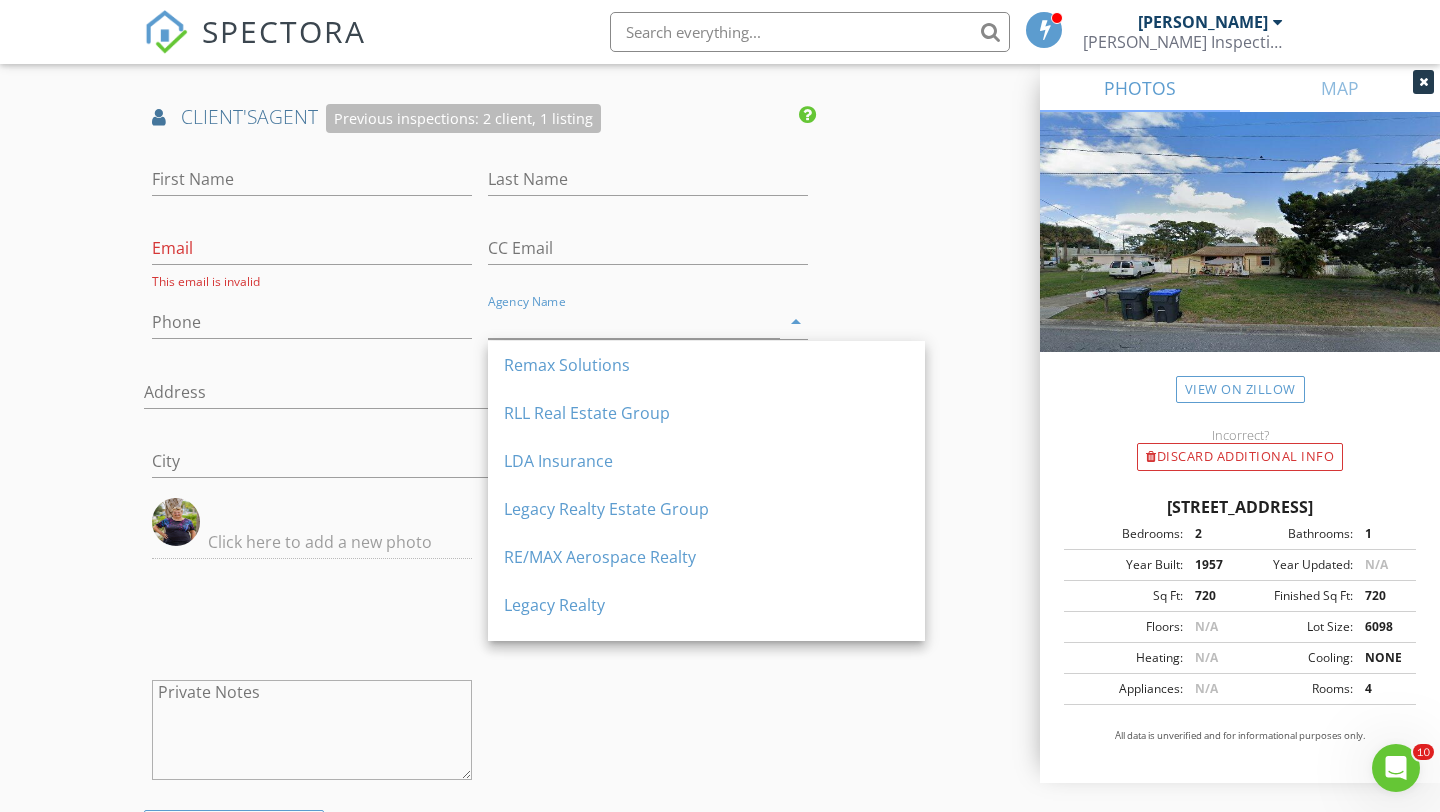 click on "INSPECTOR(S)
check_box   Allen Lucas   PRIMARY   Allen Lucas arrow_drop_down   check_box_outline_blank Allen Lucas specifically requested
Date/Time
07/16/2025 10:00 AM
Location
Address Search       Address 4245 Mt Sterling Ave   Unit   City Titusville   State FL   Zip 32780   County Brevard     Square Feet 1020   Year Built 1957   Foundation Slab arrow_drop_down     Allen Lucas     3.0 miles     (8 minutes)
client
check_box Enable Client CC email for this inspection   Client Search     check_box_outline_blank Client is a Company/Organization     First Name Barry   Last Name Brogan   Email retiredrocketscientist@gmail.com   CC Email   Phone 321-749-9929           Notes   Private Notes
ADD ADDITIONAL client
SERVICES
check_box   Residential Home Inspection   check_box" at bounding box center (720, -605) 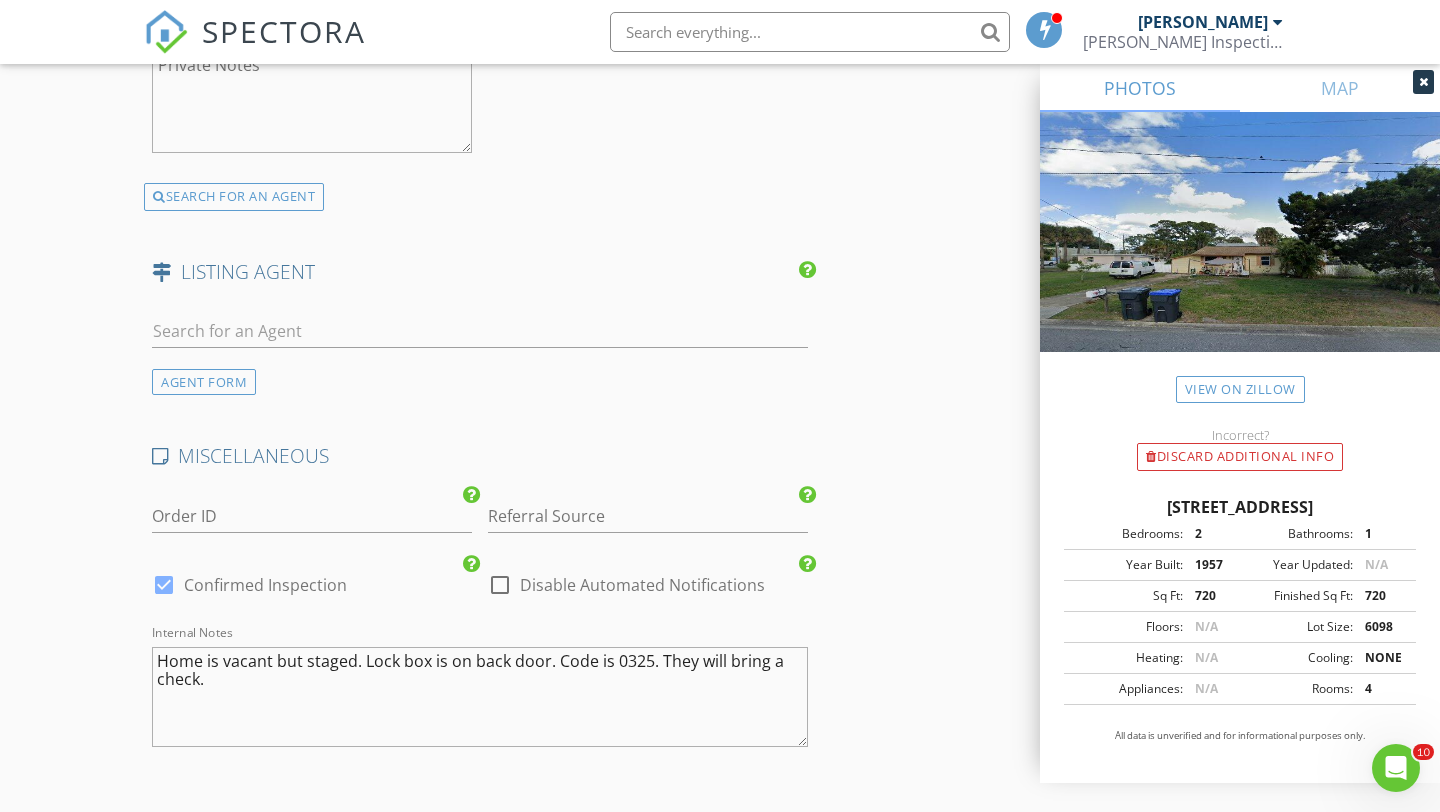 scroll, scrollTop: 4110, scrollLeft: 0, axis: vertical 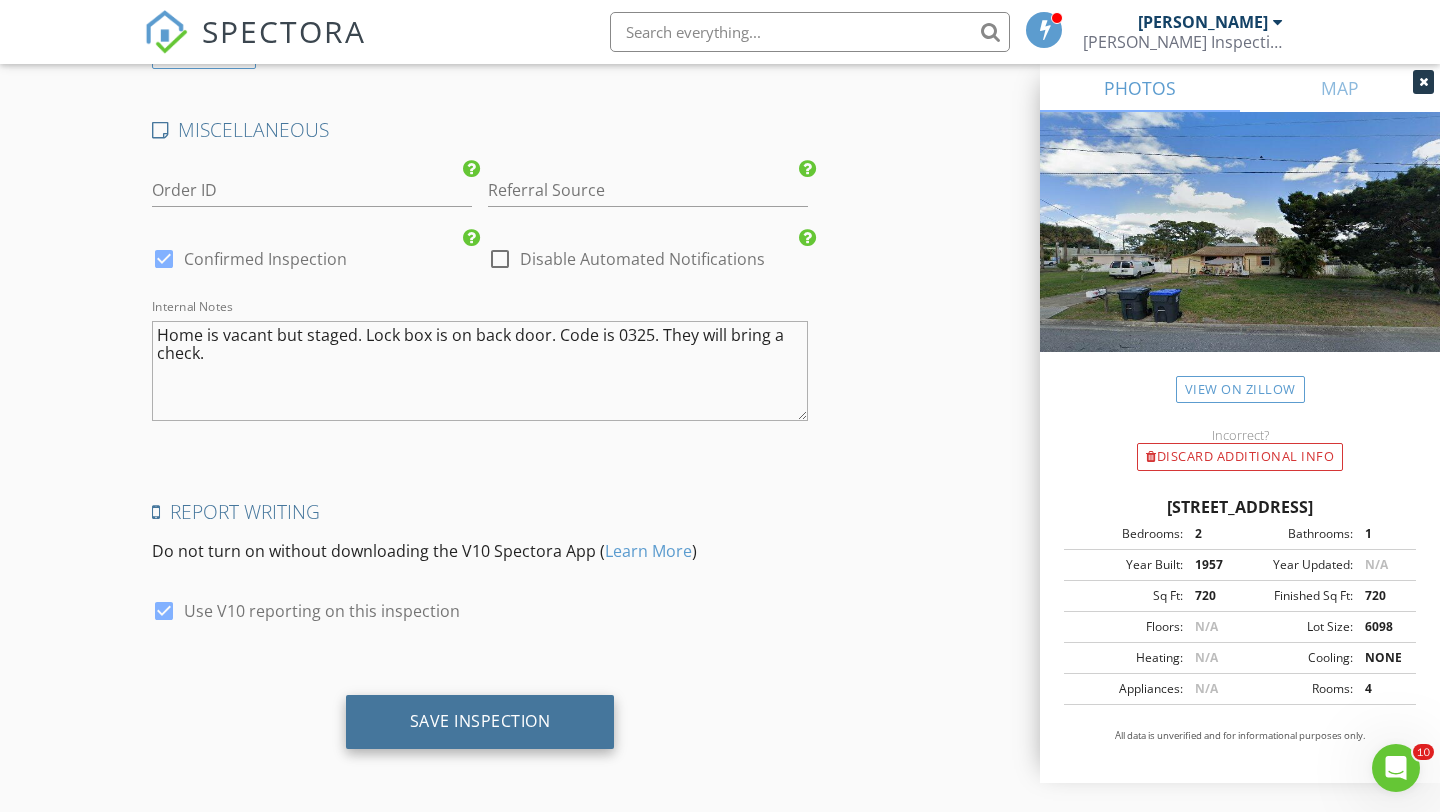 click on "Save Inspection" at bounding box center (480, 722) 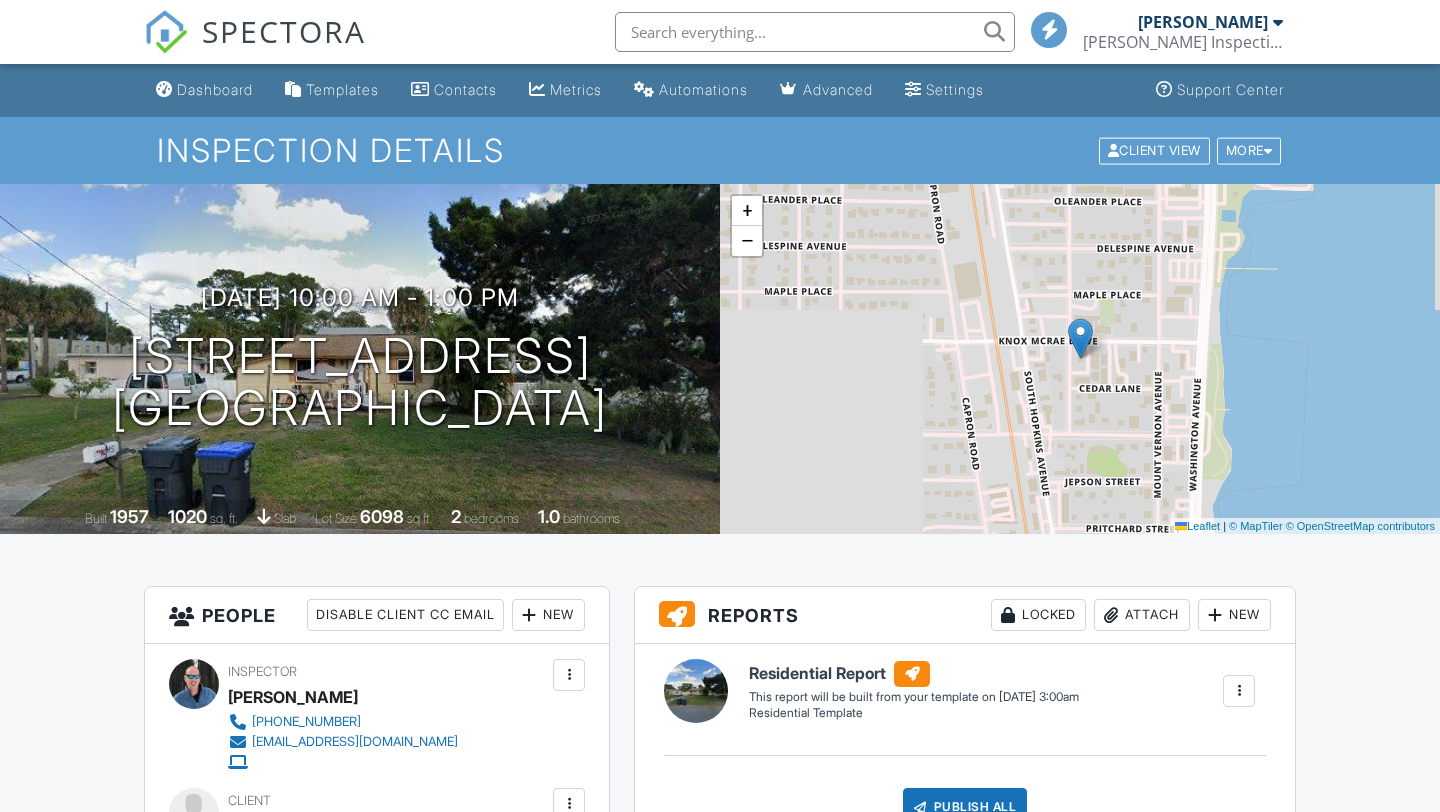 scroll, scrollTop: 0, scrollLeft: 0, axis: both 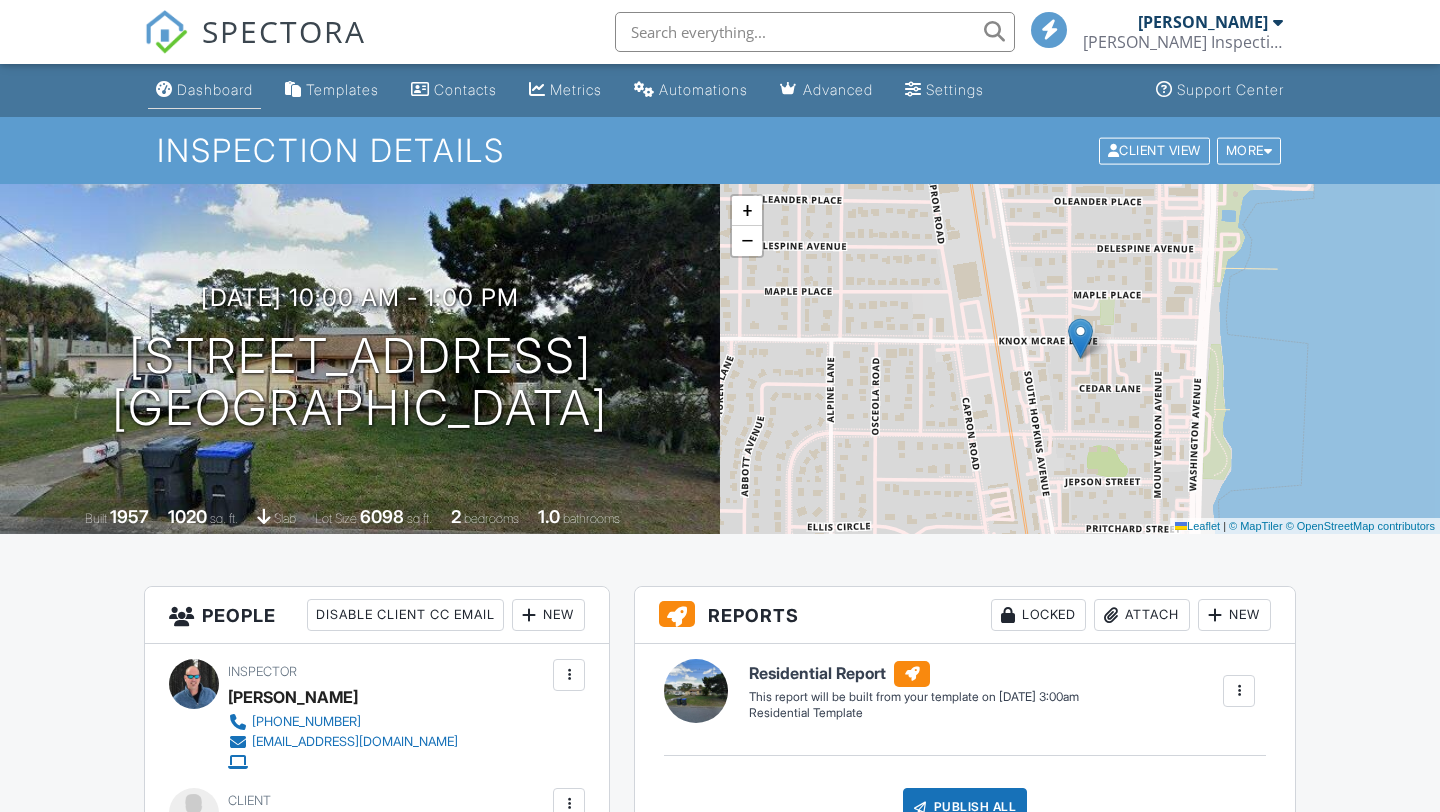 click on "Dashboard" at bounding box center [204, 90] 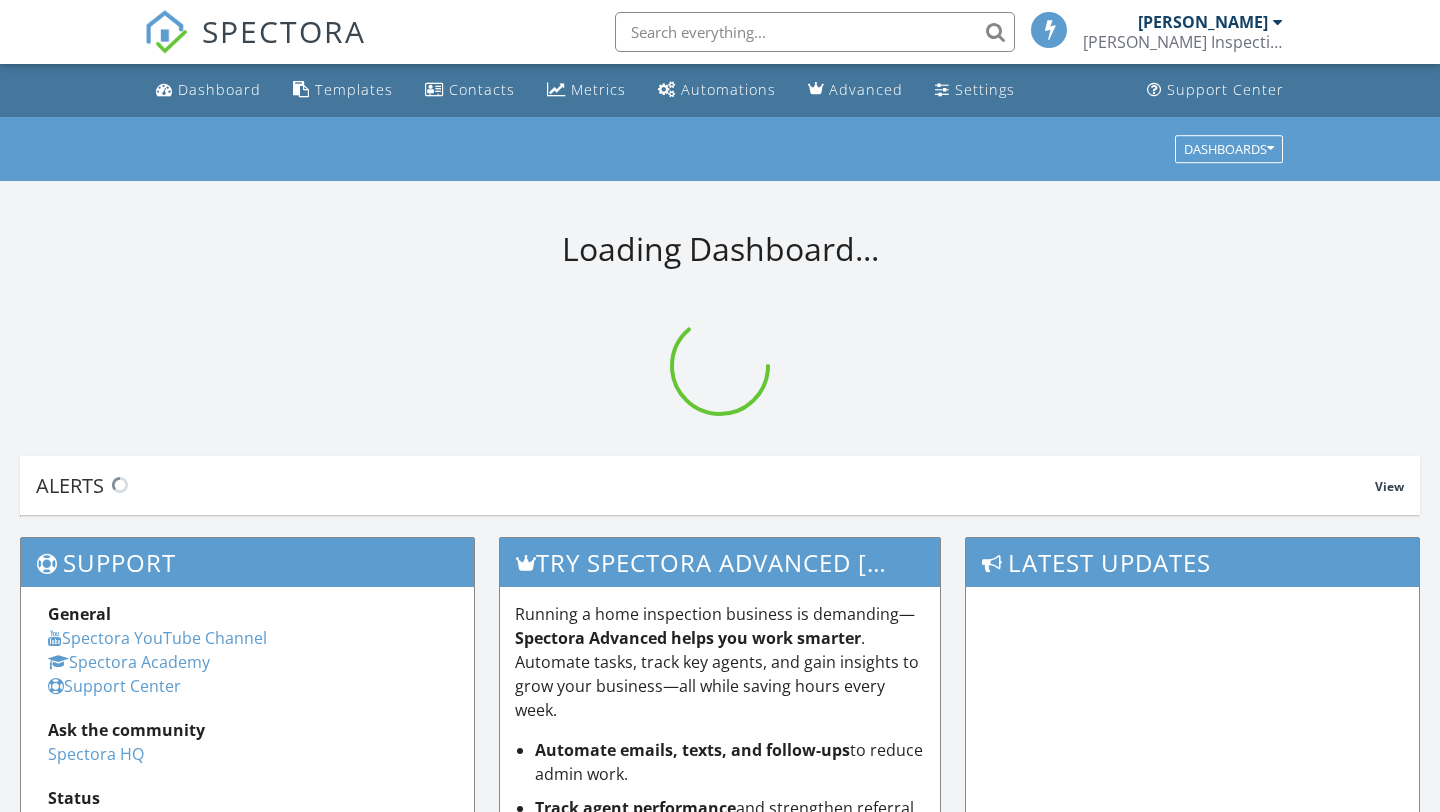 scroll, scrollTop: 0, scrollLeft: 0, axis: both 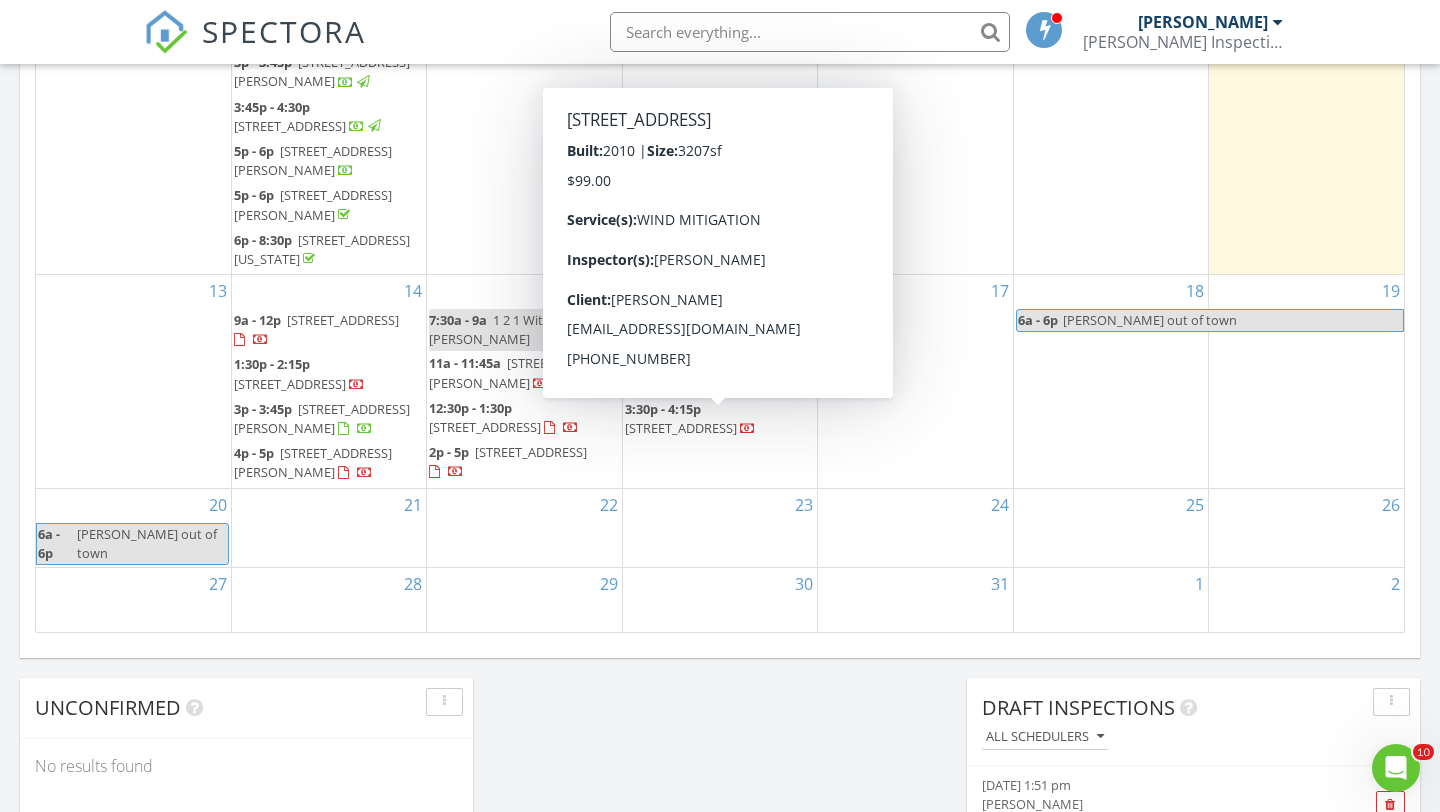 click on "Jul 6 – Aug 2, 2025 today list day week cal wk 4 wk month Sun Mon Tue Wed Thu Fri Sat 6 7
9a - 9:45a
3030 Water Oak Dr, Merritt Island 32953
10:15a - 11a
615 Elliott Dr, Merritt Island 32952
11:30a - 12:15p
108 Oakledge Dr, Rockledge 32955
1p - 2p
1020 Pine Tree Dr 7, Indian Harbour Beach 32937
3p - 3:45p
4354 Eleanor Dr, Melbourne 32935" at bounding box center (720, 193) 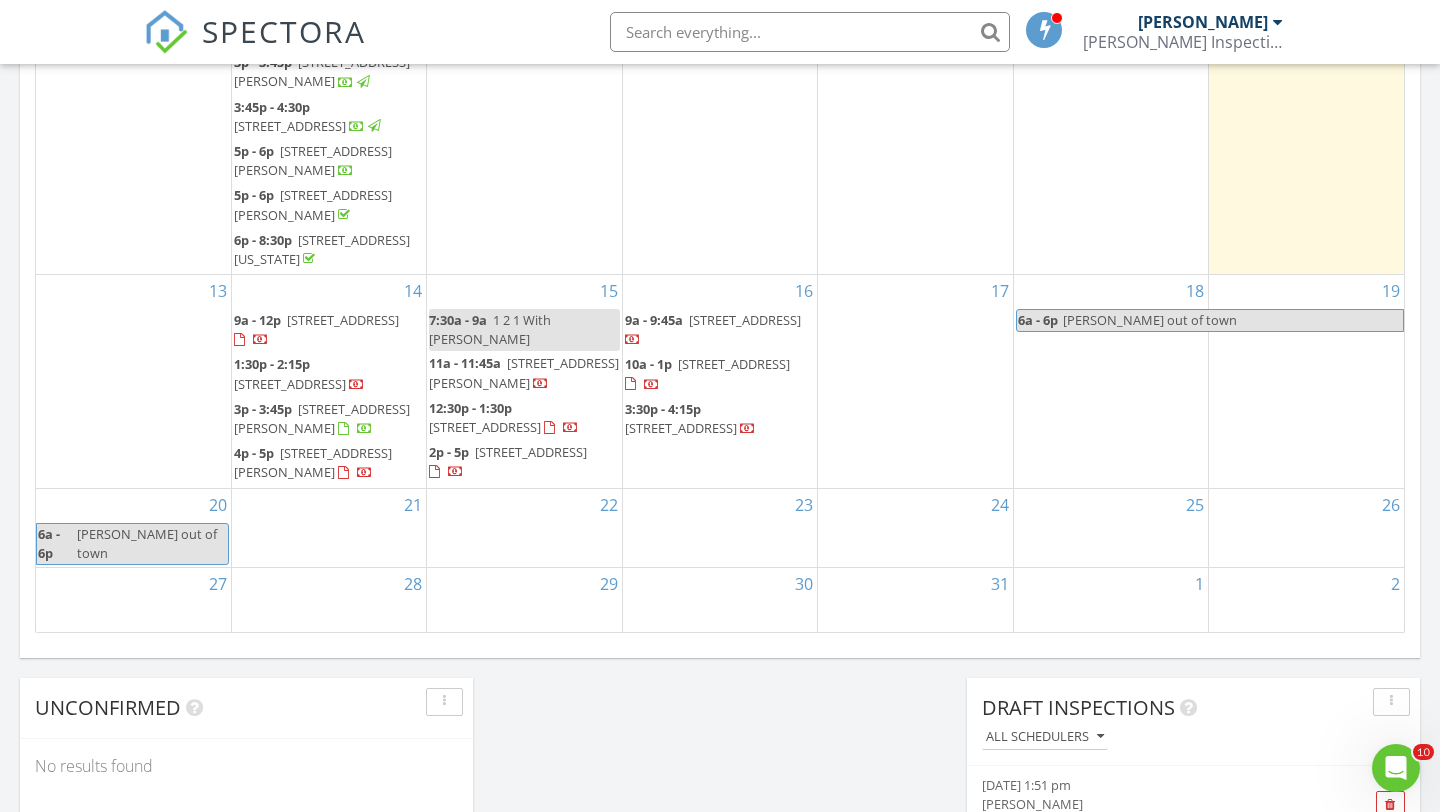click on "170 Paradise Blvd, Melbourne 32903" at bounding box center (343, 320) 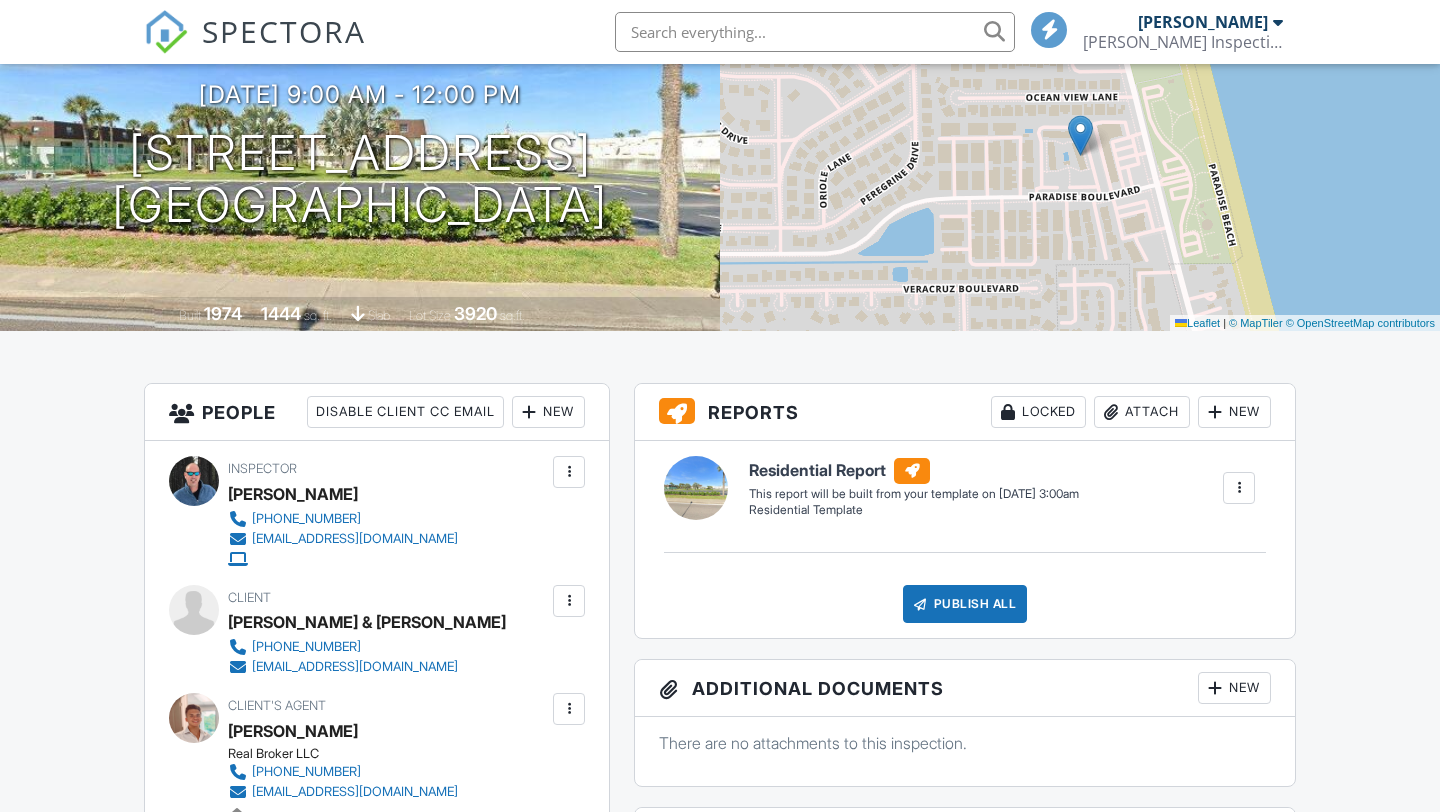 scroll, scrollTop: 203, scrollLeft: 0, axis: vertical 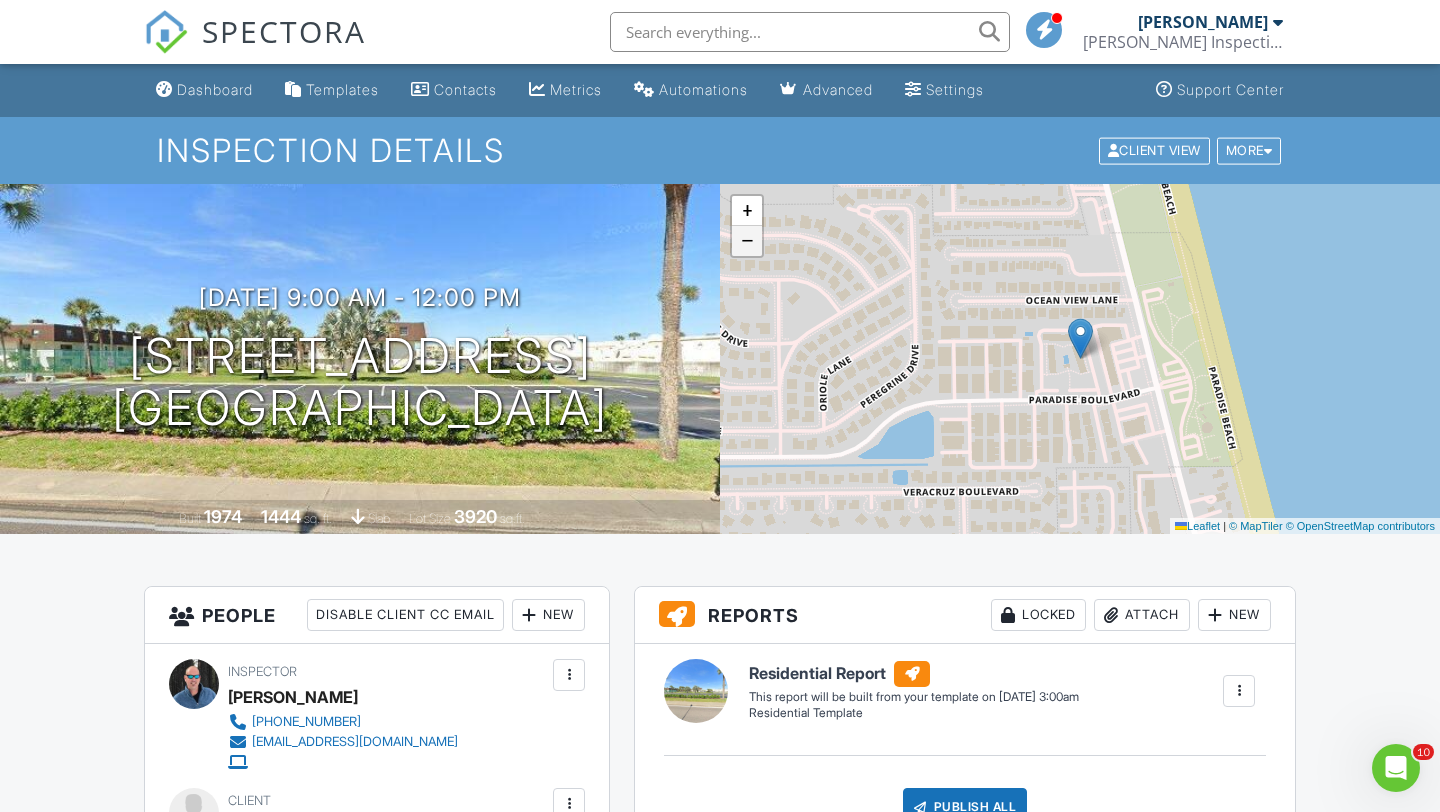 click on "−" at bounding box center [747, 241] 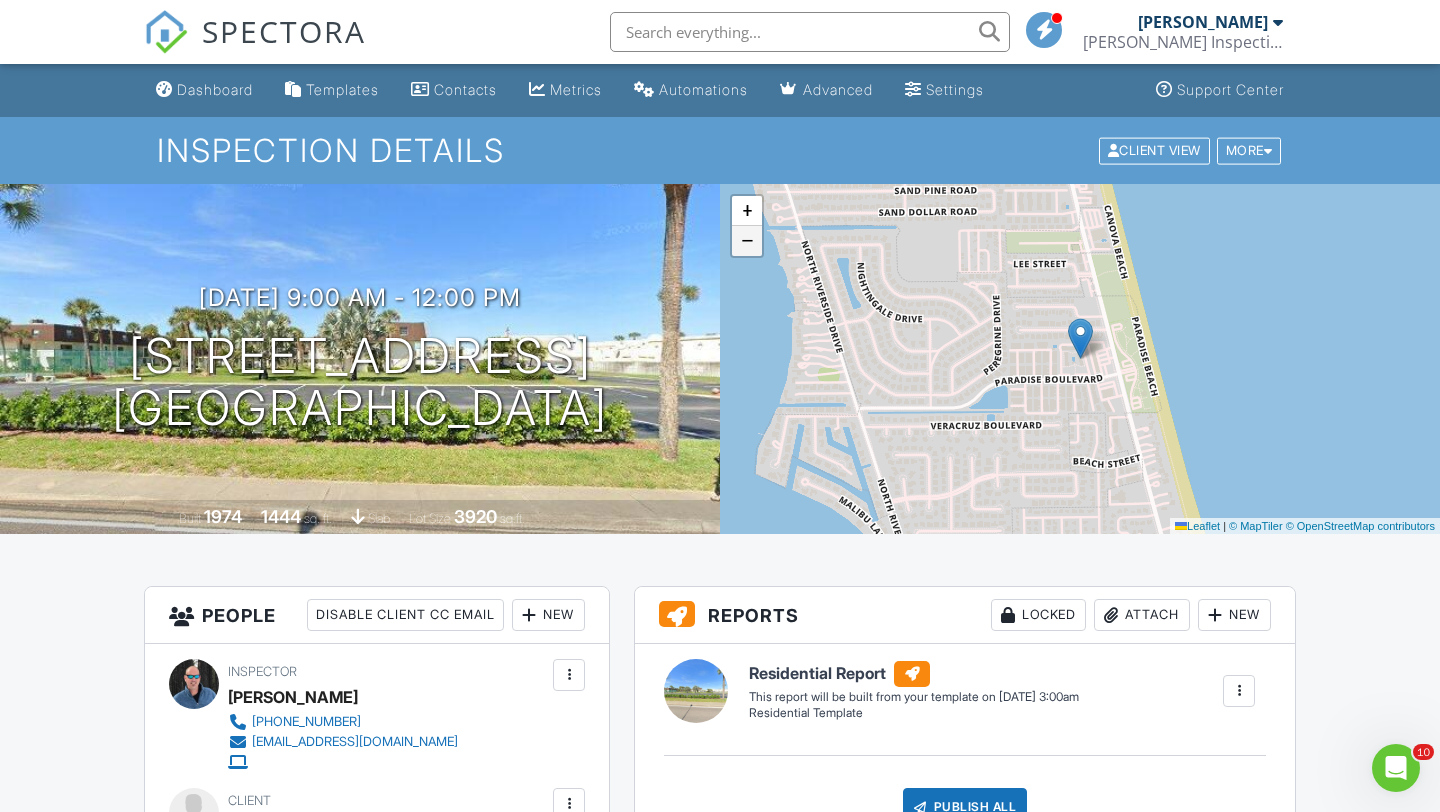 click on "−" at bounding box center [747, 241] 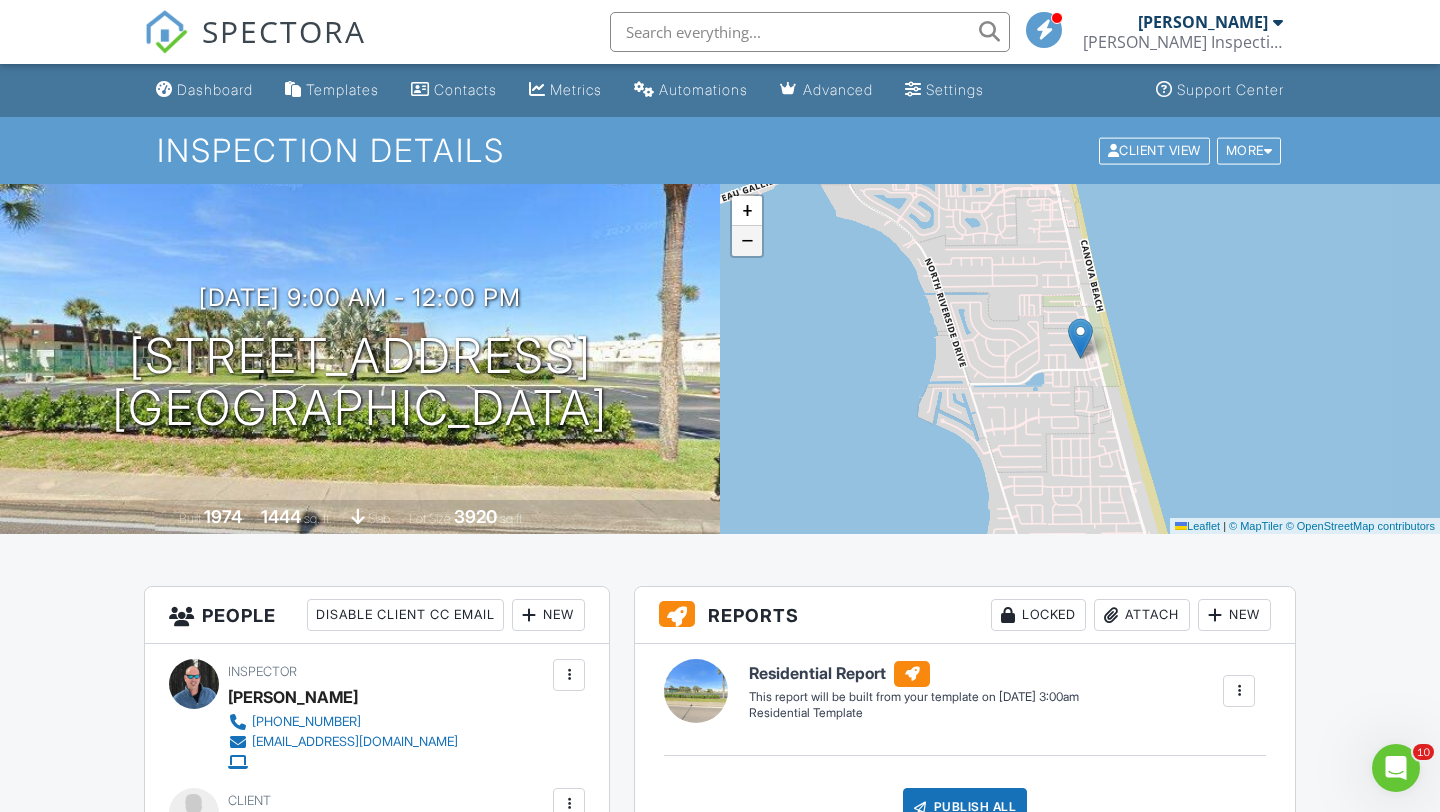 click on "−" at bounding box center [747, 241] 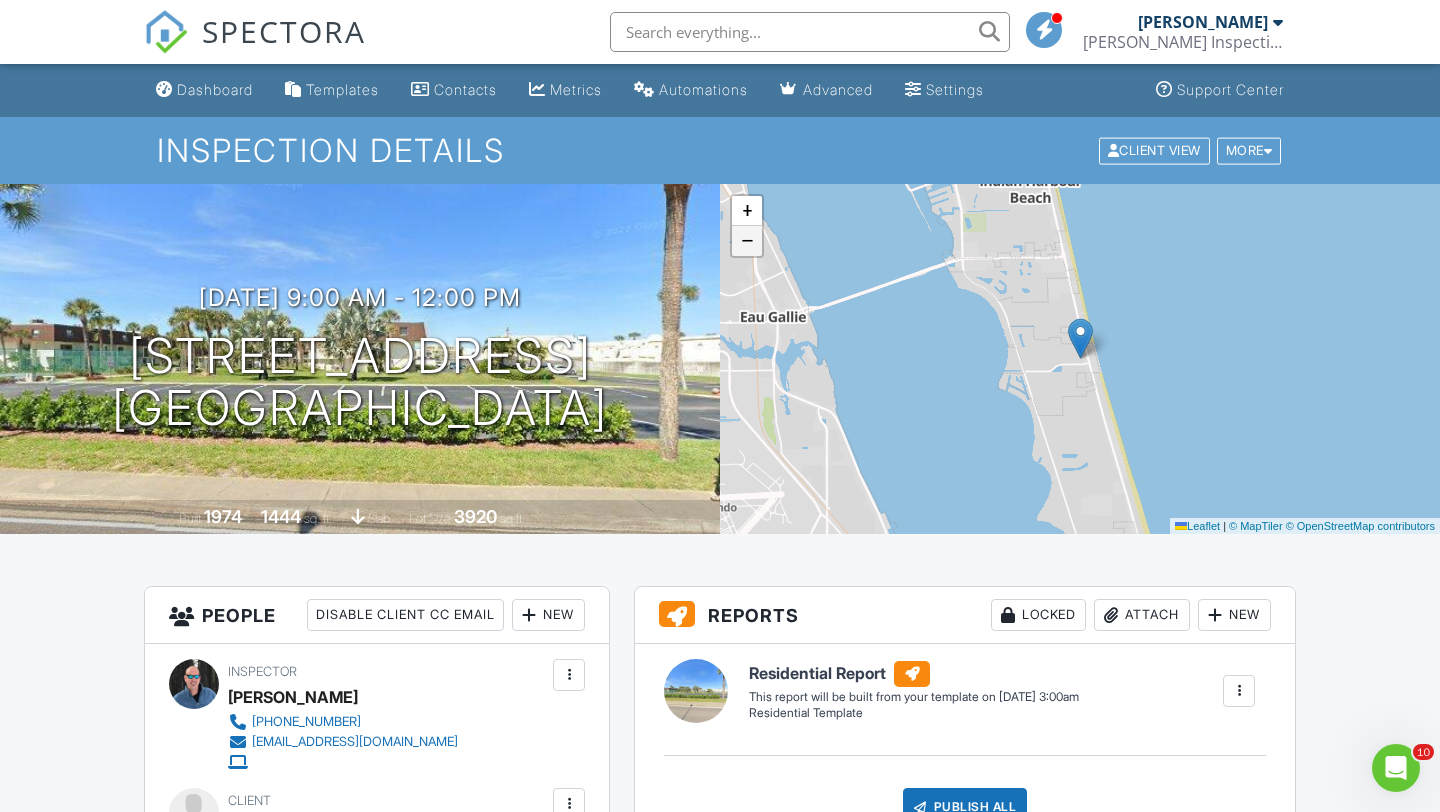 click on "−" at bounding box center (747, 241) 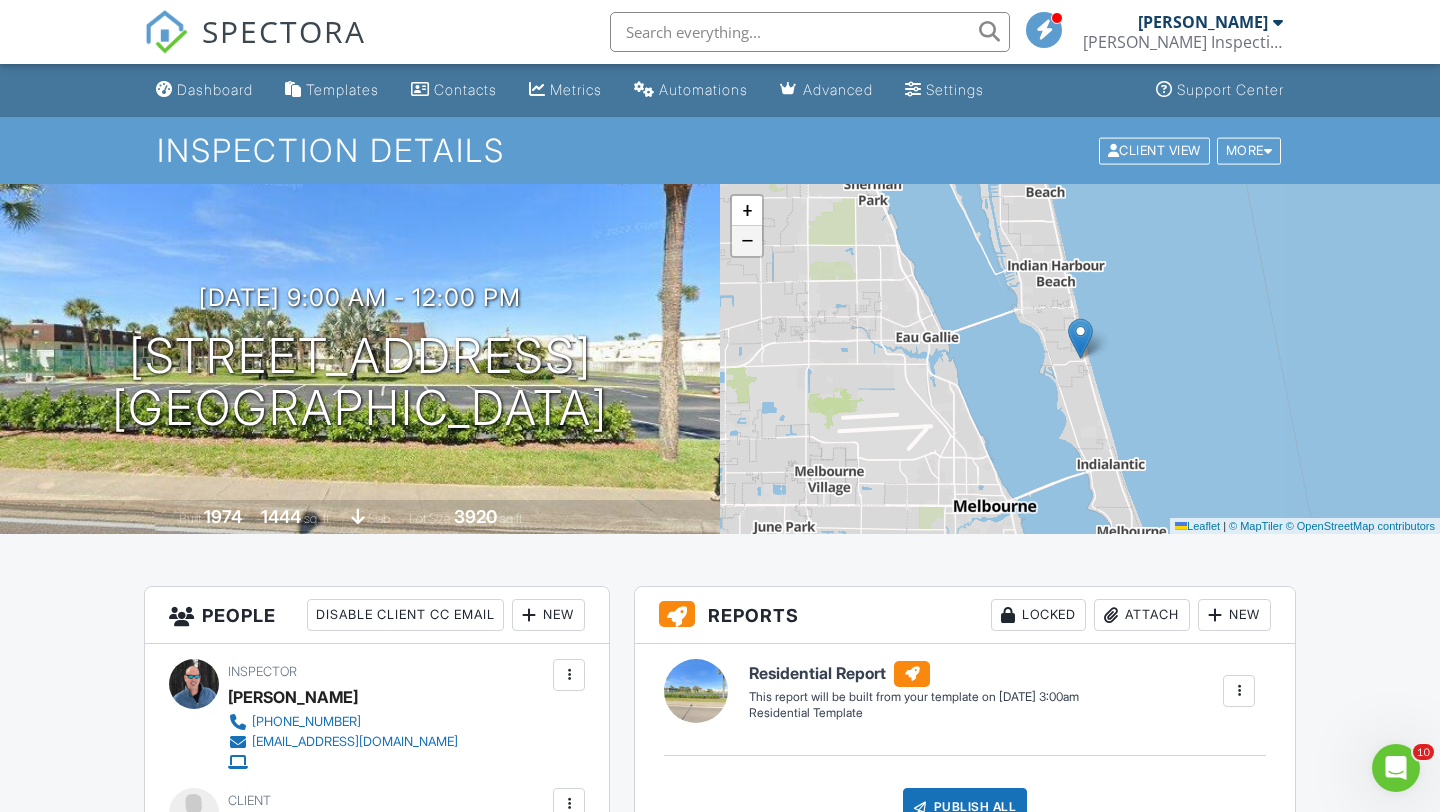 click on "−" at bounding box center [747, 241] 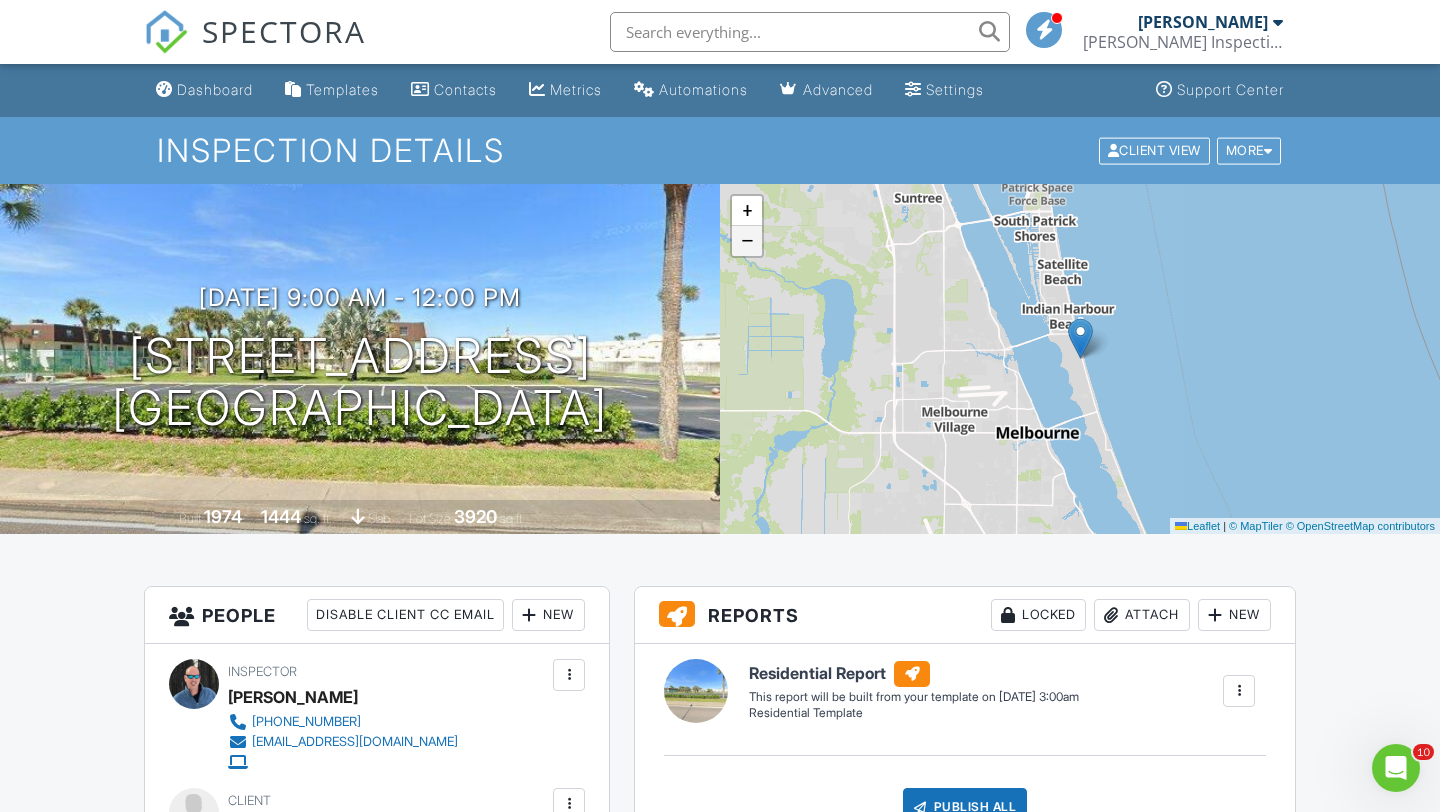 click on "−" at bounding box center (747, 241) 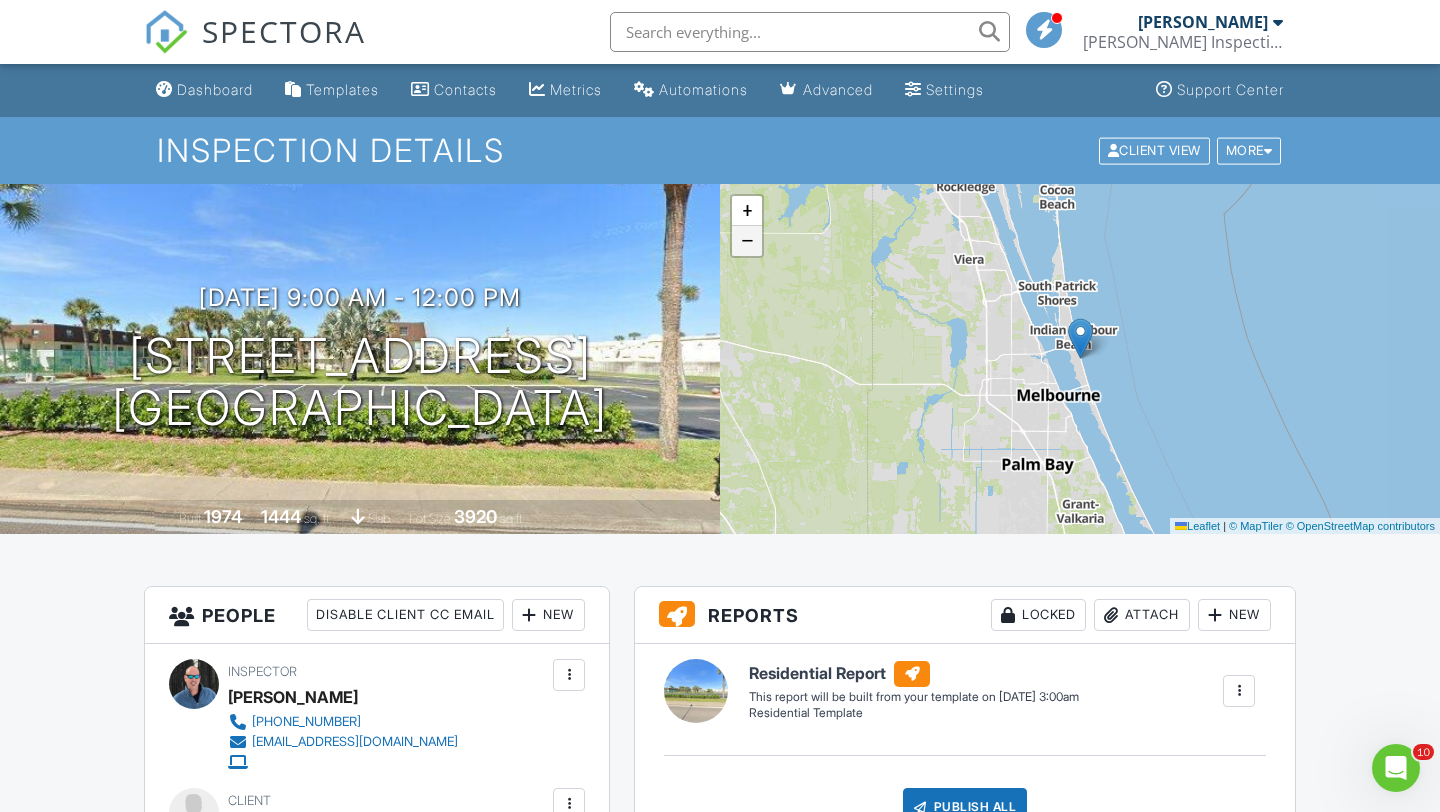 click on "−" at bounding box center [747, 241] 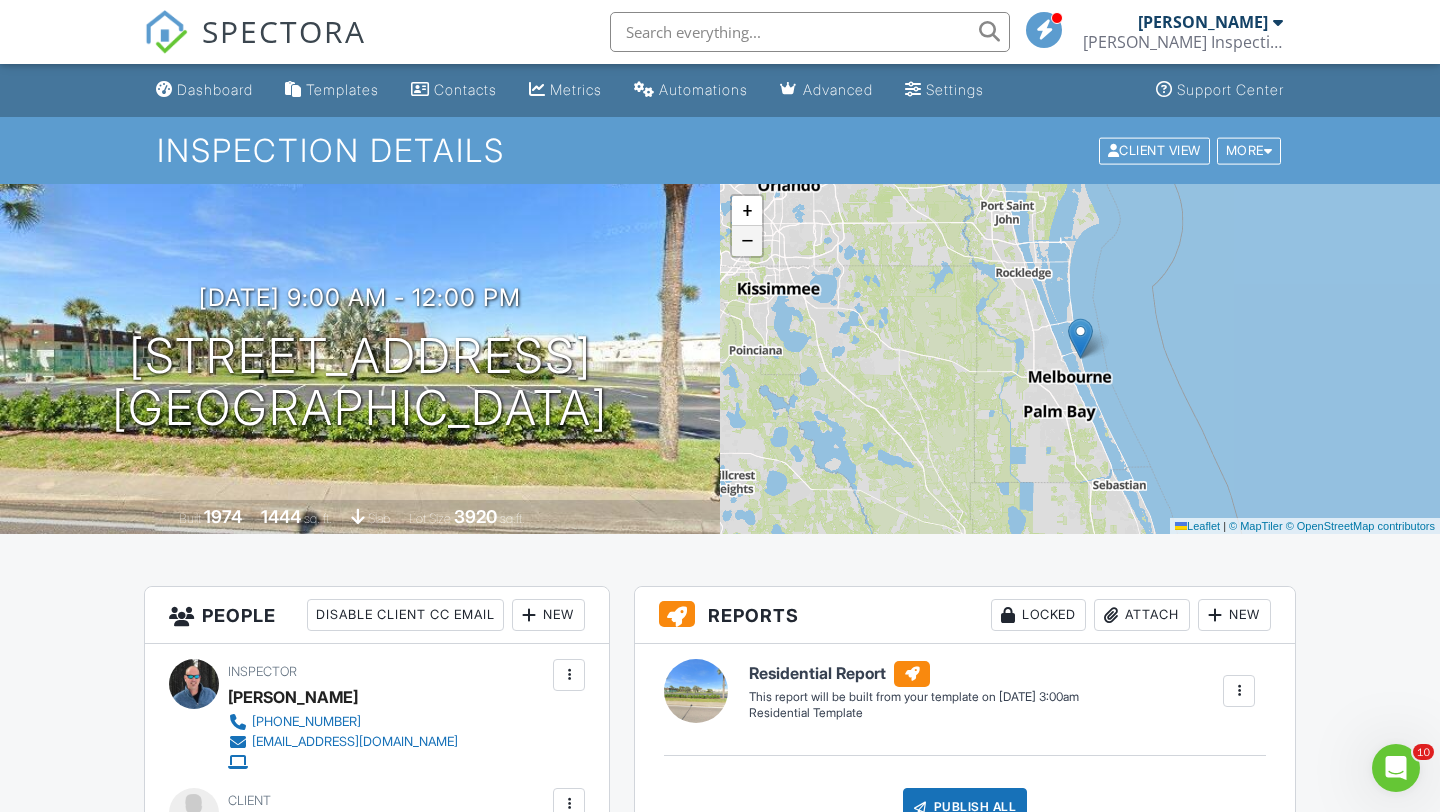 click on "−" at bounding box center (747, 241) 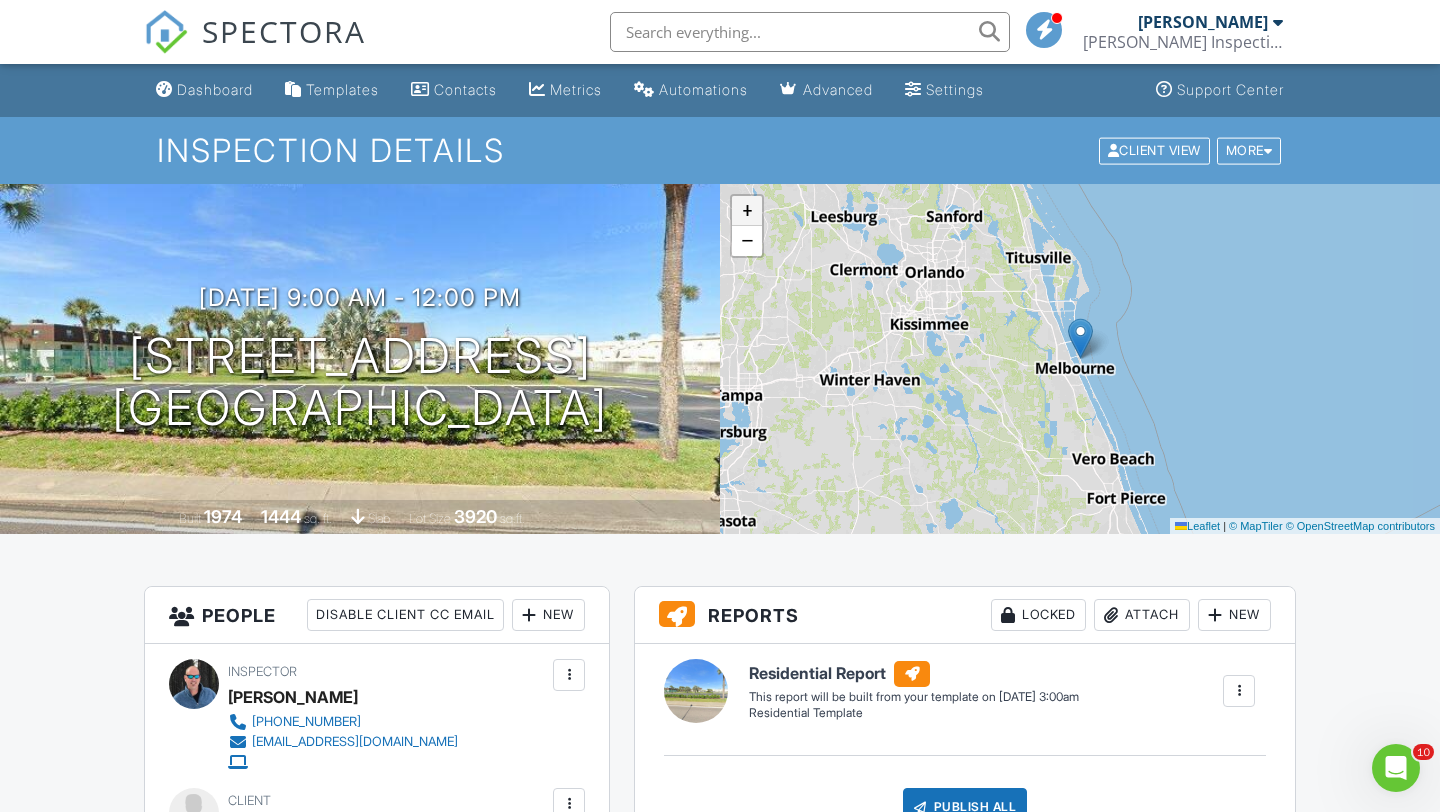 click on "+" at bounding box center (747, 211) 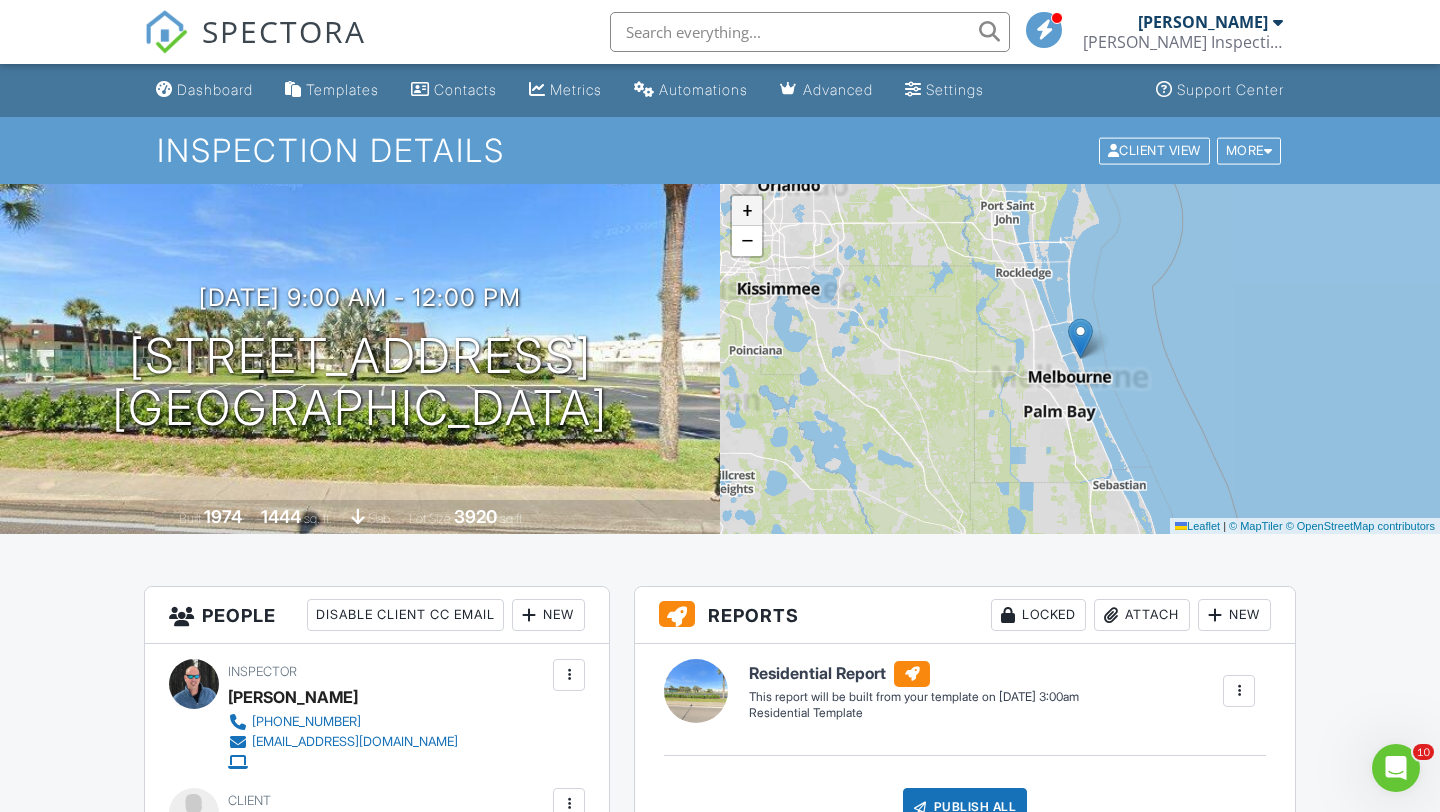 click on "+" at bounding box center [747, 211] 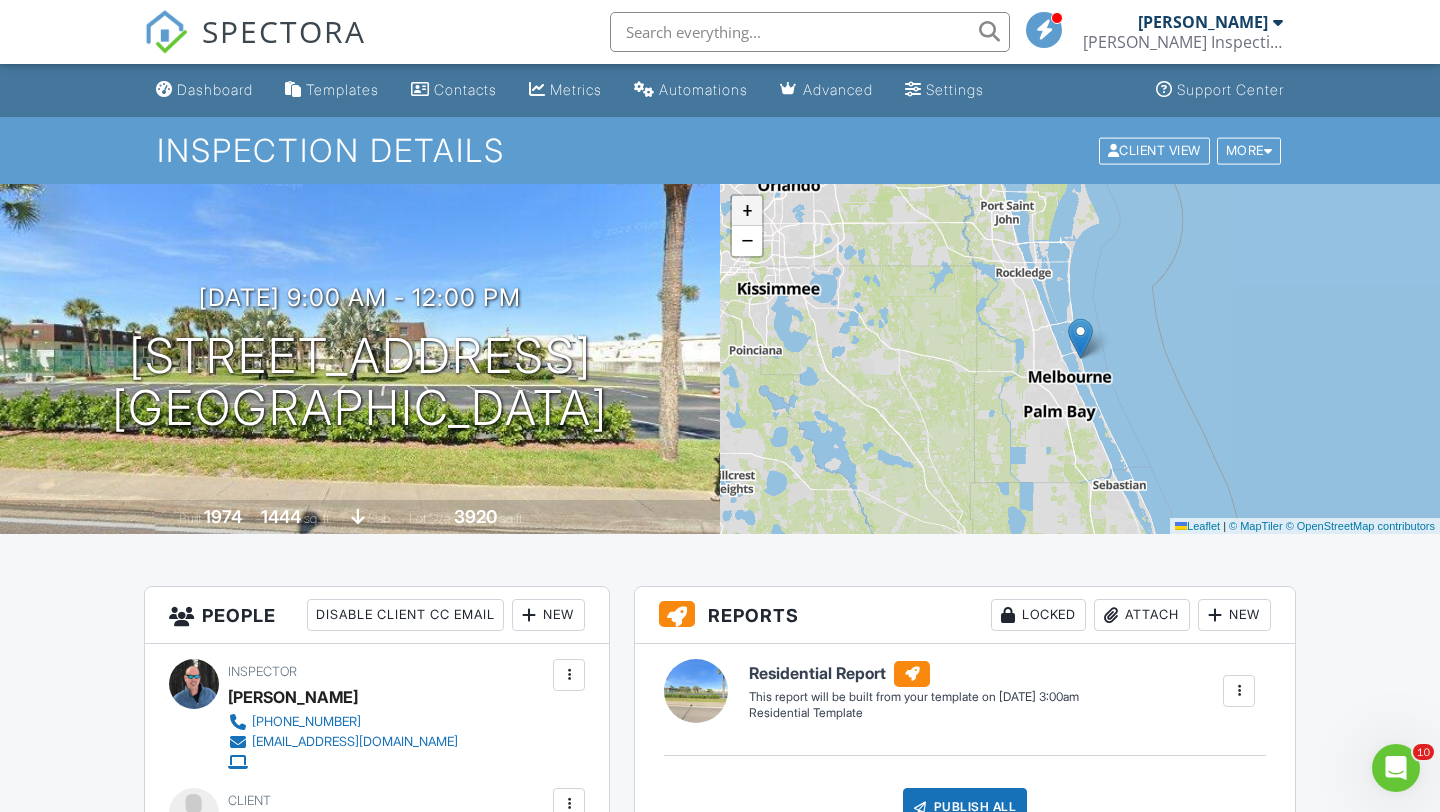 click on "+" at bounding box center (747, 211) 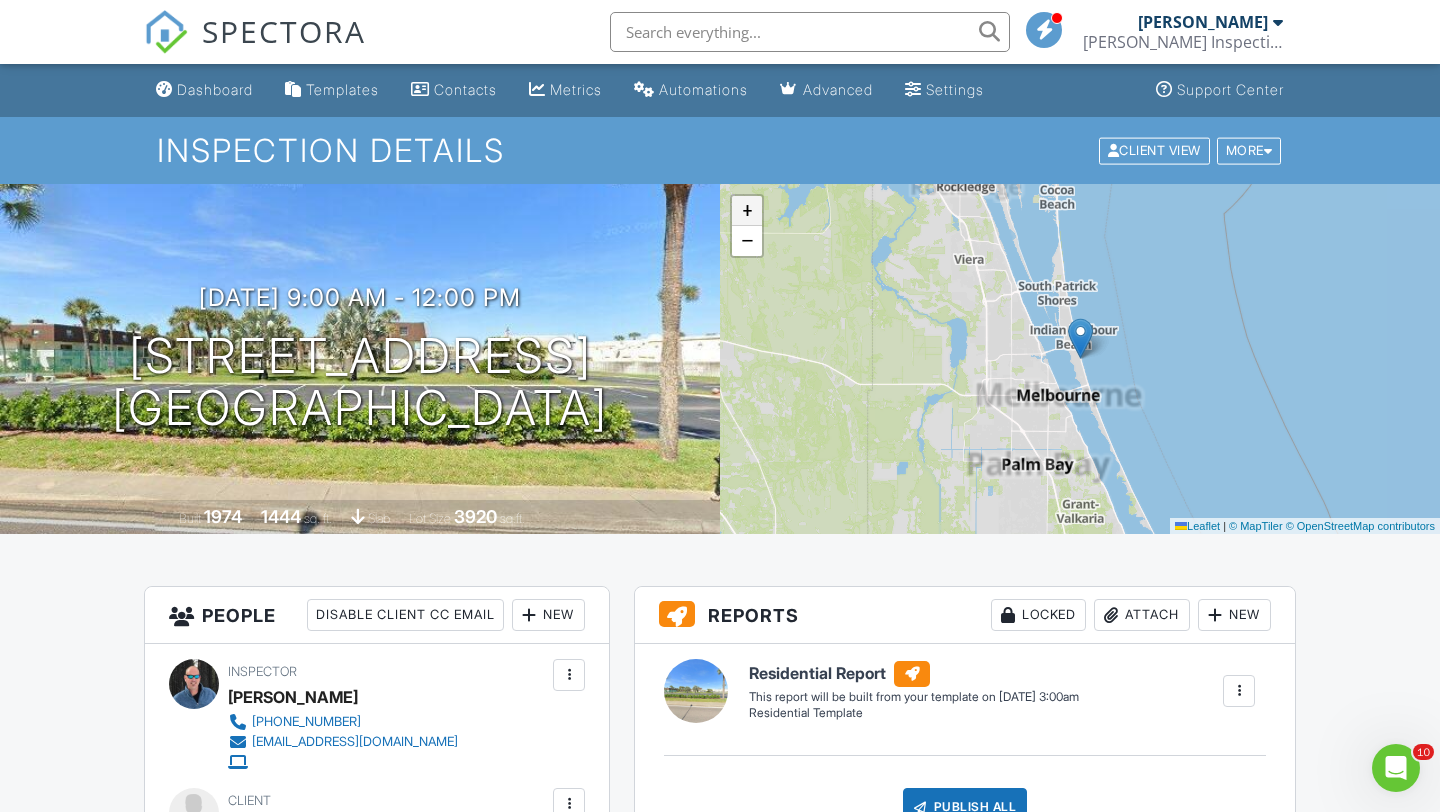click on "+" at bounding box center [747, 211] 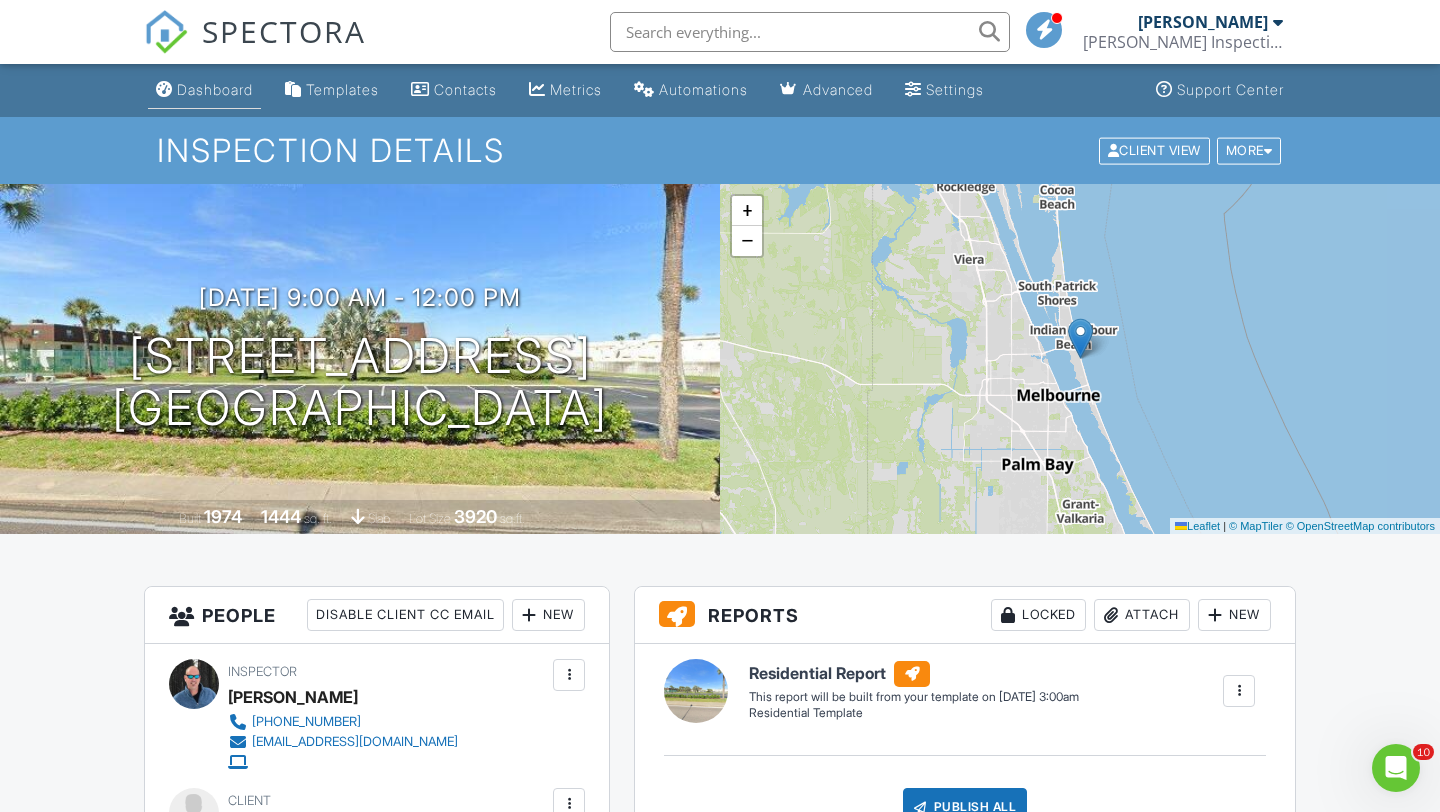 click on "Dashboard" at bounding box center [215, 89] 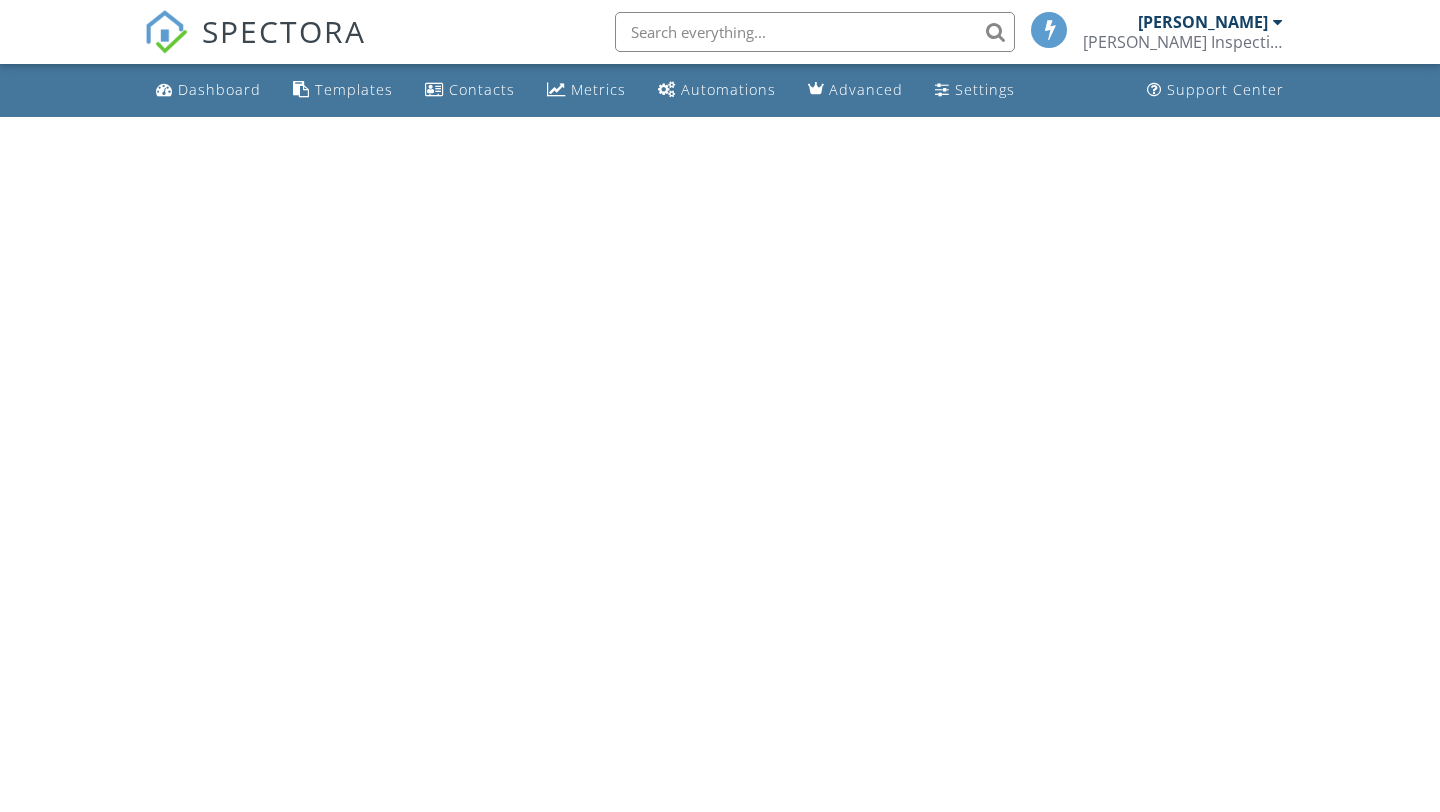 scroll, scrollTop: 0, scrollLeft: 0, axis: both 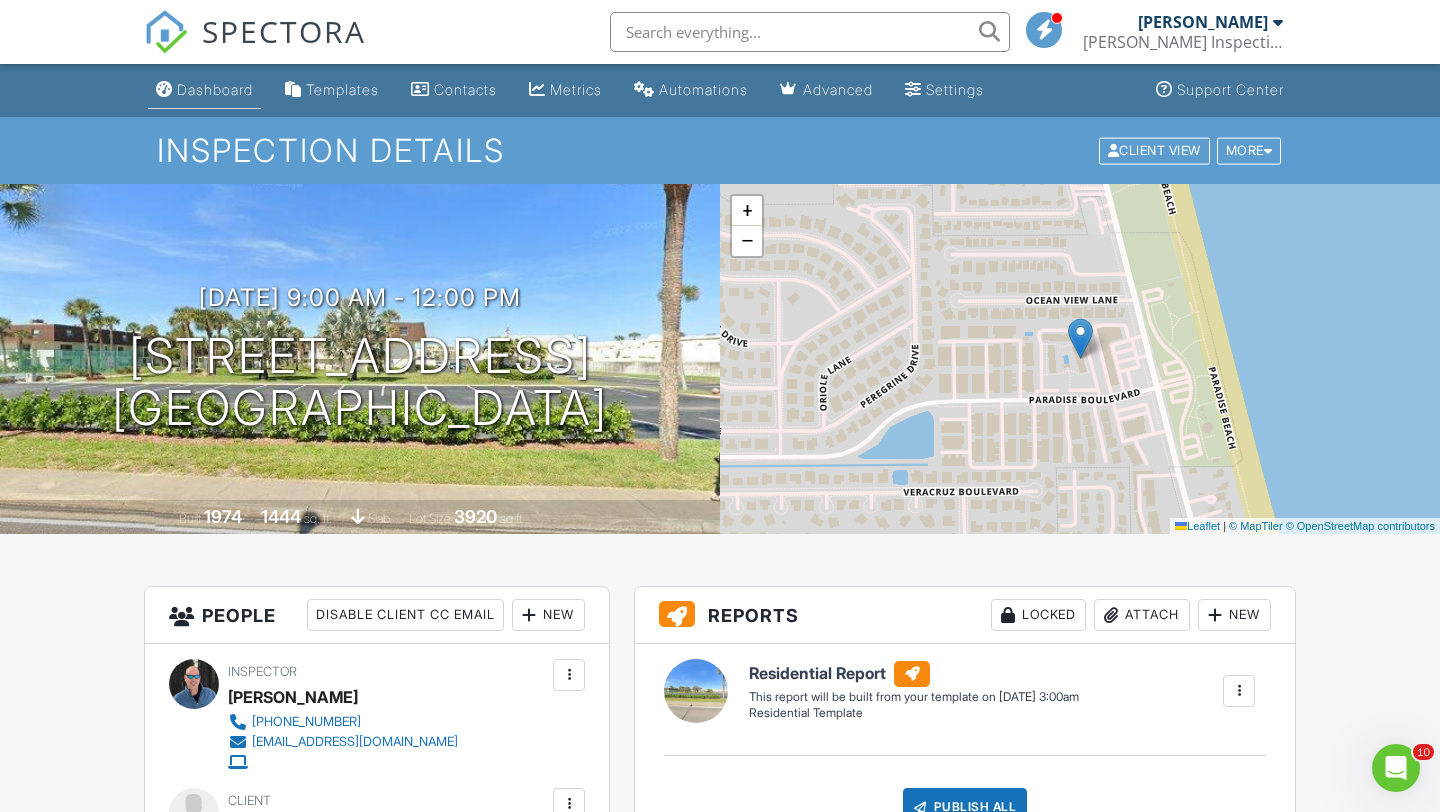 click on "Dashboard" at bounding box center (215, 89) 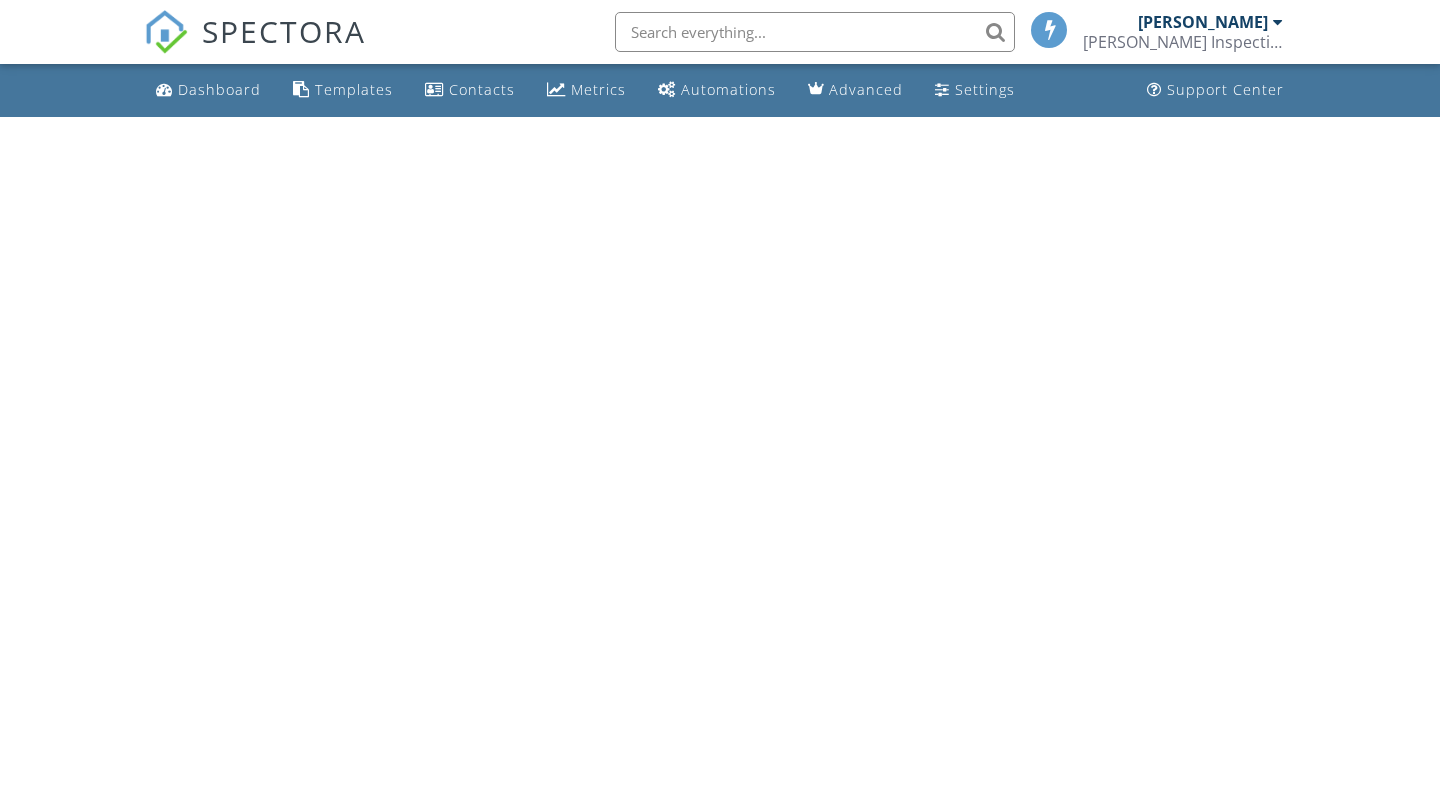 scroll, scrollTop: 0, scrollLeft: 0, axis: both 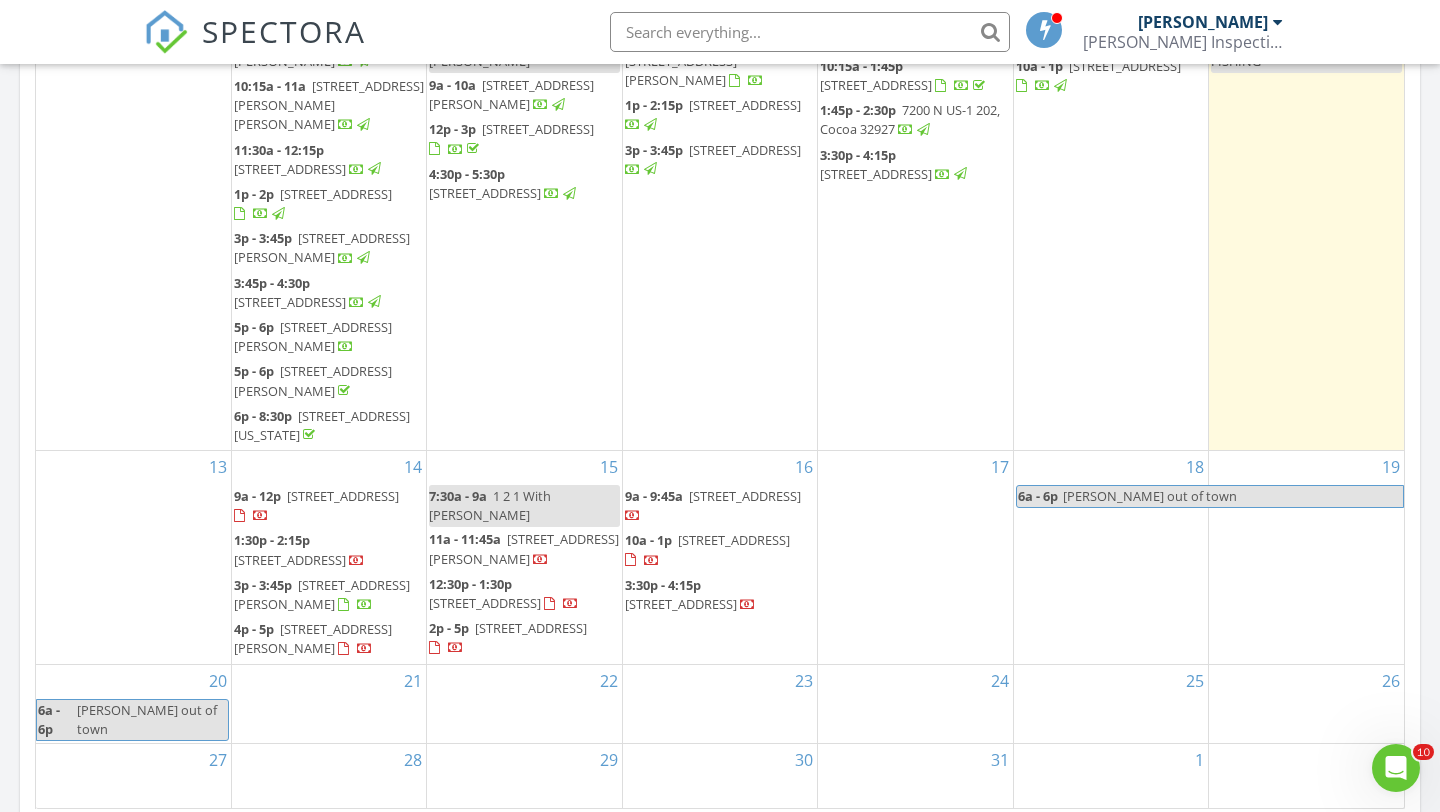 click on "[STREET_ADDRESS]" at bounding box center [290, 560] 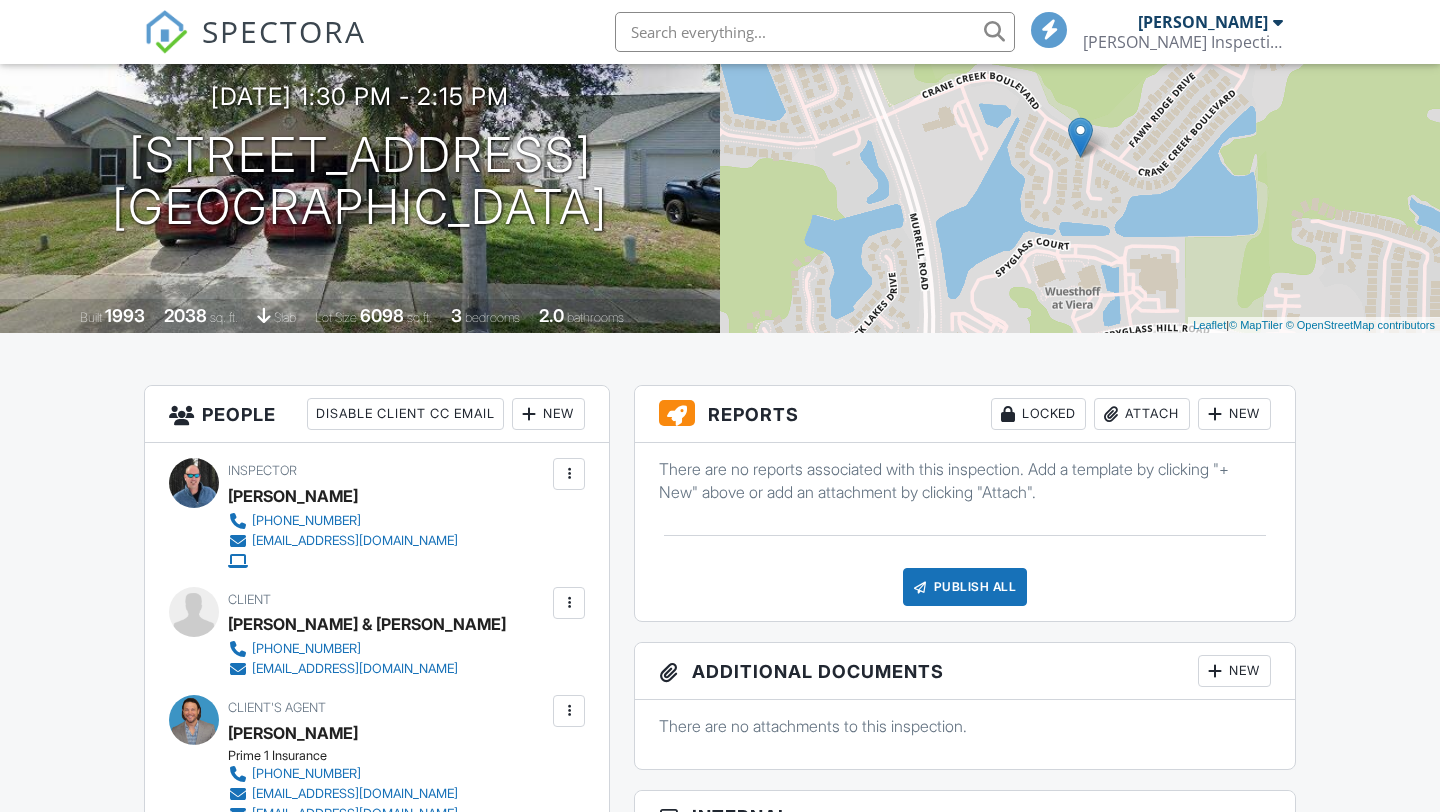 scroll, scrollTop: 201, scrollLeft: 0, axis: vertical 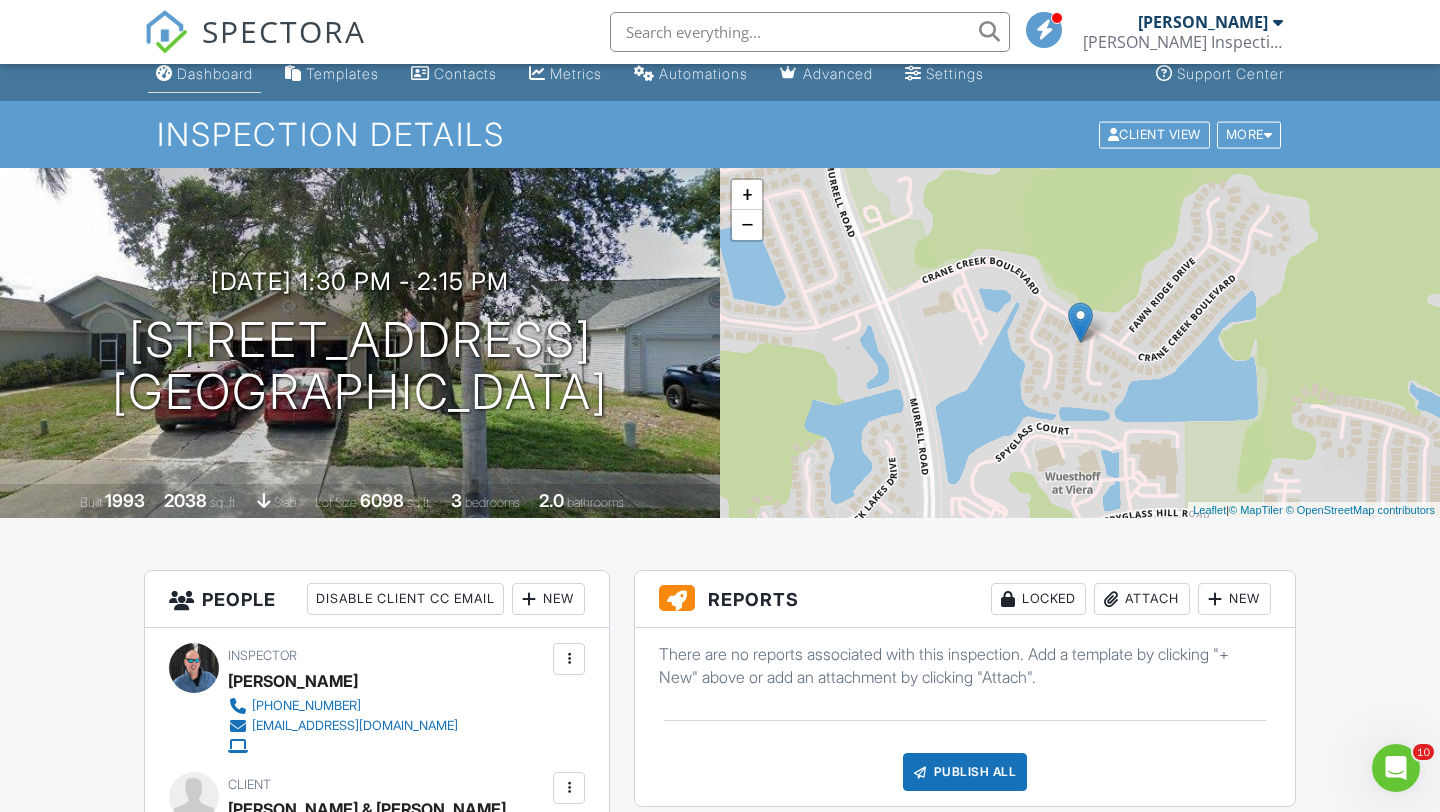 click on "Dashboard" at bounding box center [204, 74] 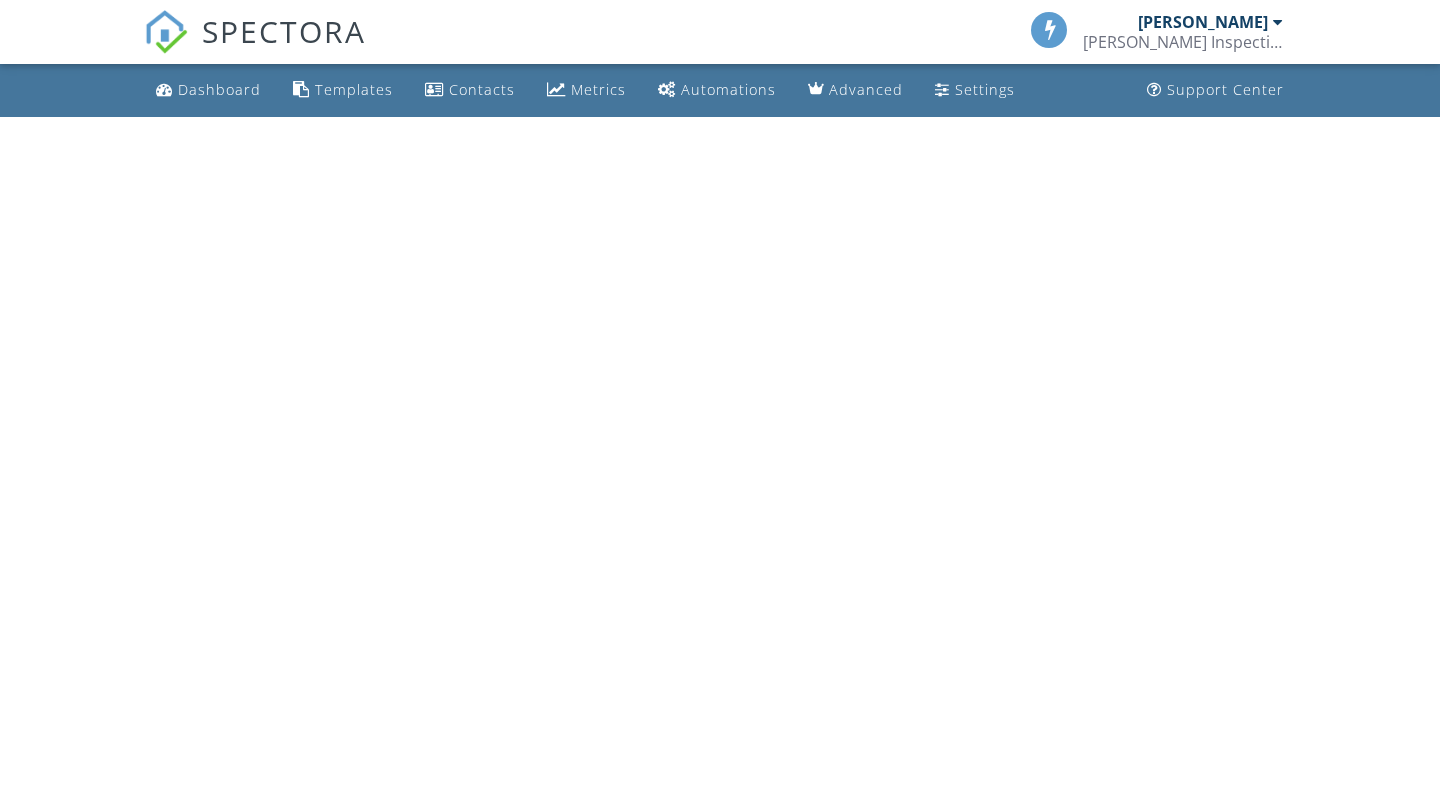 scroll, scrollTop: 0, scrollLeft: 0, axis: both 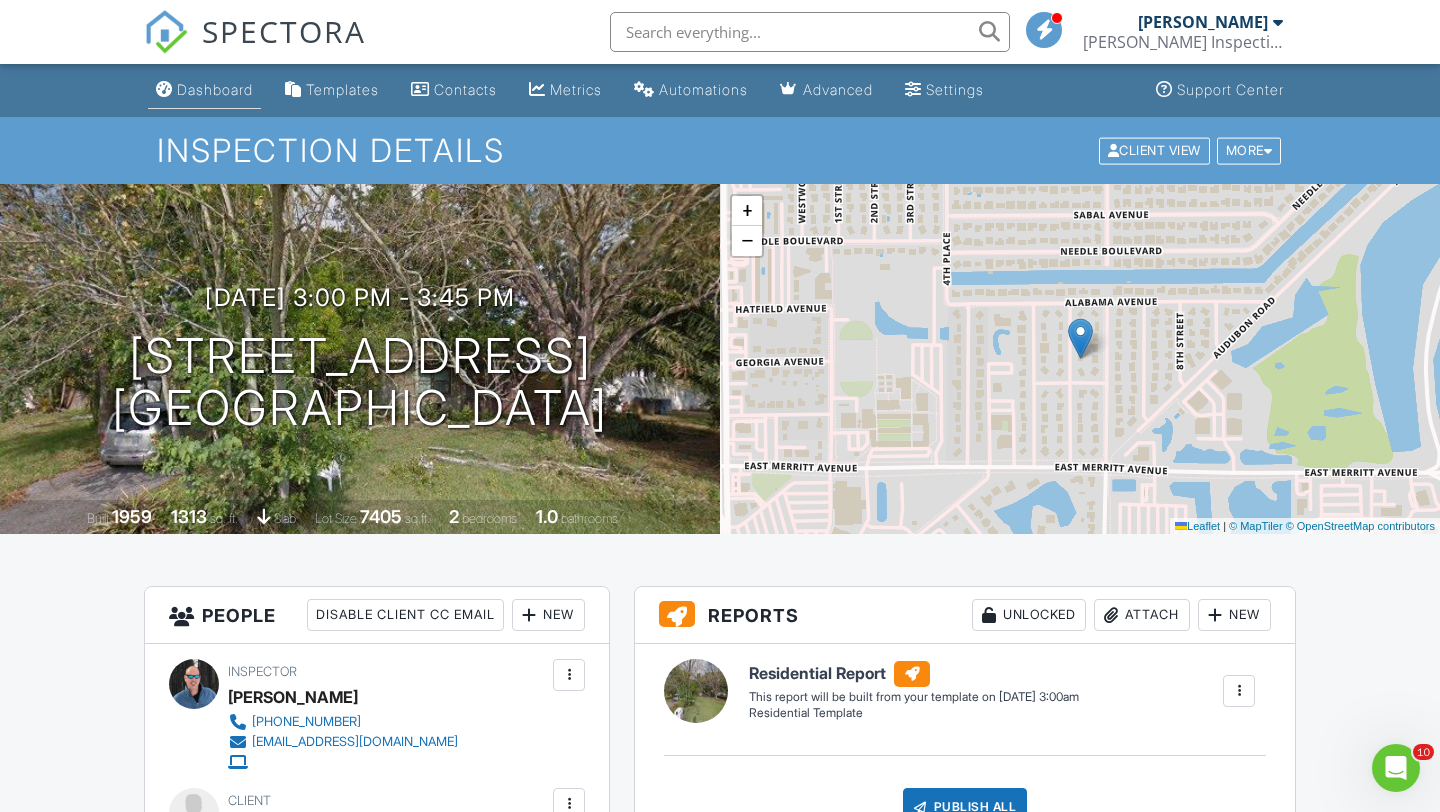 click on "Dashboard" at bounding box center [215, 89] 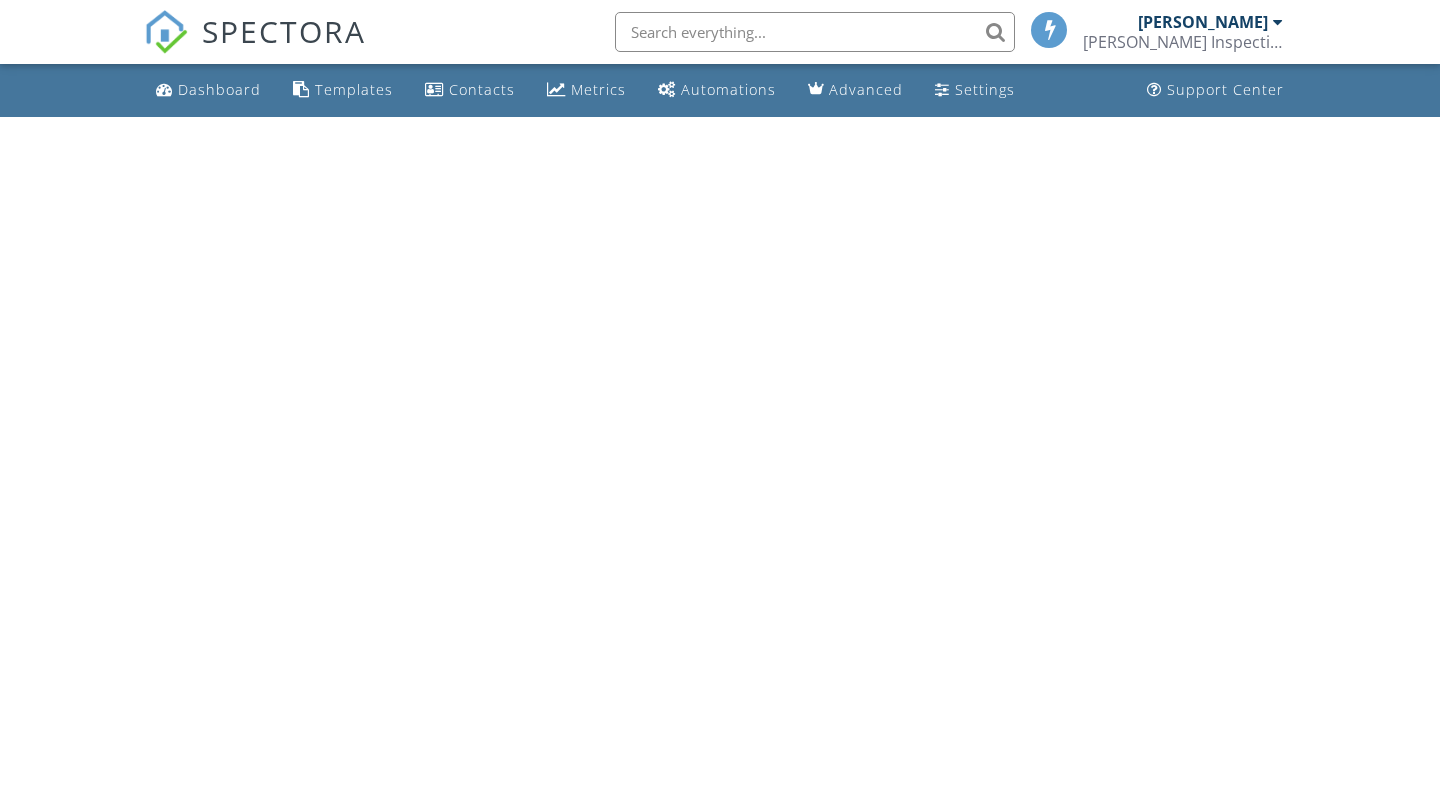 scroll, scrollTop: 0, scrollLeft: 0, axis: both 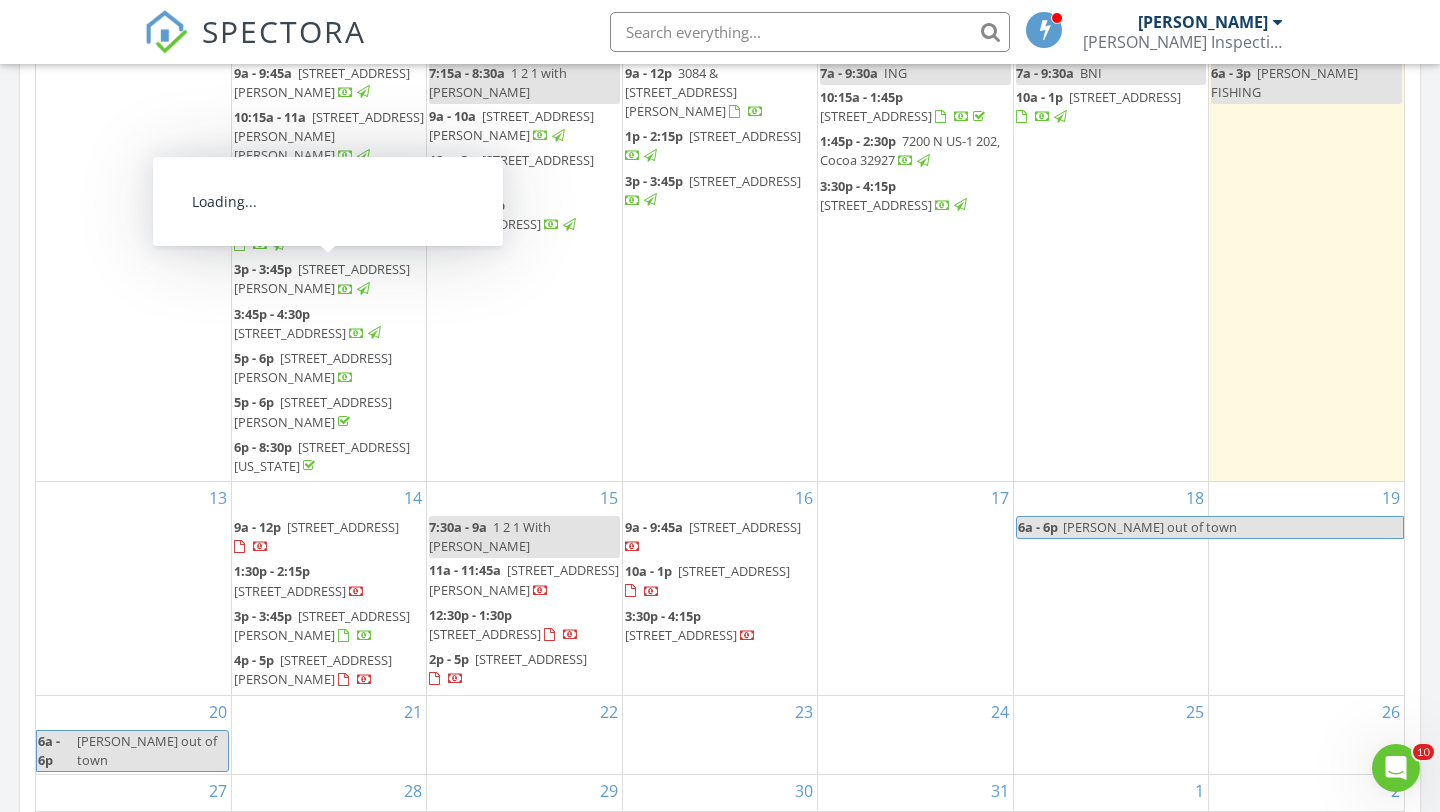 click on "[STREET_ADDRESS][PERSON_NAME]" at bounding box center (313, 669) 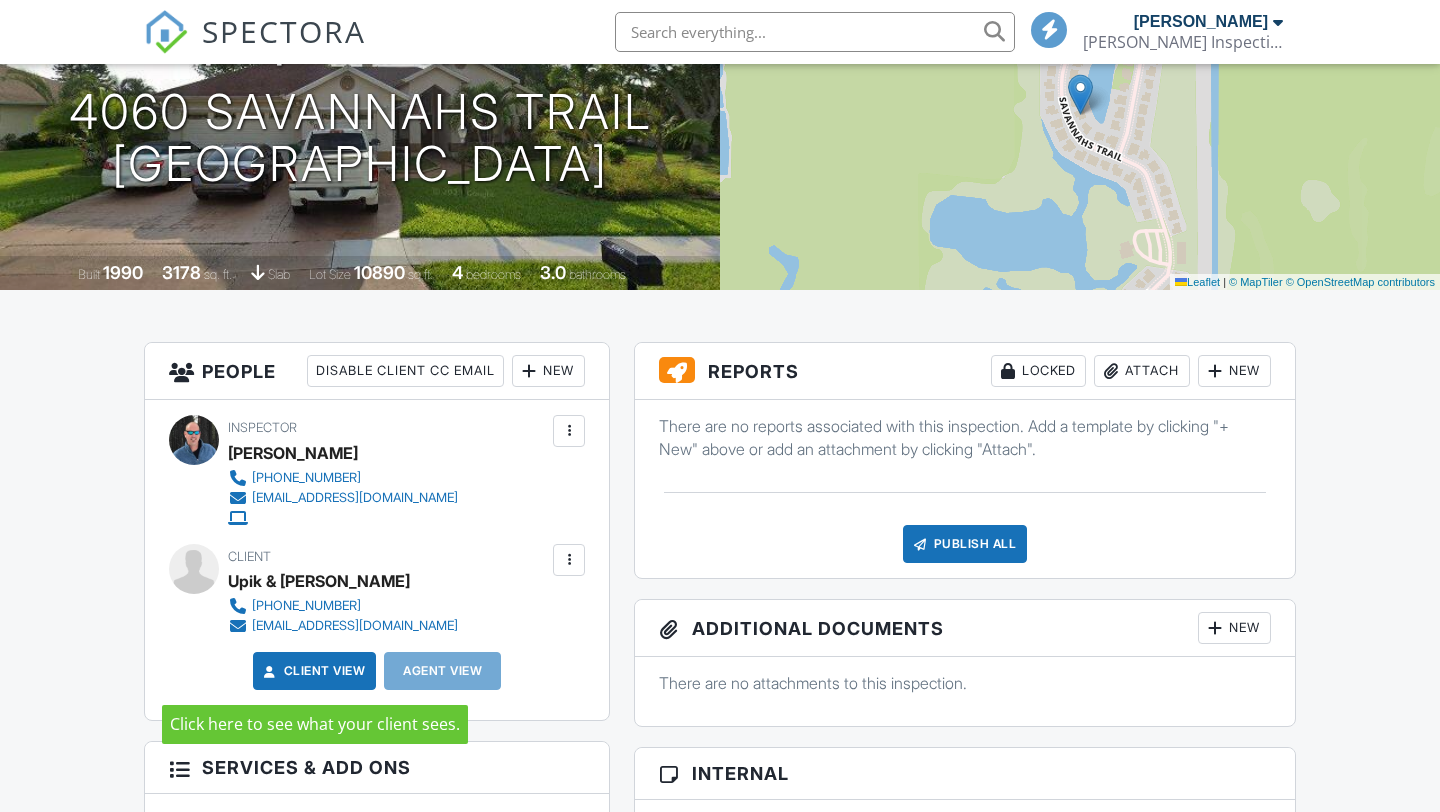 scroll, scrollTop: 1851, scrollLeft: 0, axis: vertical 